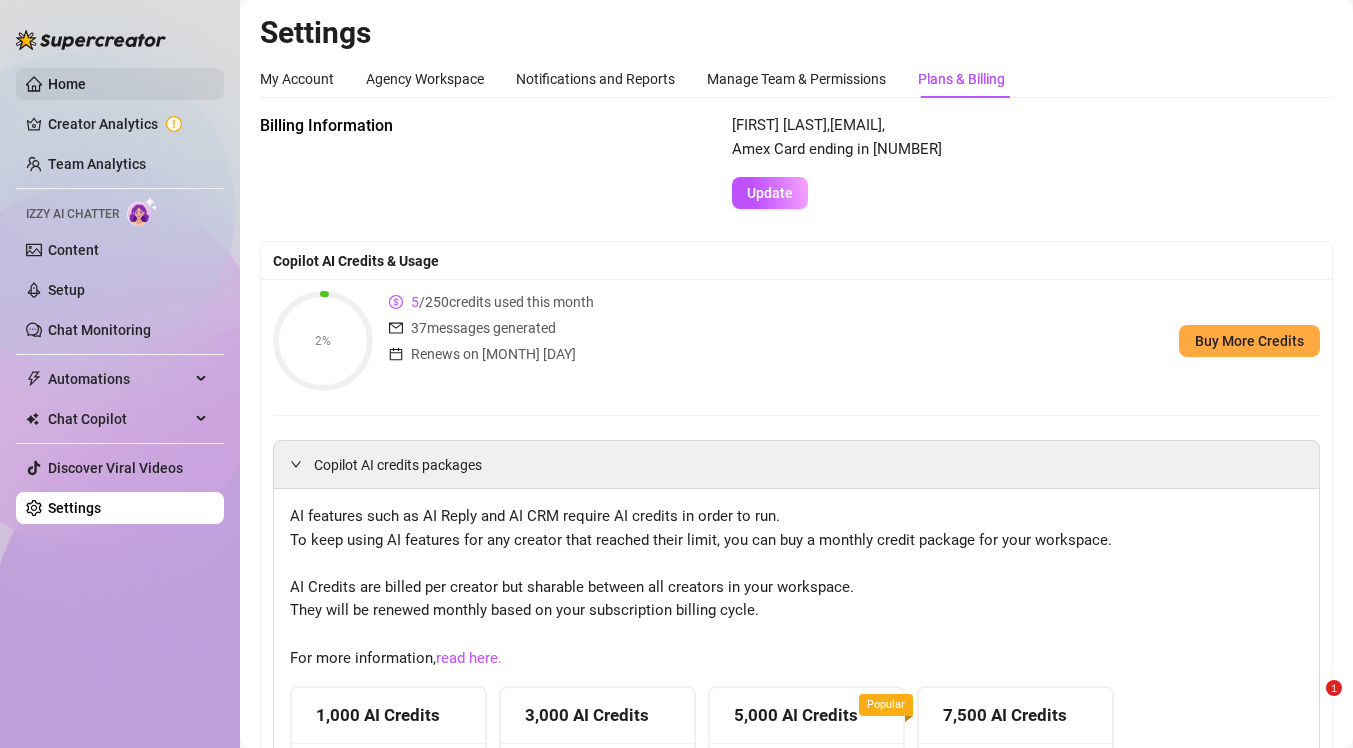 scroll, scrollTop: 0, scrollLeft: 0, axis: both 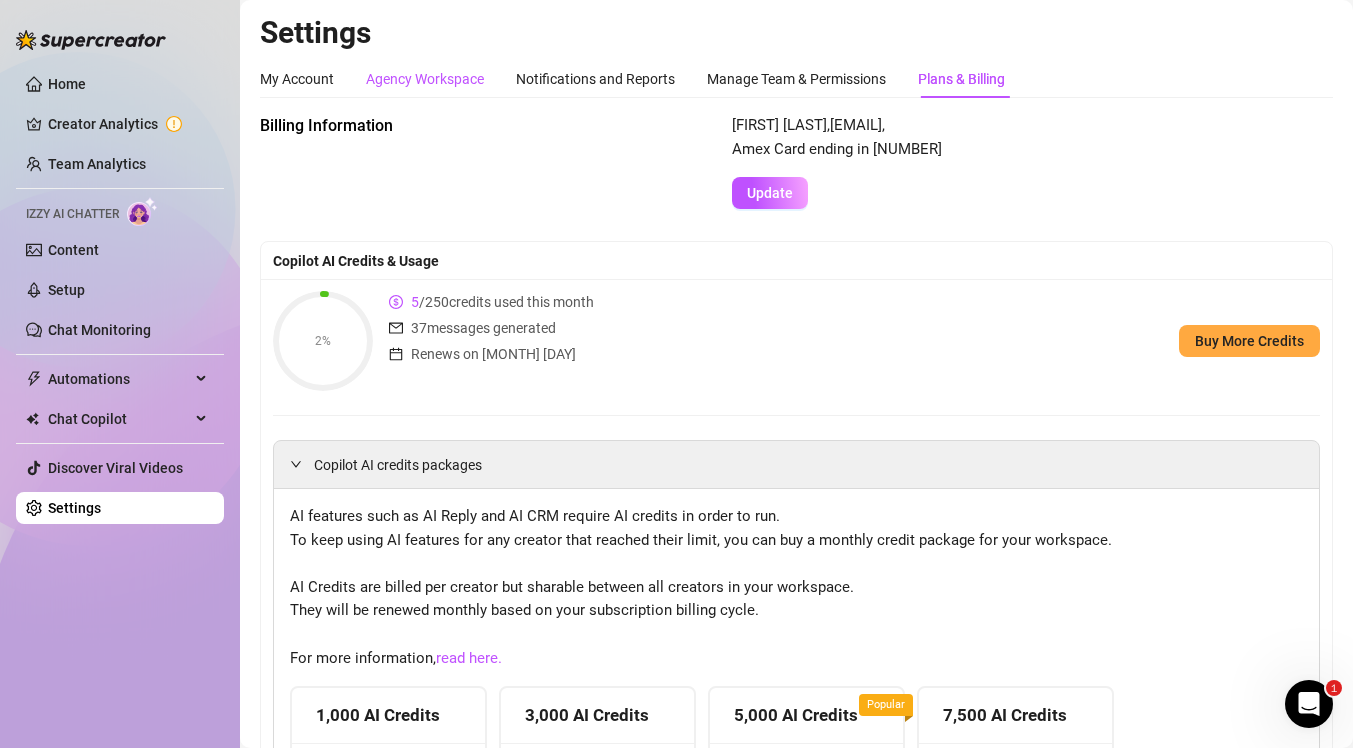 click on "Agency Workspace" at bounding box center (425, 79) 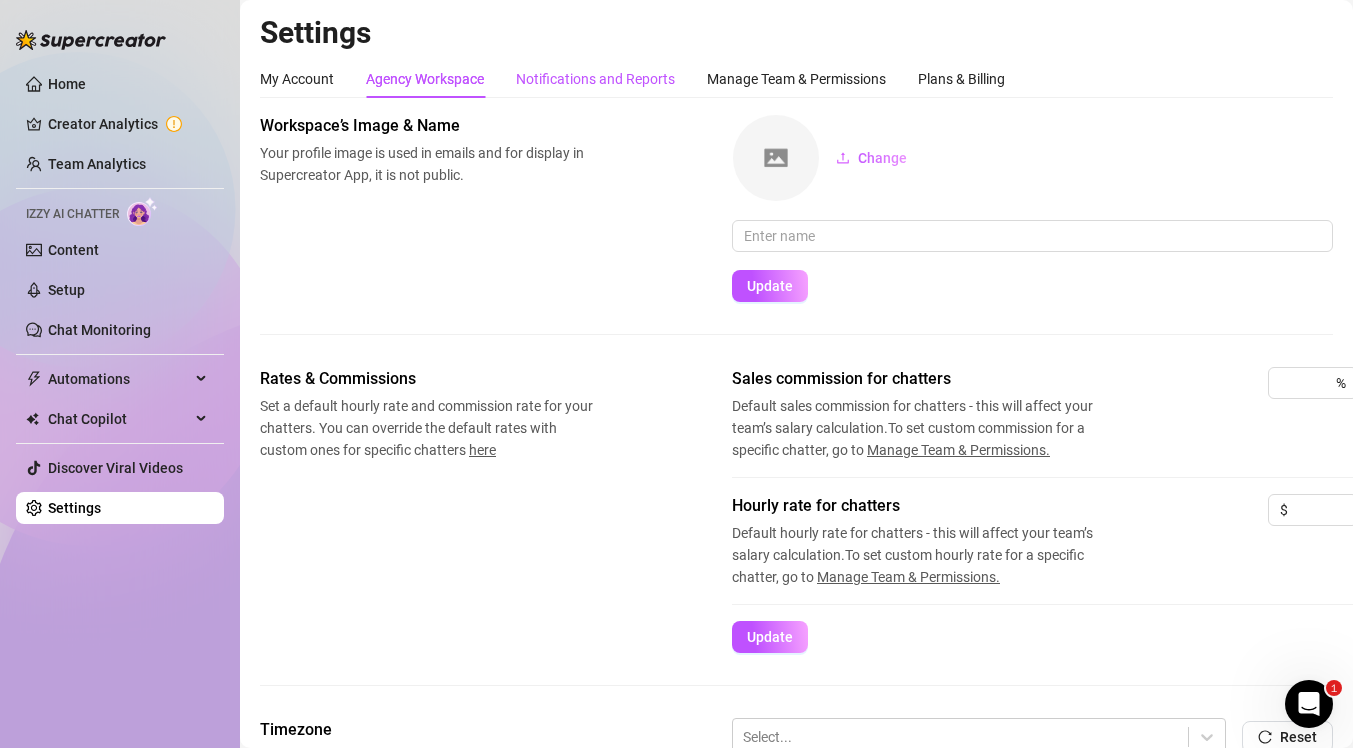 click on "Notifications and Reports" at bounding box center [595, 79] 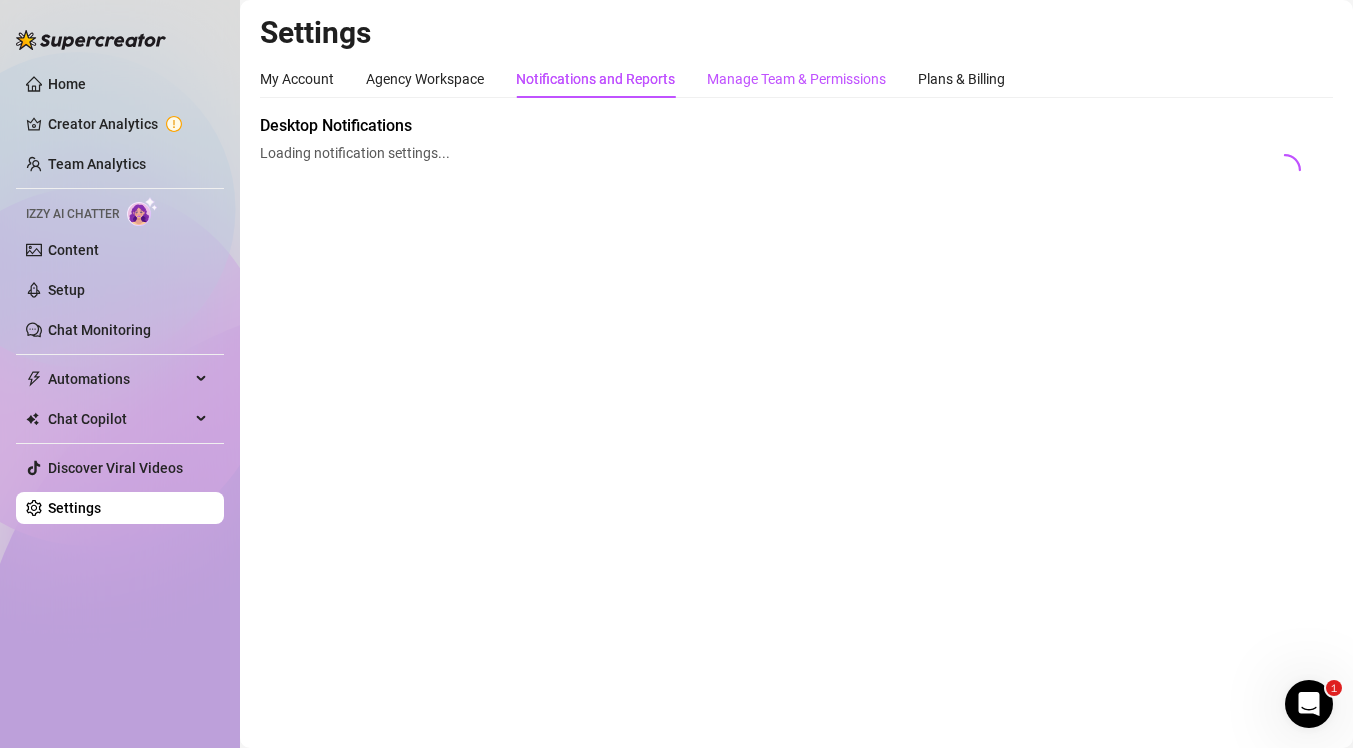 click on "Manage Team & Permissions" at bounding box center [796, 79] 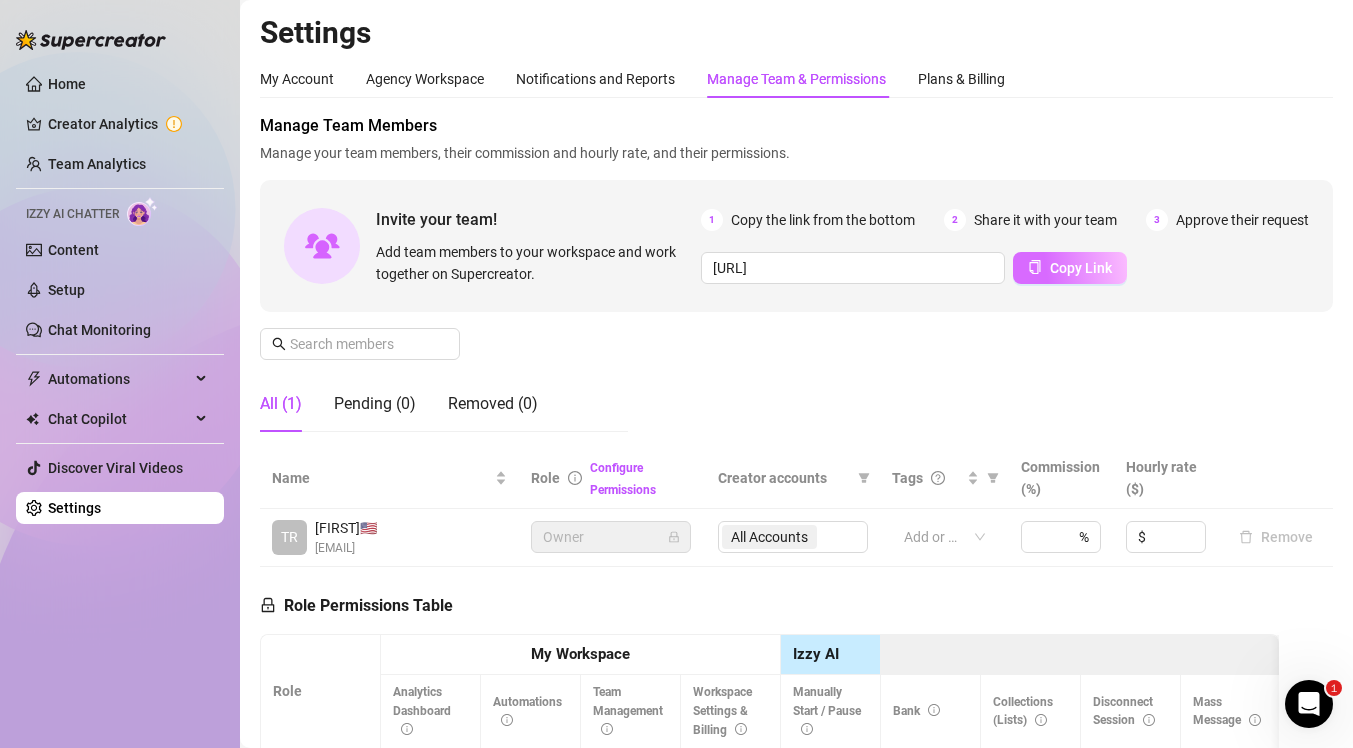 click on "Copy Link" at bounding box center (1081, 268) 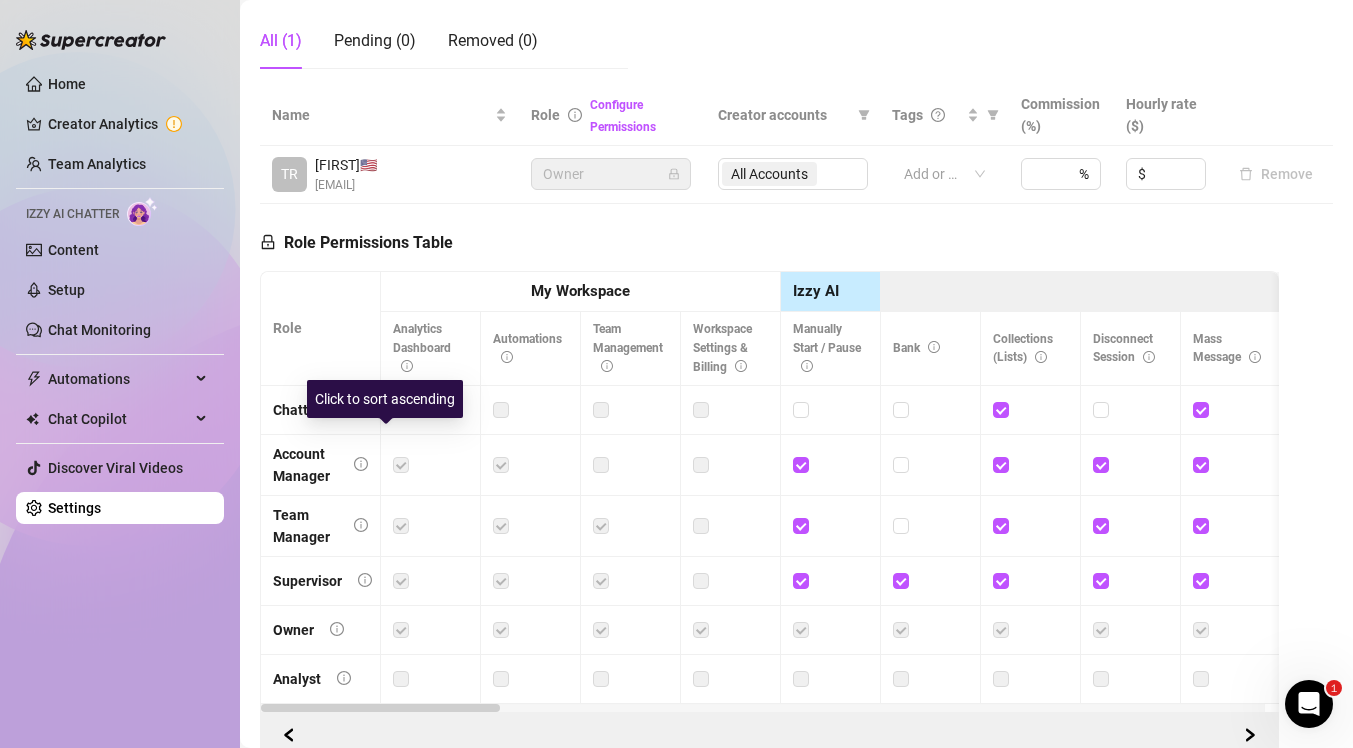 scroll, scrollTop: 425, scrollLeft: 0, axis: vertical 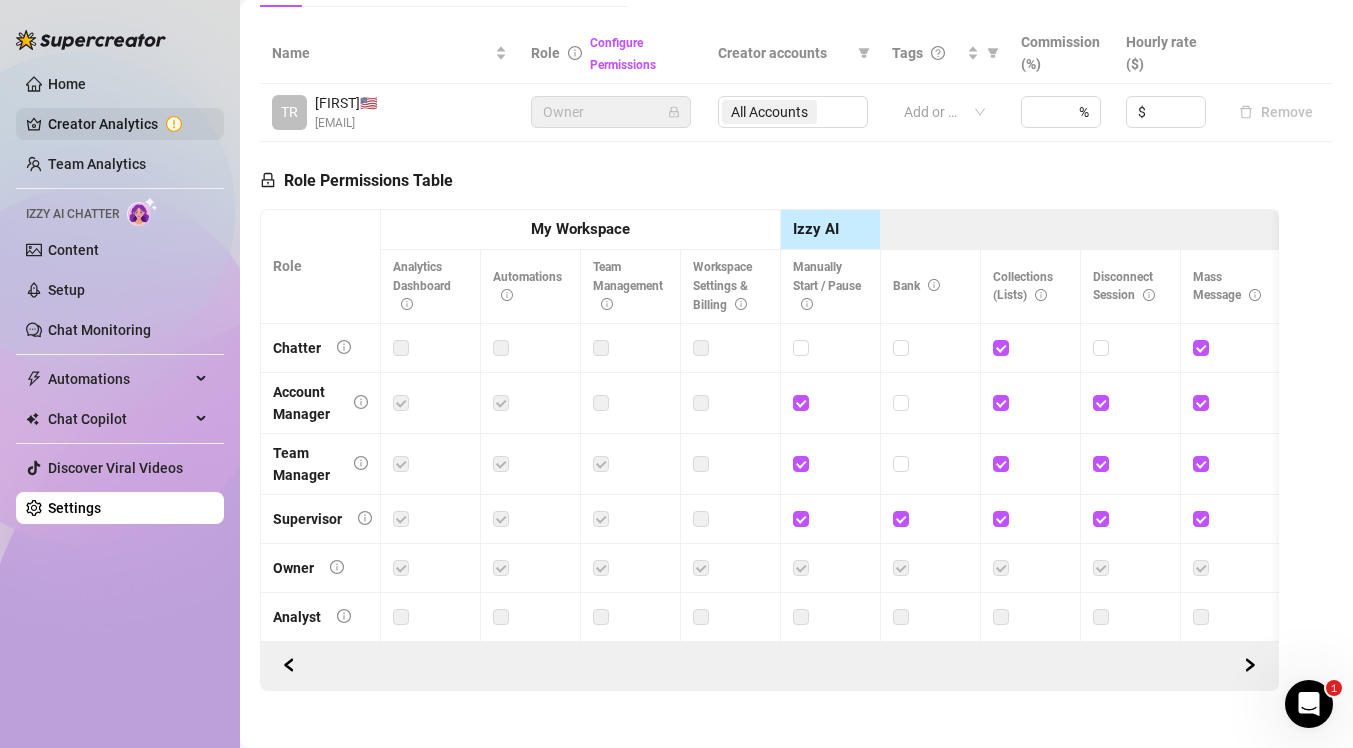 click on "Creator Analytics" at bounding box center (128, 124) 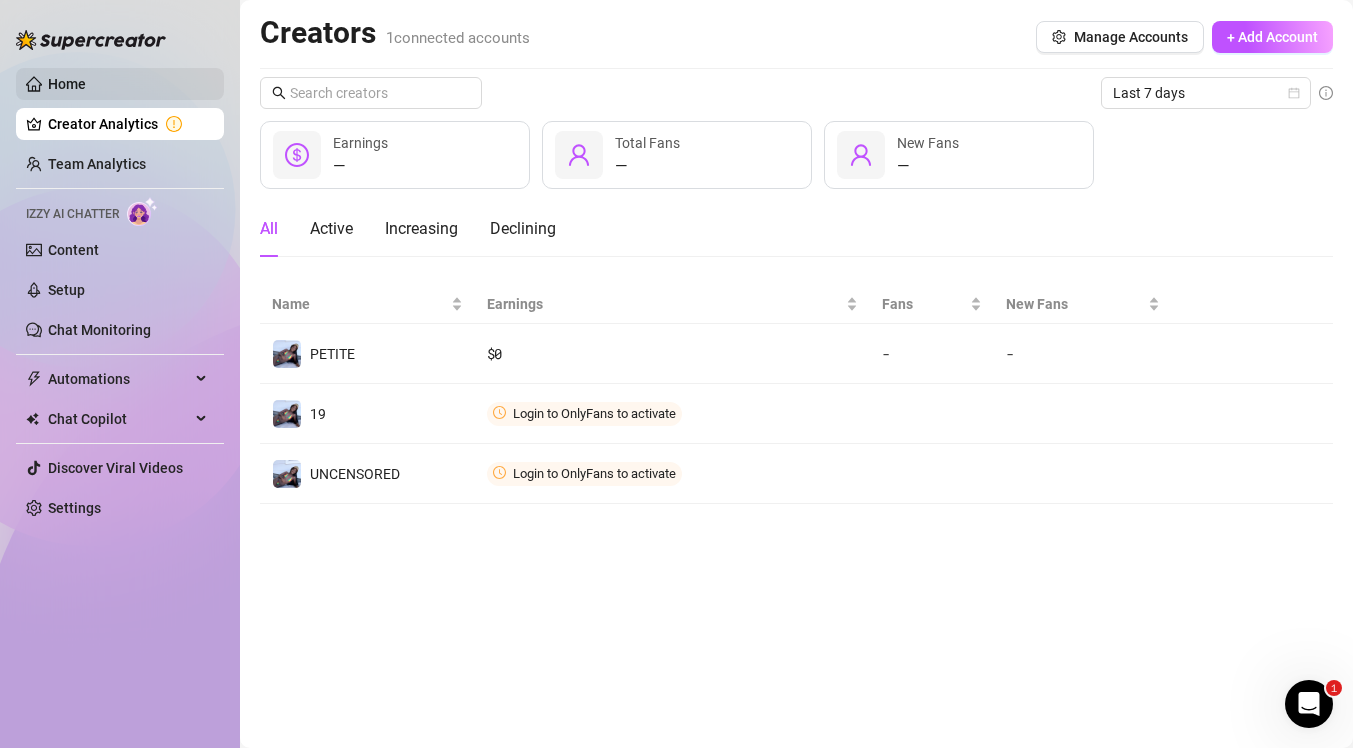 click on "Home" at bounding box center [67, 84] 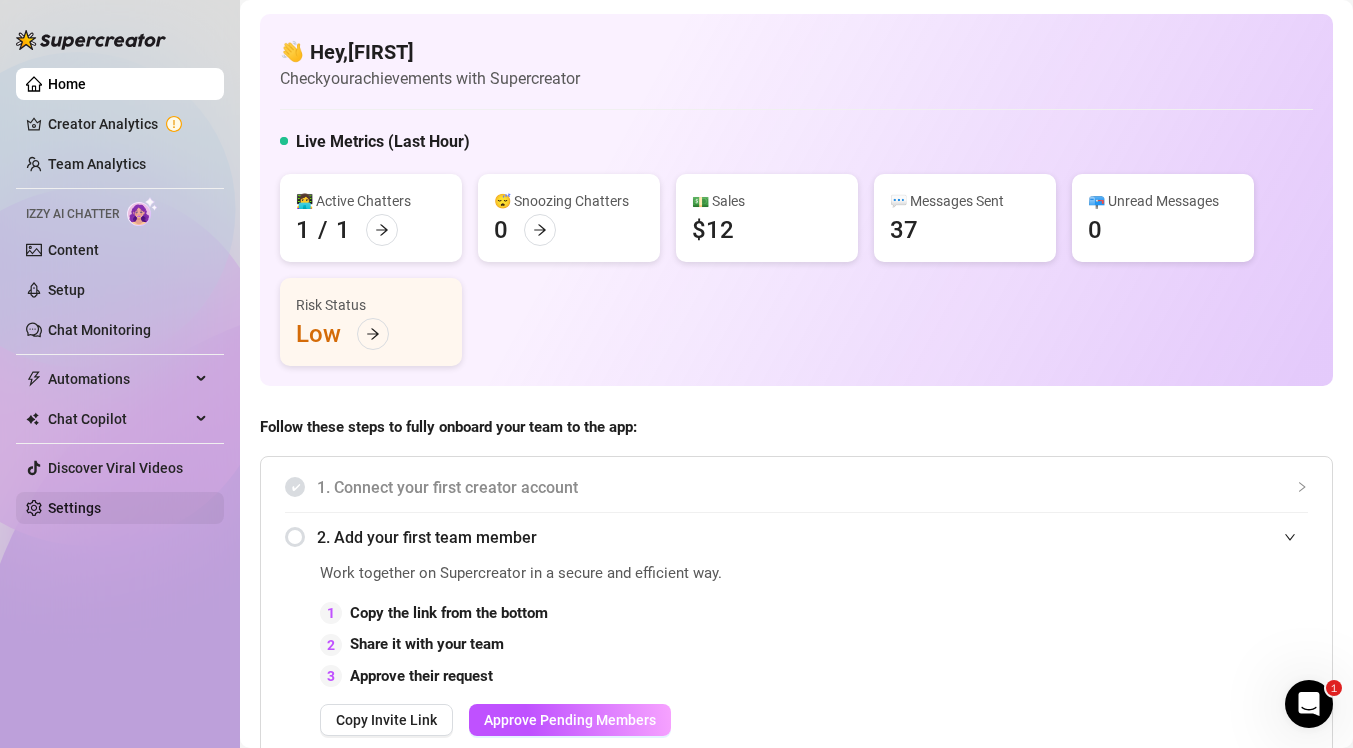 click on "Settings" at bounding box center (74, 508) 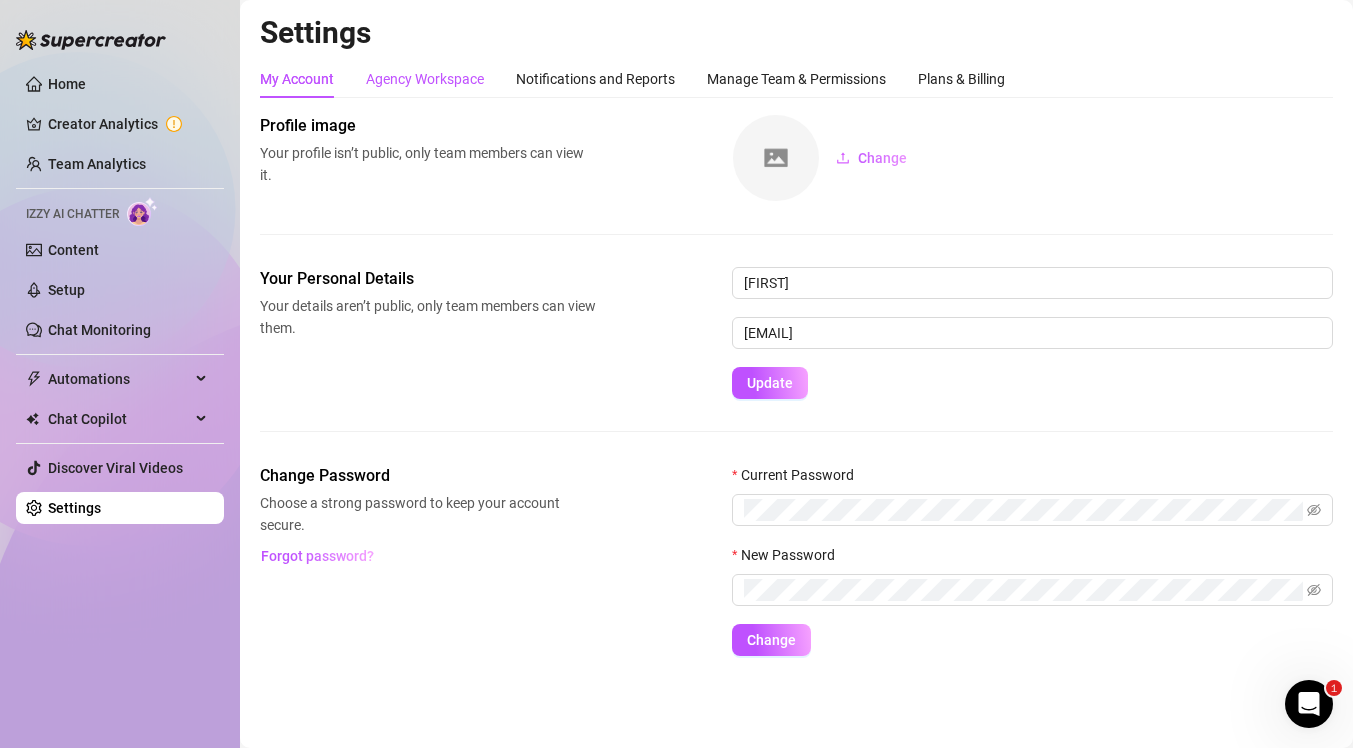 click on "Agency Workspace" at bounding box center [425, 79] 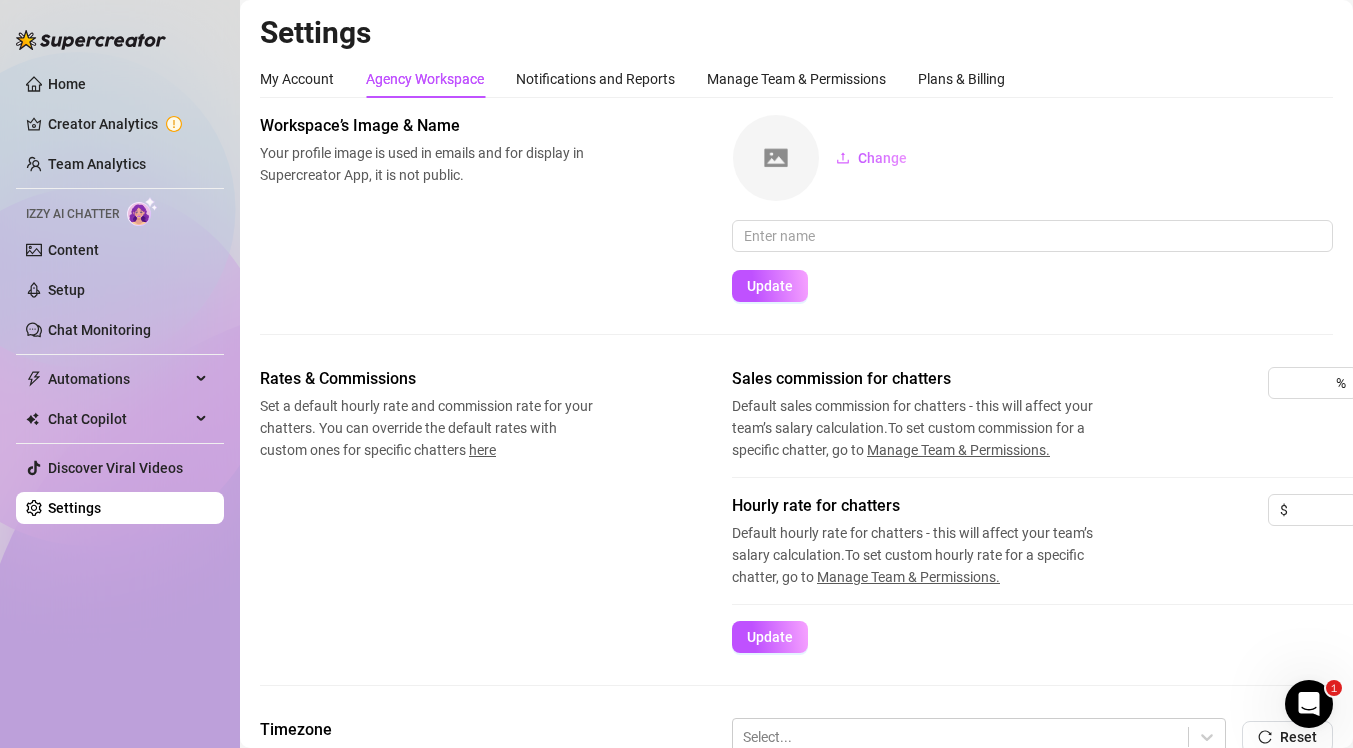 click on "My Account Agency Workspace Notifications and Reports Manage Team & Permissions Plans & Billing" at bounding box center [632, 79] 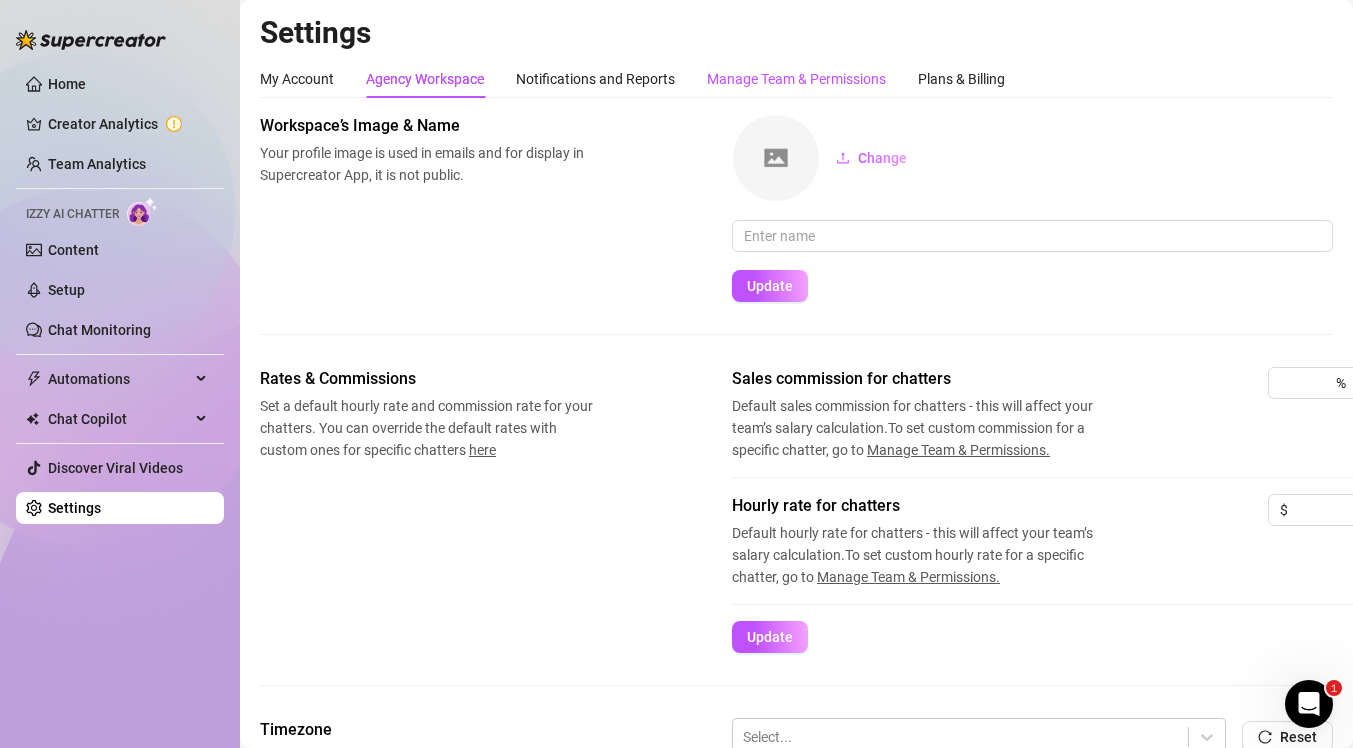click on "Manage Team & Permissions" at bounding box center [796, 79] 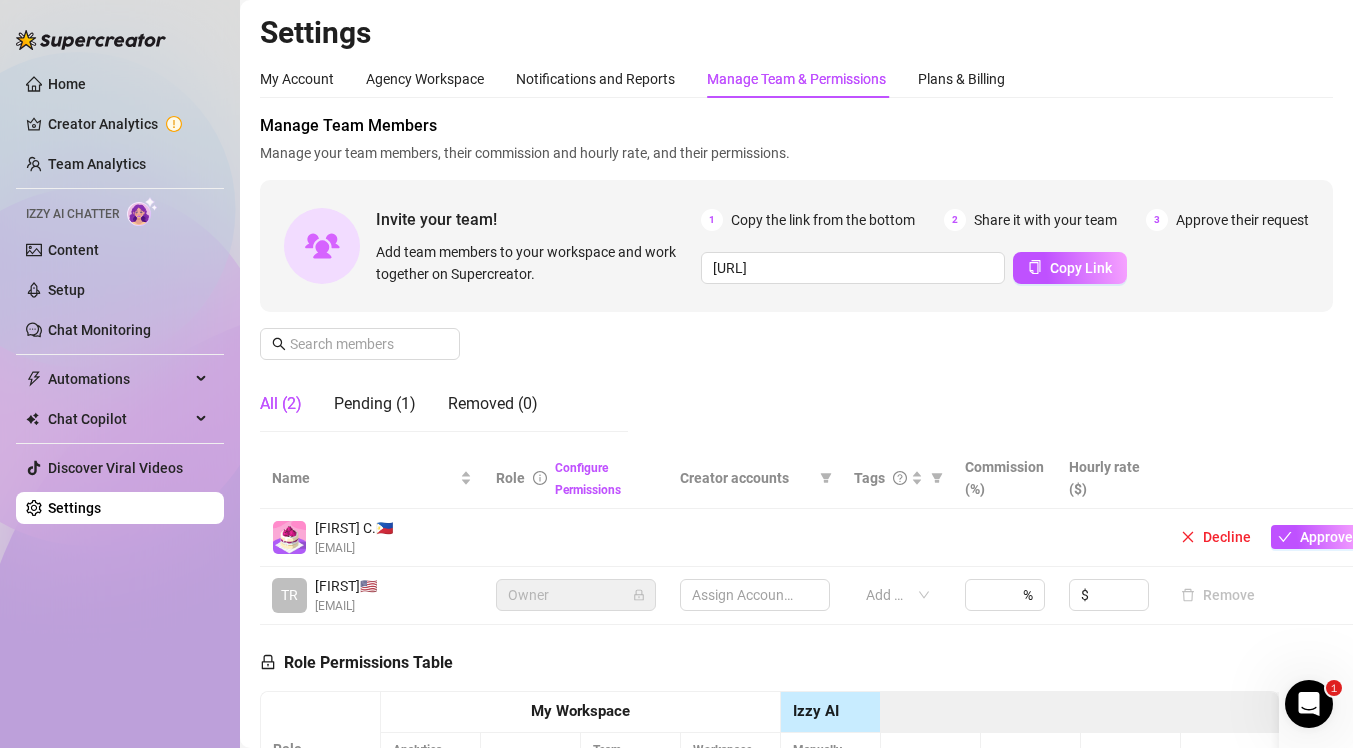 click on "Manage Team & Permissions" at bounding box center [796, 79] 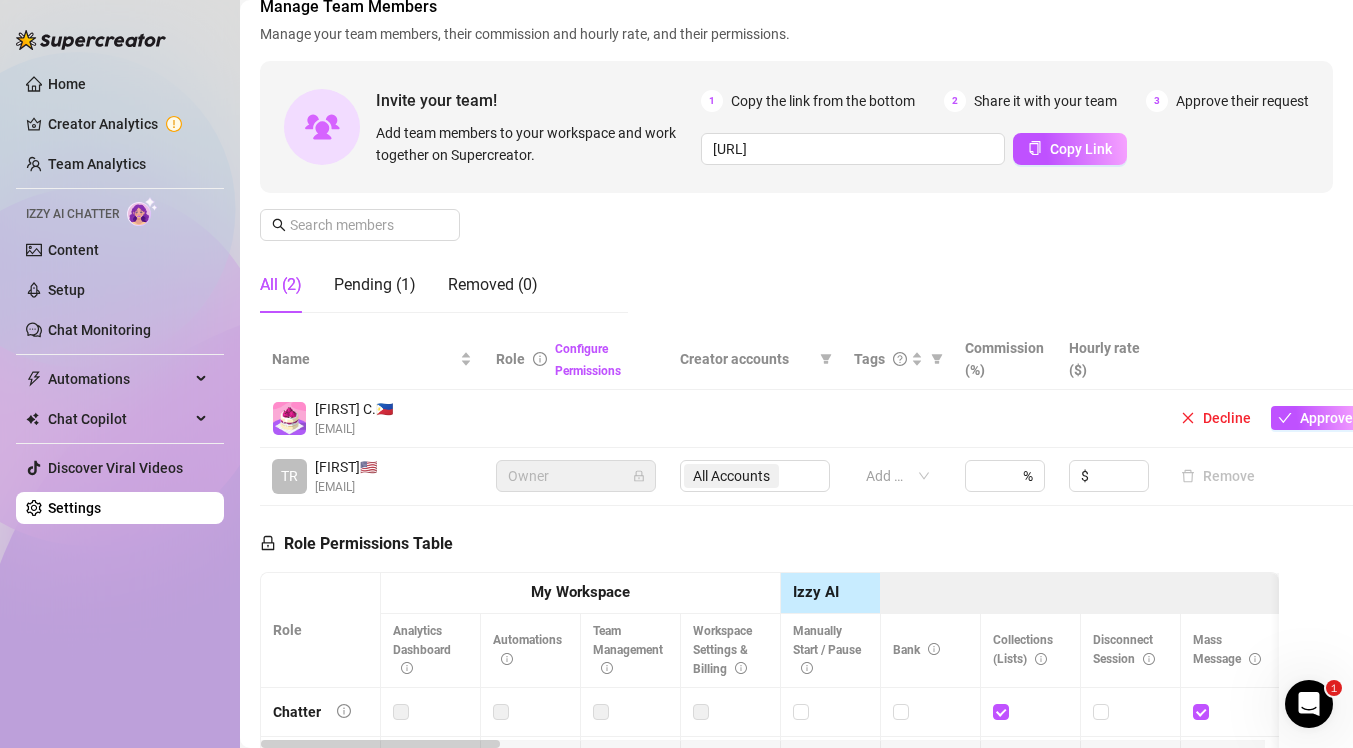 scroll, scrollTop: 119, scrollLeft: 0, axis: vertical 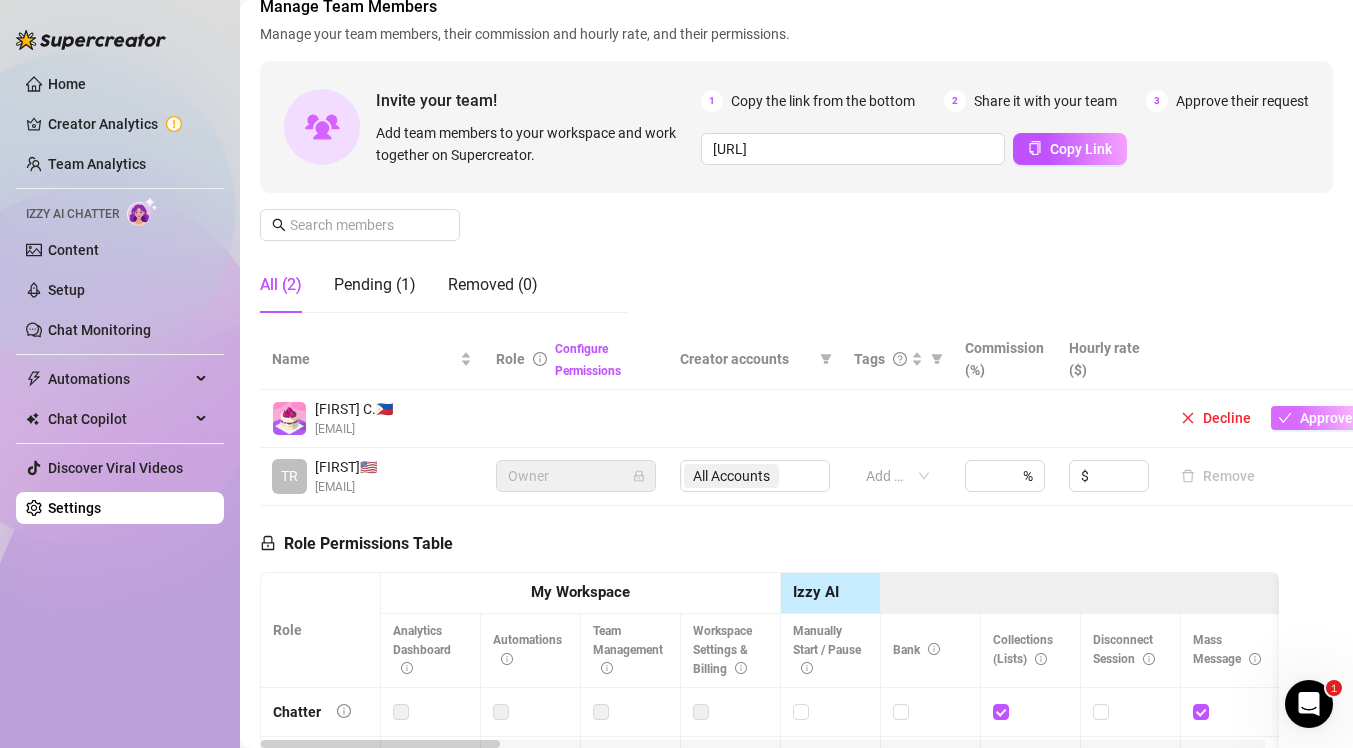 click on "Approve" at bounding box center [1326, 418] 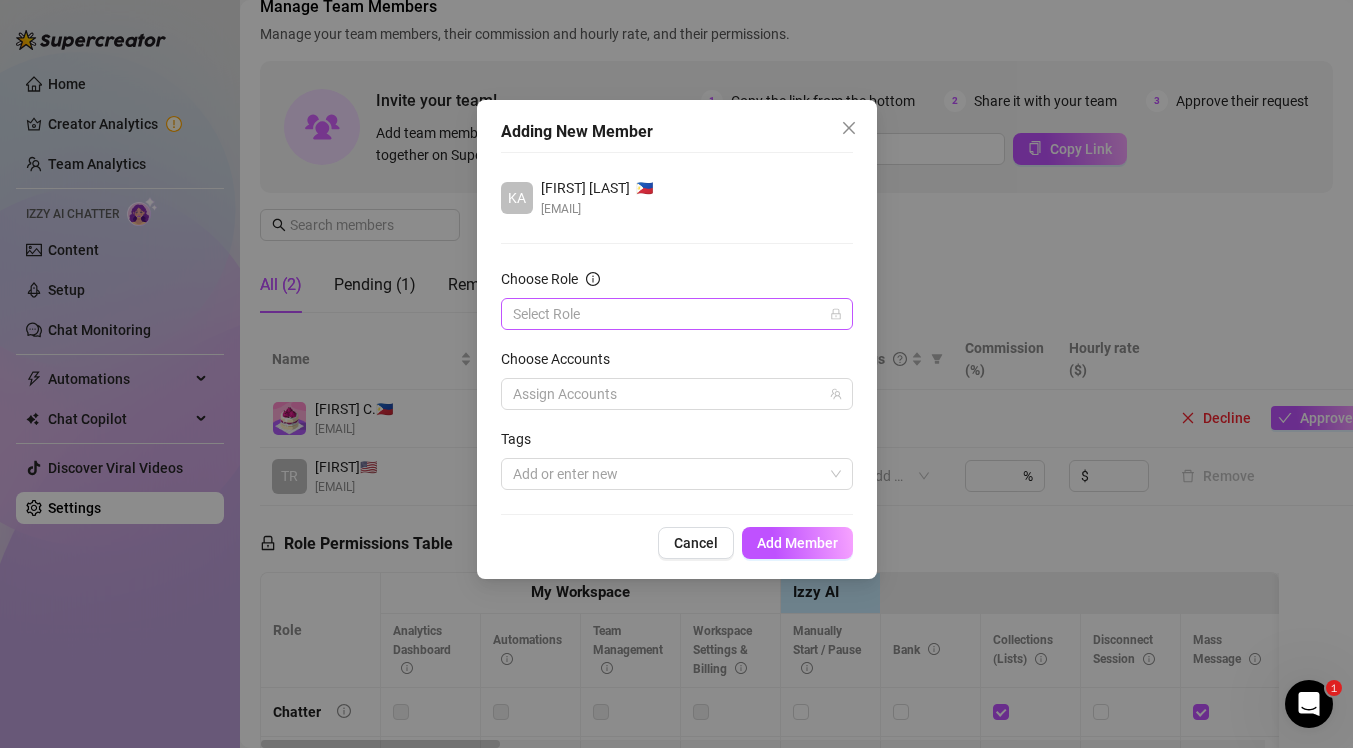 click on "Choose Role" at bounding box center (668, 314) 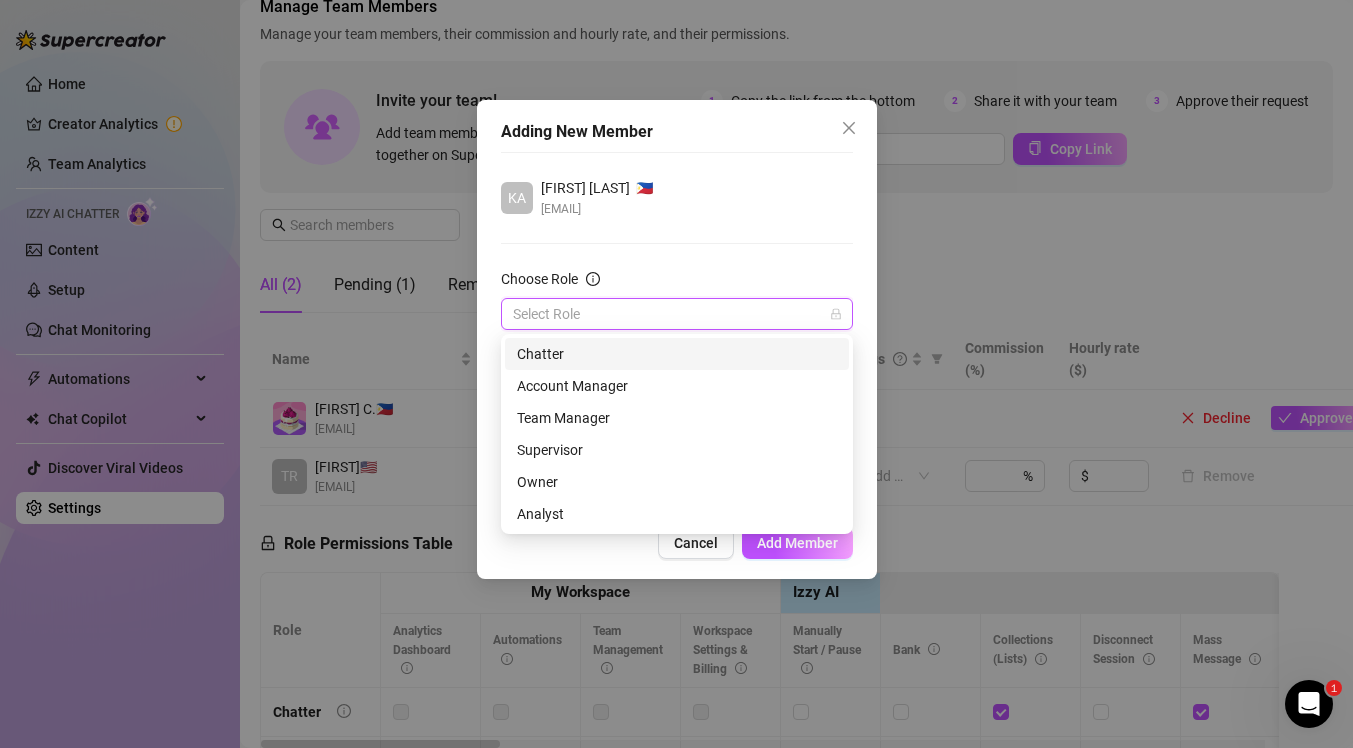 click on "Chatter" at bounding box center [677, 354] 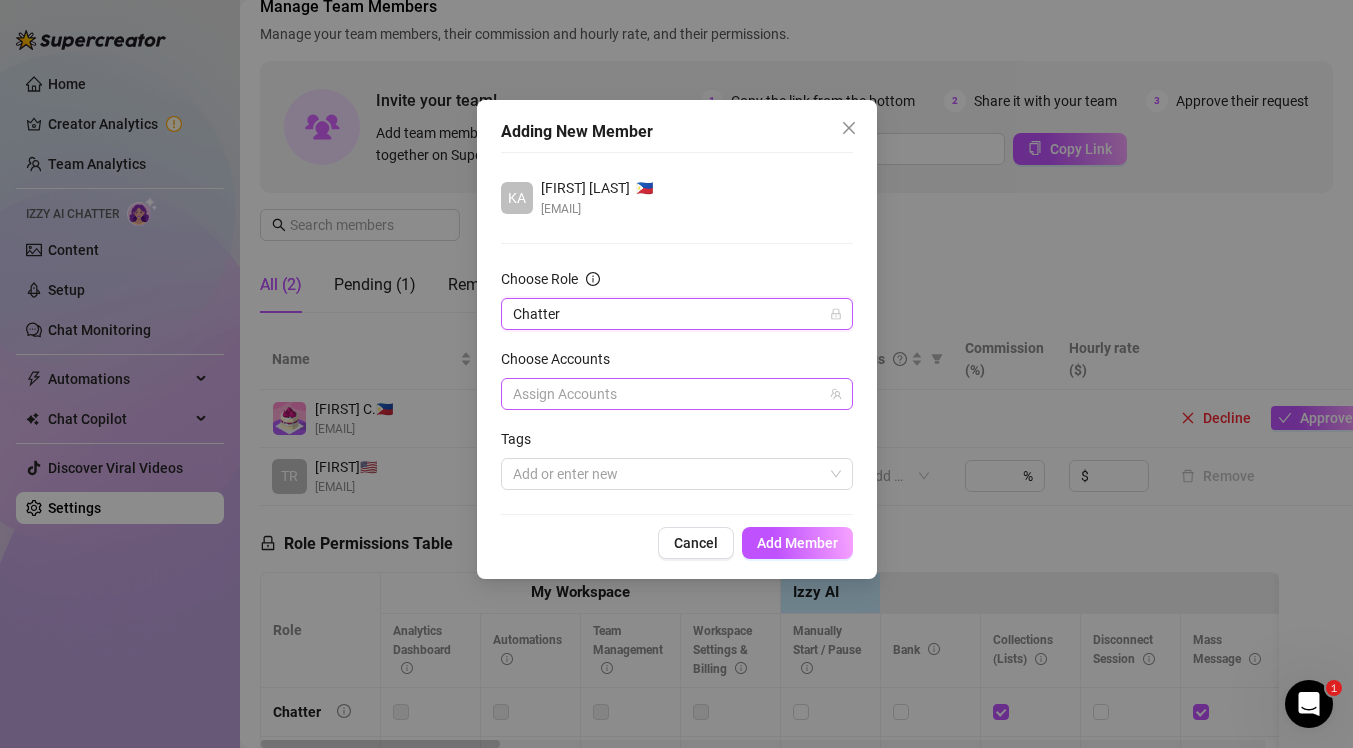 click at bounding box center [666, 394] 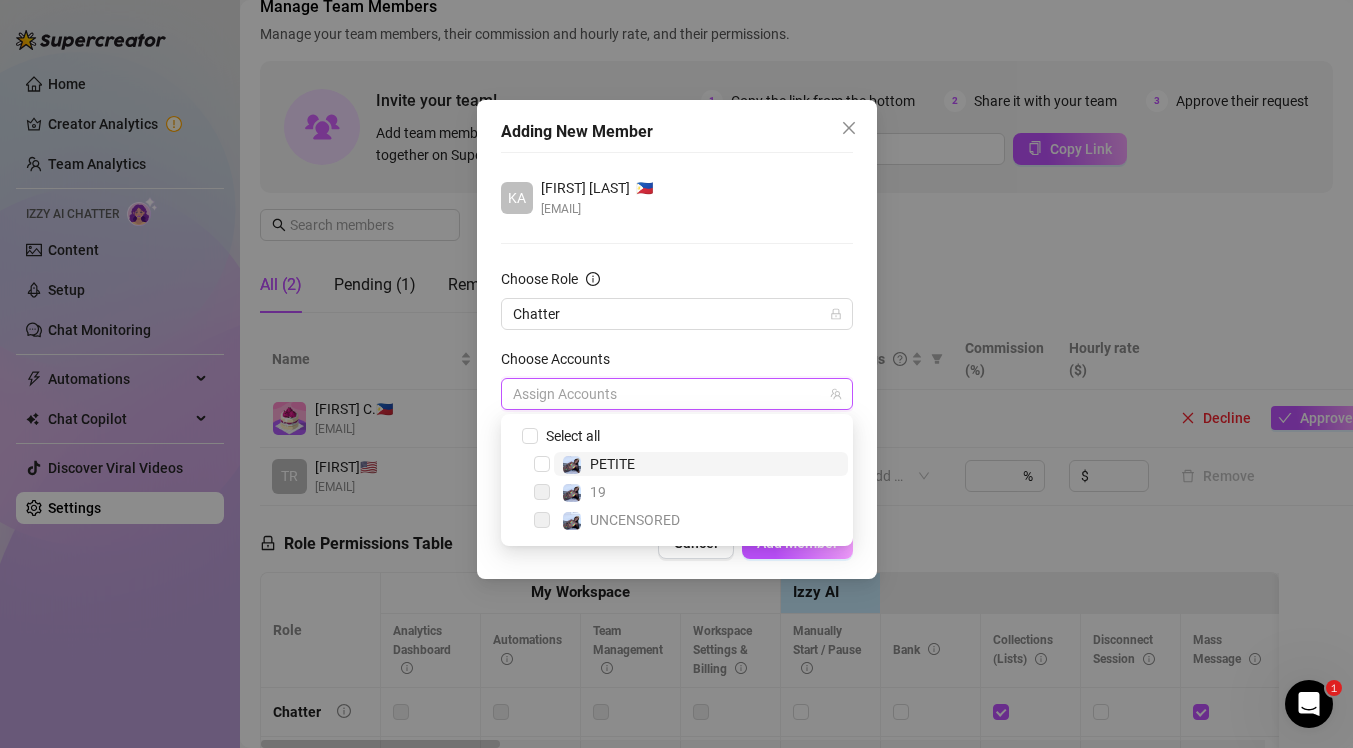 click on "PETITE" at bounding box center [701, 464] 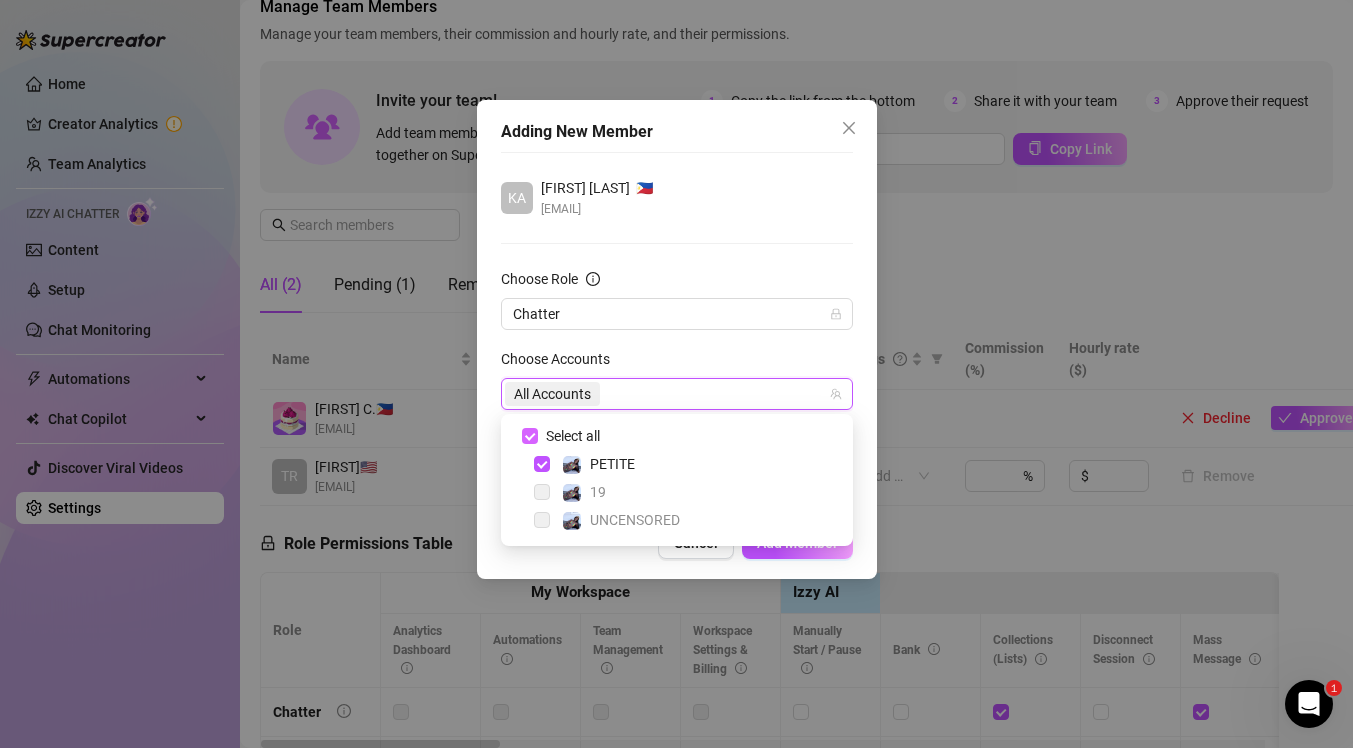 click on "Select all" at bounding box center (529, 435) 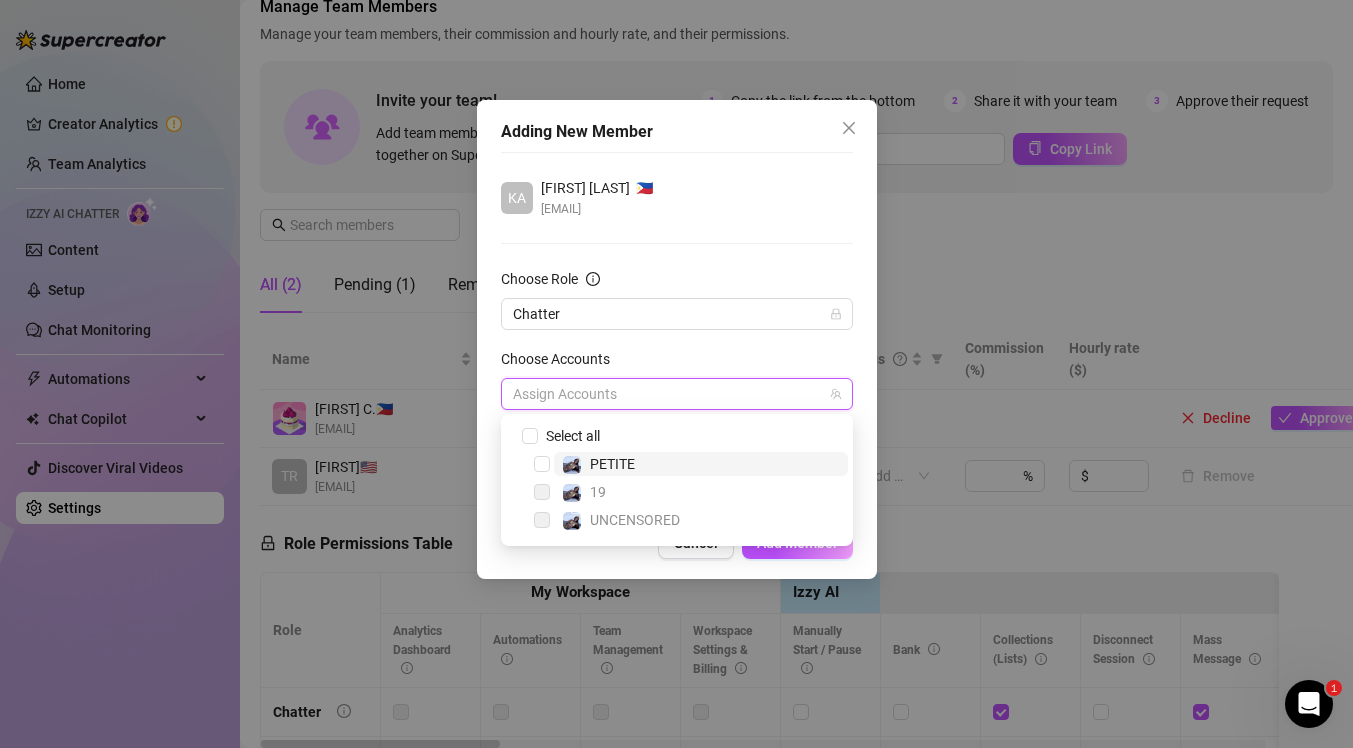 click on "PETITE" at bounding box center (612, 464) 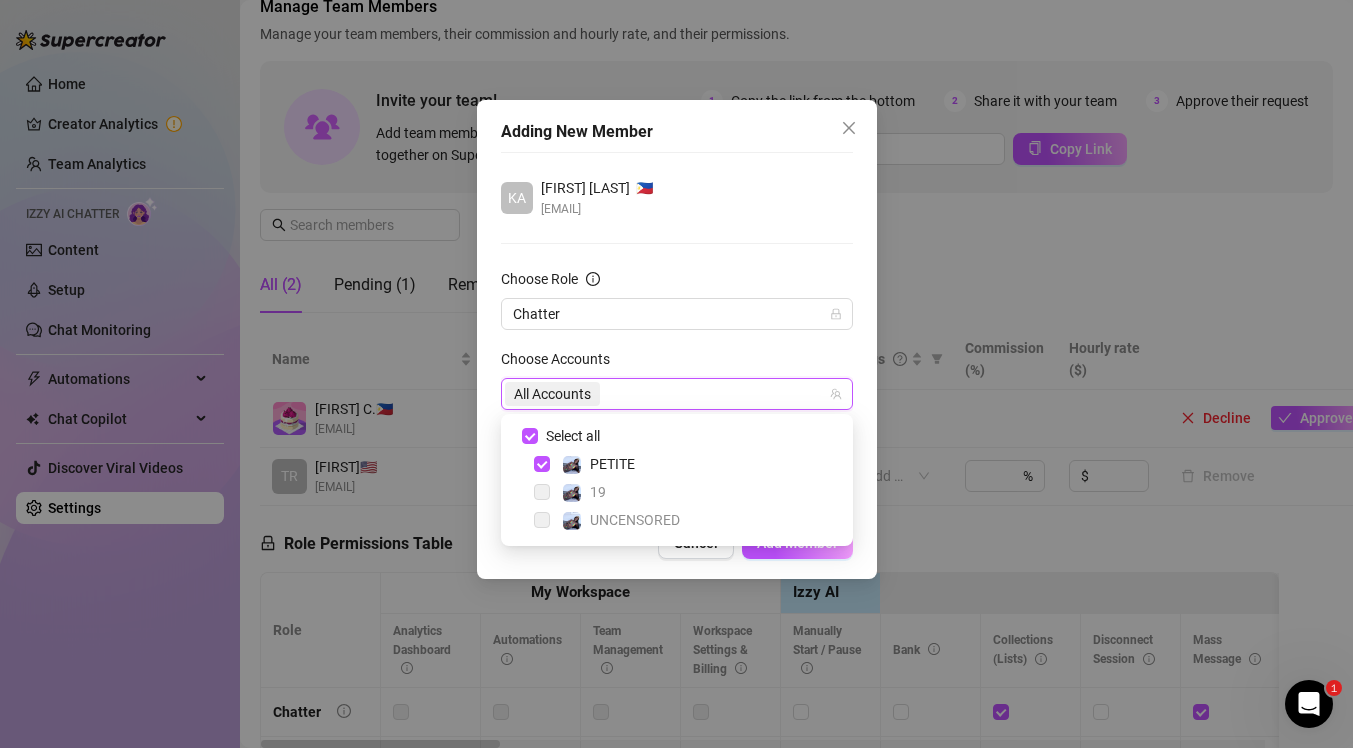 click on "Adding New Member KA [FIRST] [LAST] 🇵🇭 [EMAIL] Choose Role  Chatter Choose Accounts All Accounts   Tags   Add or enter new Cancel Add Member" at bounding box center (677, 339) 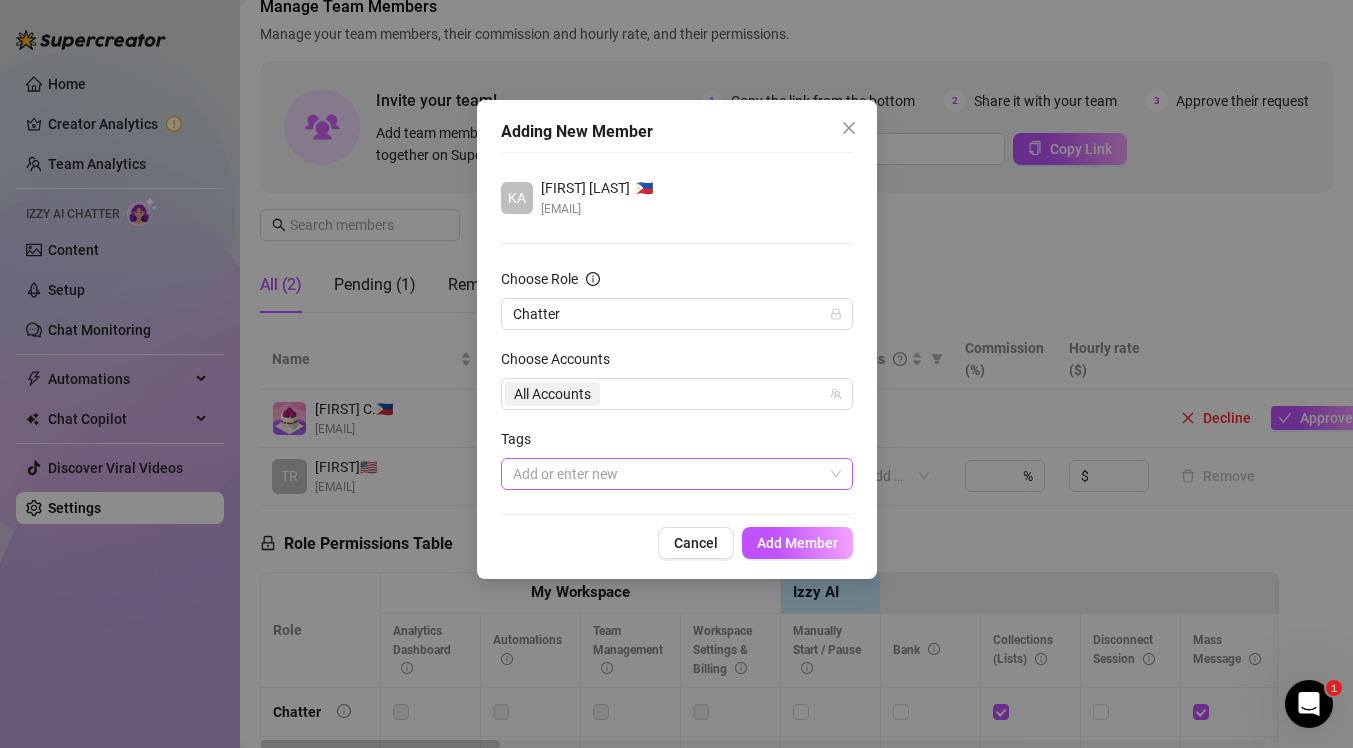 click at bounding box center [666, 474] 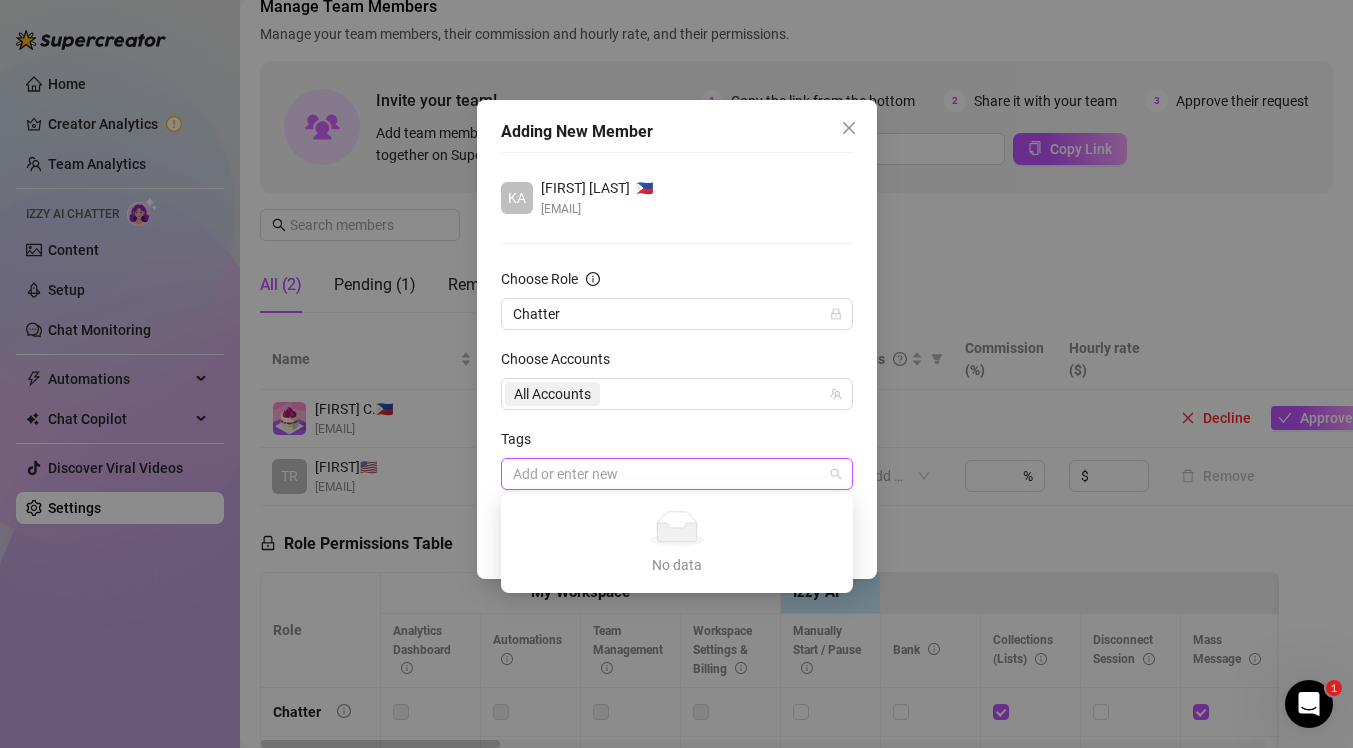 click at bounding box center (666, 474) 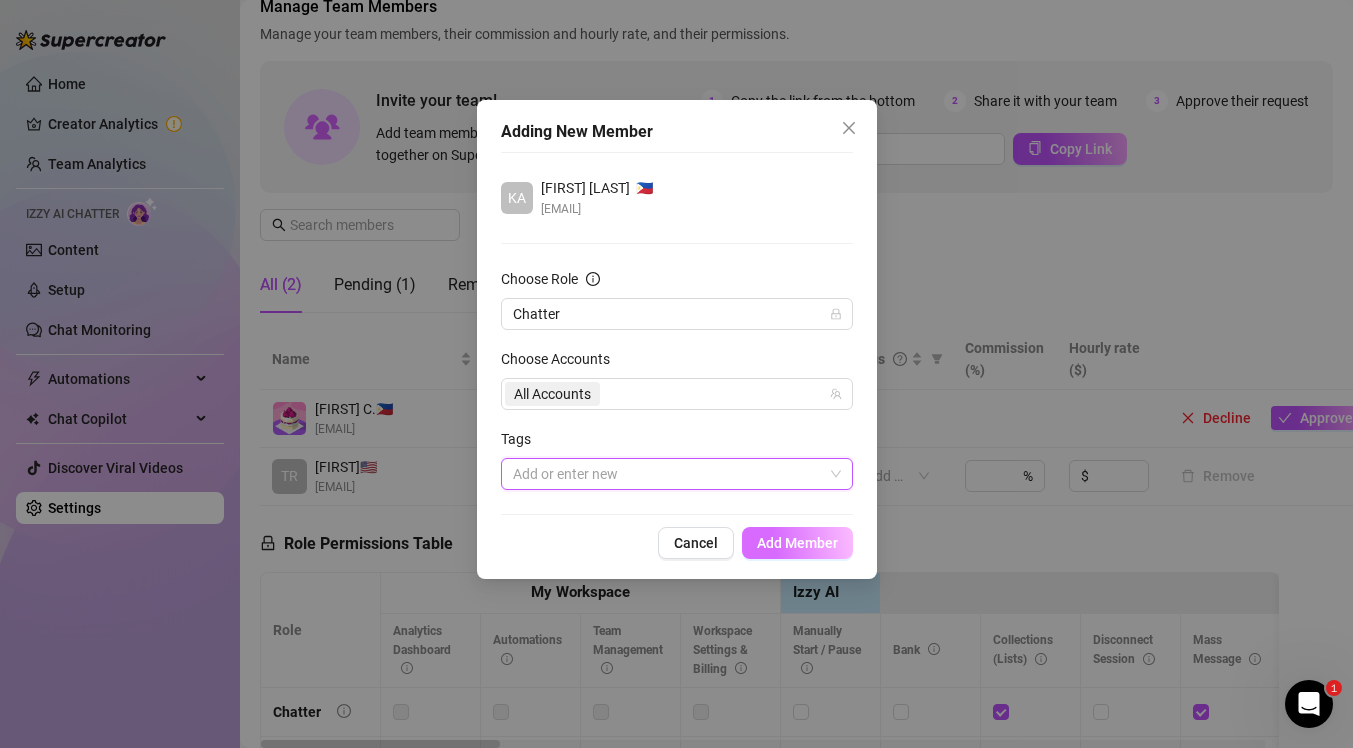 click on "Add Member" at bounding box center [797, 543] 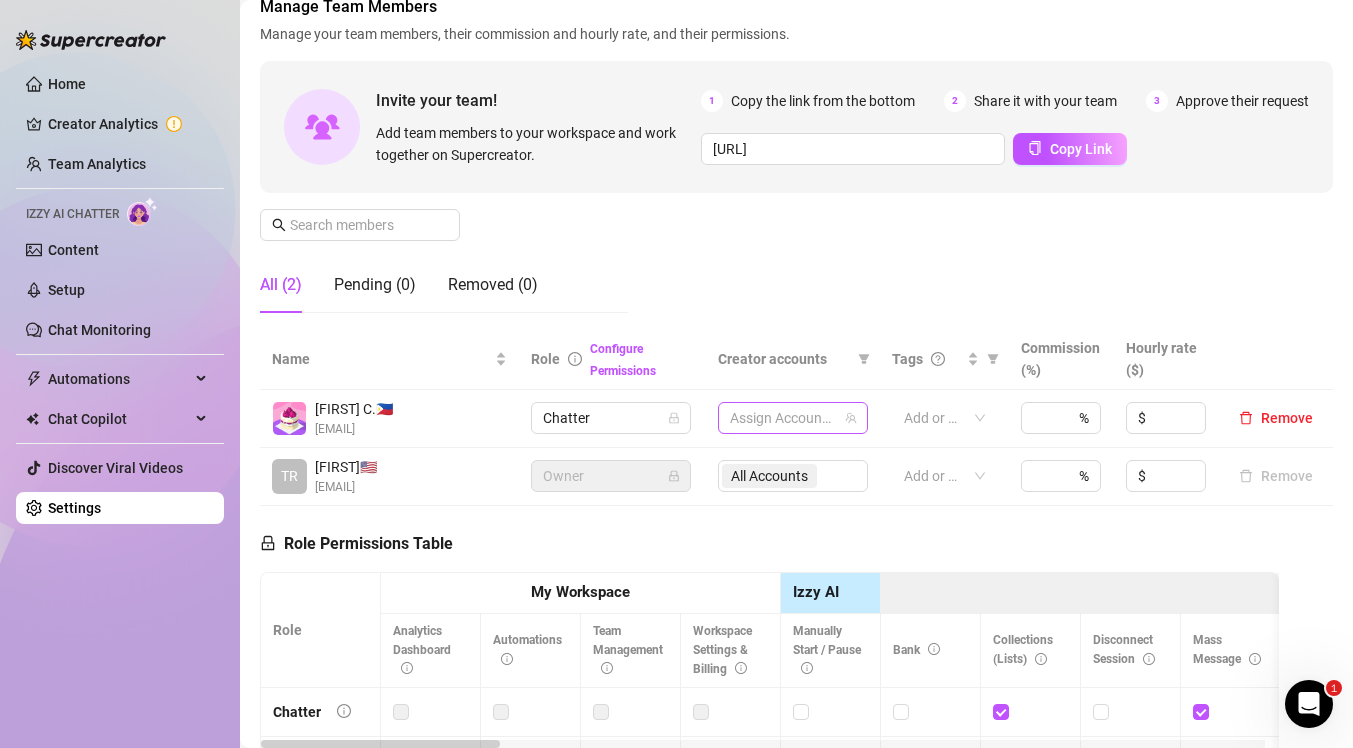 click at bounding box center [782, 418] 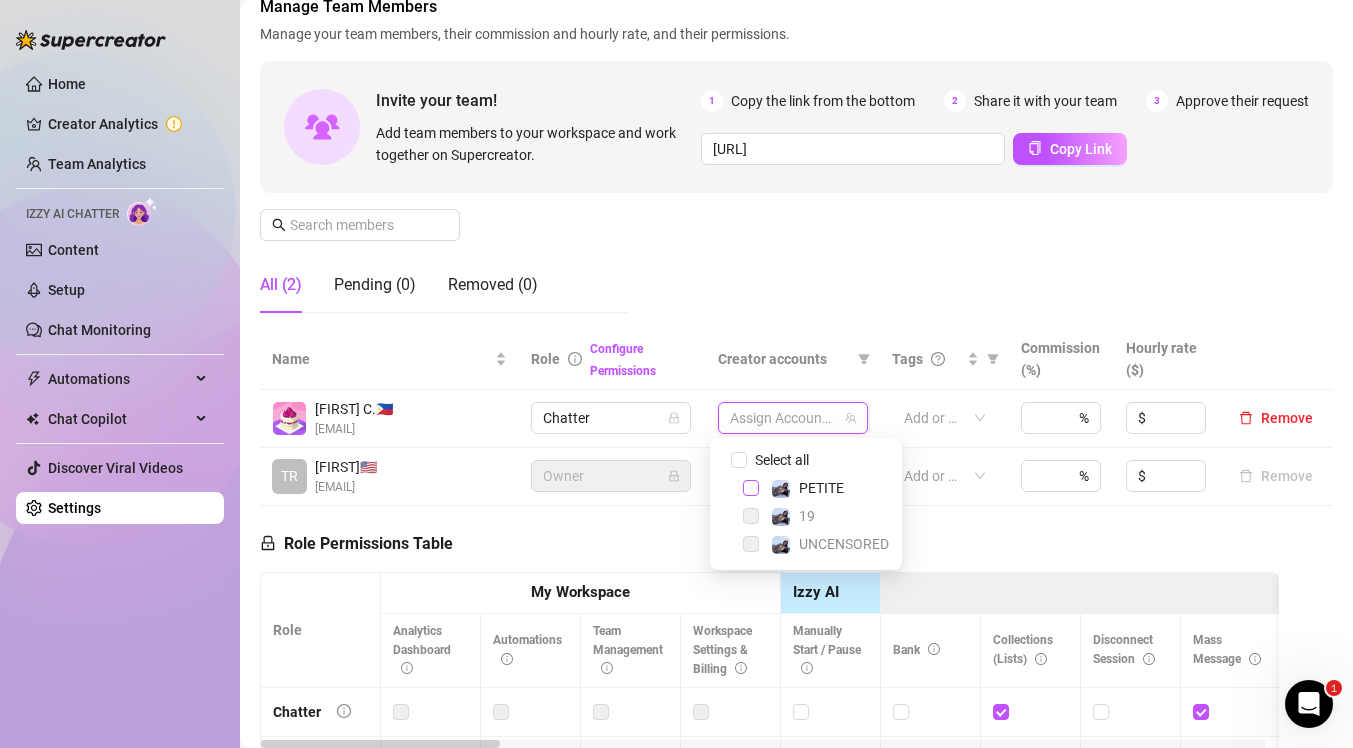 click at bounding box center [751, 488] 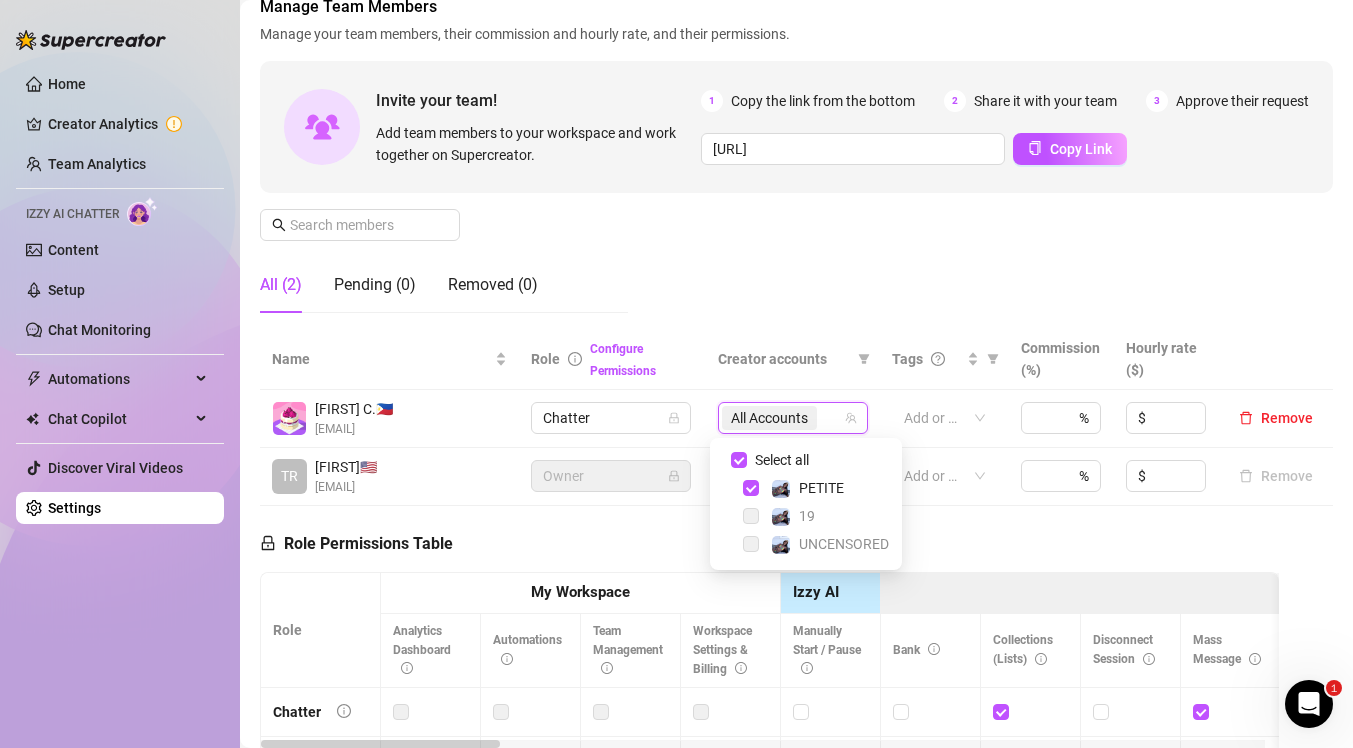 click on "Role Permissions Table Role My Workspace Izzy AI OnlyFans Side Menu OnlyFans Chat Page OnlyFans Account Settings OnlyFans Statements Page Analytics Dashboard Automations Team Management Workspace Settings & Billing Manually Start / Pause Bank Collections (Lists) Disconnect Session Mass Message Mass Message Stats My Profile Notifications Your Cards Posts Promotions Queue Referrals Release Forms Statistics Story & Highlights Streaming Vault Chats Chat - Add New Media Account Fans and following General (Display) Messaging Notifications Privacy and safety Profile Social Media Story Streaming Subscription price and bundles Tracking Links Statements (Earnings) Chargebacks Earnings Statistics Payout Requests Referrals                                                                                     Chatter Account Manager Team Manager Supervisor Owner Analyst" at bounding box center [769, 784] 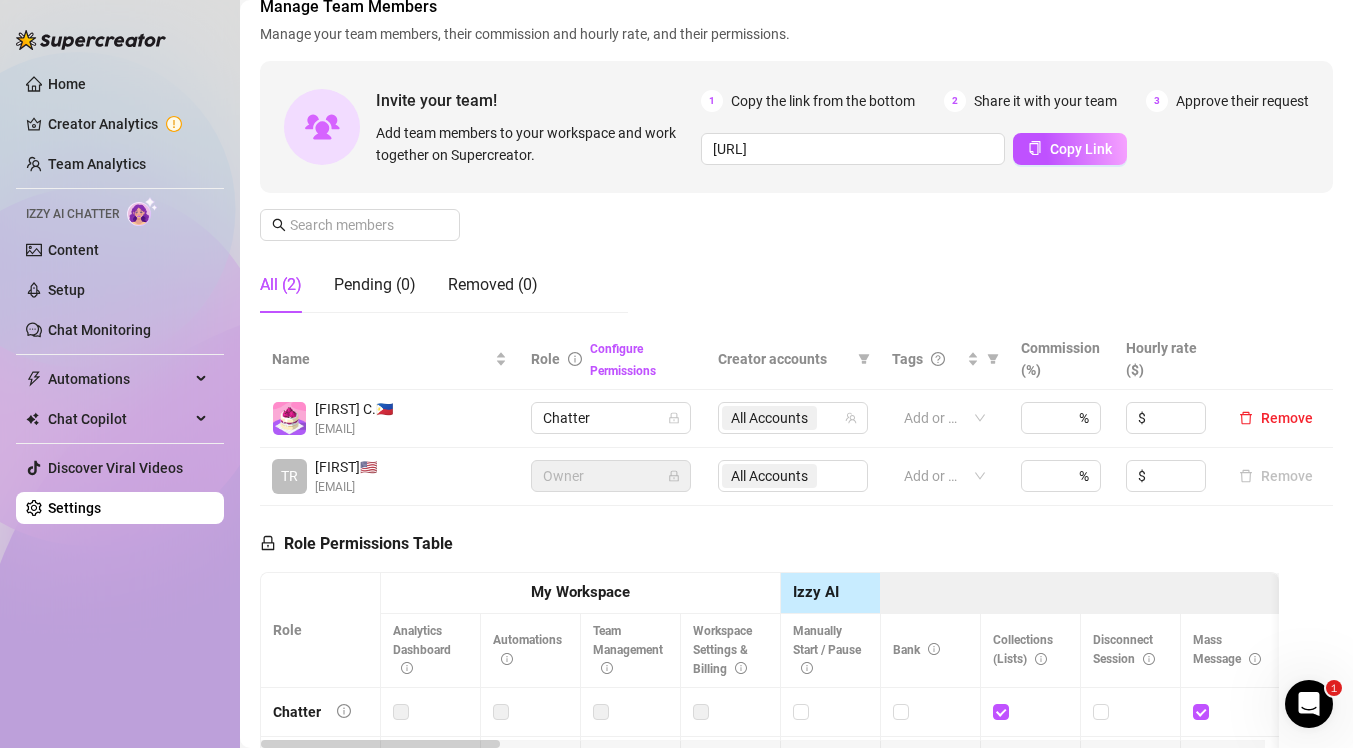 click on "Role Permissions Table Role My Workspace Izzy AI OnlyFans Side Menu OnlyFans Chat Page OnlyFans Account Settings OnlyFans Statements Page Analytics Dashboard Automations Team Management Workspace Settings & Billing Manually Start / Pause Bank Collections (Lists) Disconnect Session Mass Message Mass Message Stats My Profile Notifications Your Cards Posts Promotions Queue Referrals Release Forms Statistics Story & Highlights Streaming Vault Chats Chat - Add New Media Account Fans and following General (Display) Messaging Notifications Privacy and safety Profile Social Media Story Streaming Subscription price and bundles Tracking Links Statements (Earnings) Chargebacks Earnings Statistics Payout Requests Referrals                                                                                     Chatter Account Manager Team Manager Supervisor Owner Analyst" at bounding box center [769, 784] 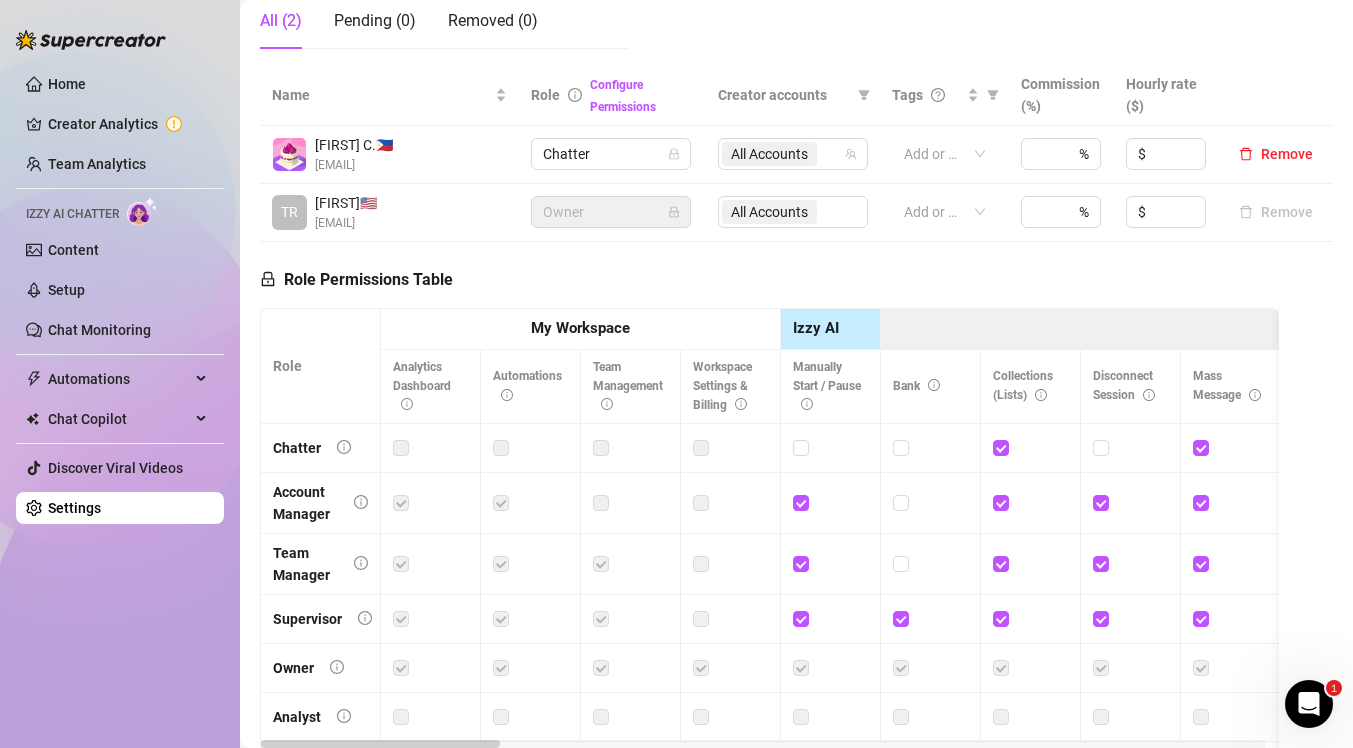 scroll, scrollTop: 524, scrollLeft: 0, axis: vertical 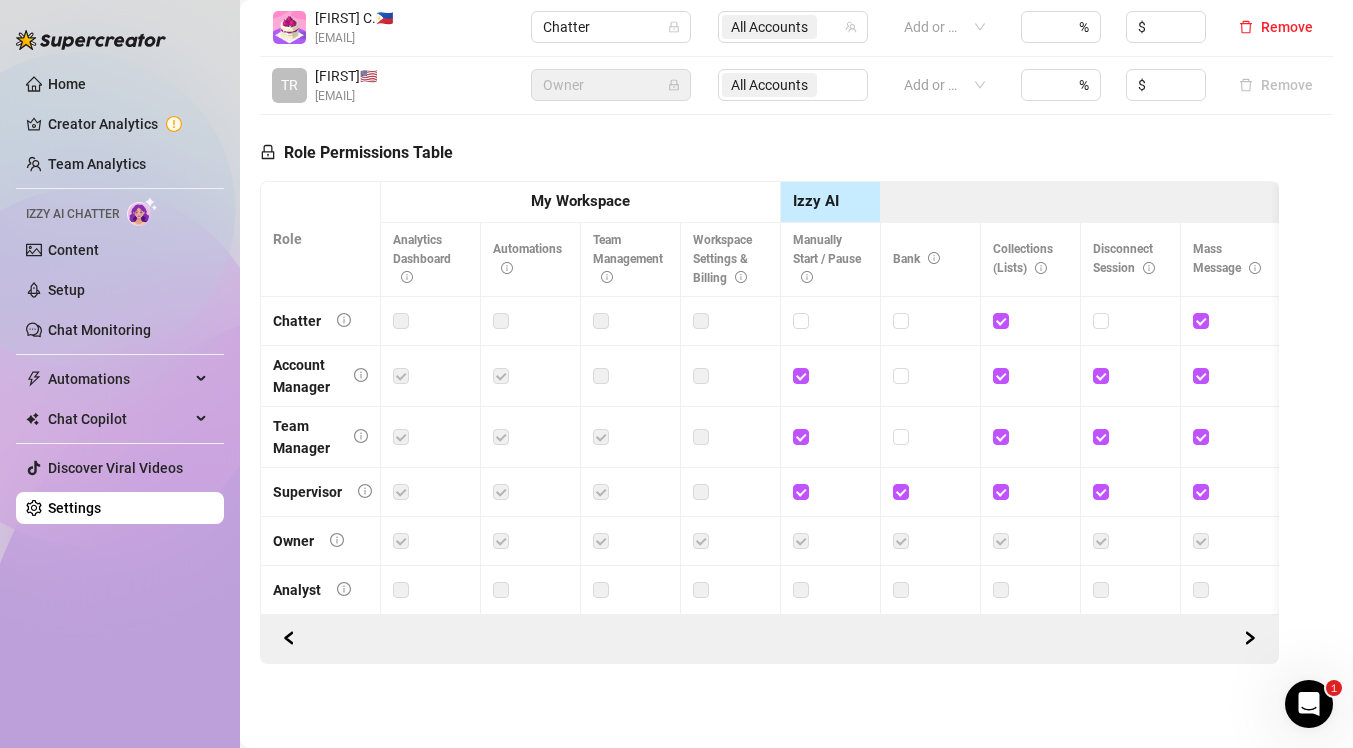 click on "Home Creator Analytics   Team Analytics Izzy AI Chatter Content Setup Chat Monitoring Automations All Message Flow Beta Bump Fans Expired Fans Chat Copilot All AI Reply Message Library Fan CRM Discover Viral Videos Settings" at bounding box center (120, 296) 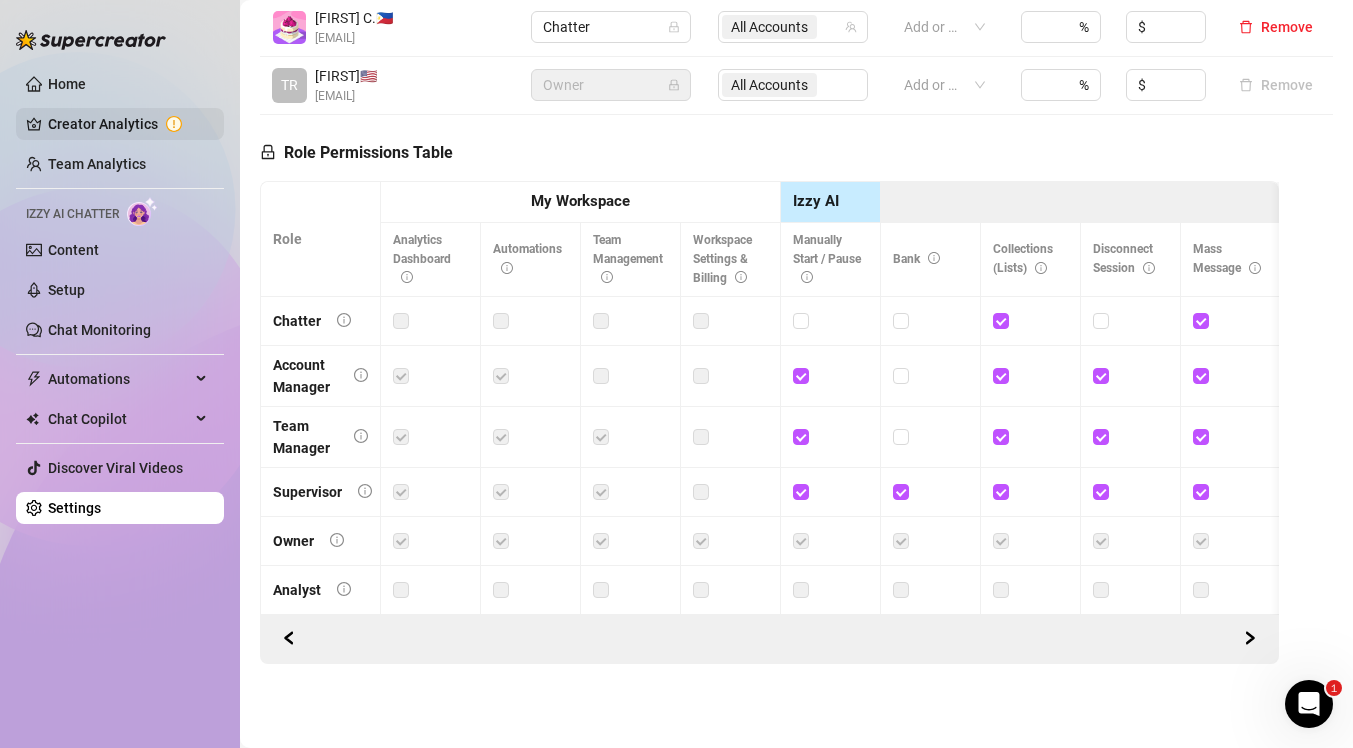 click on "Creator Analytics" at bounding box center (128, 124) 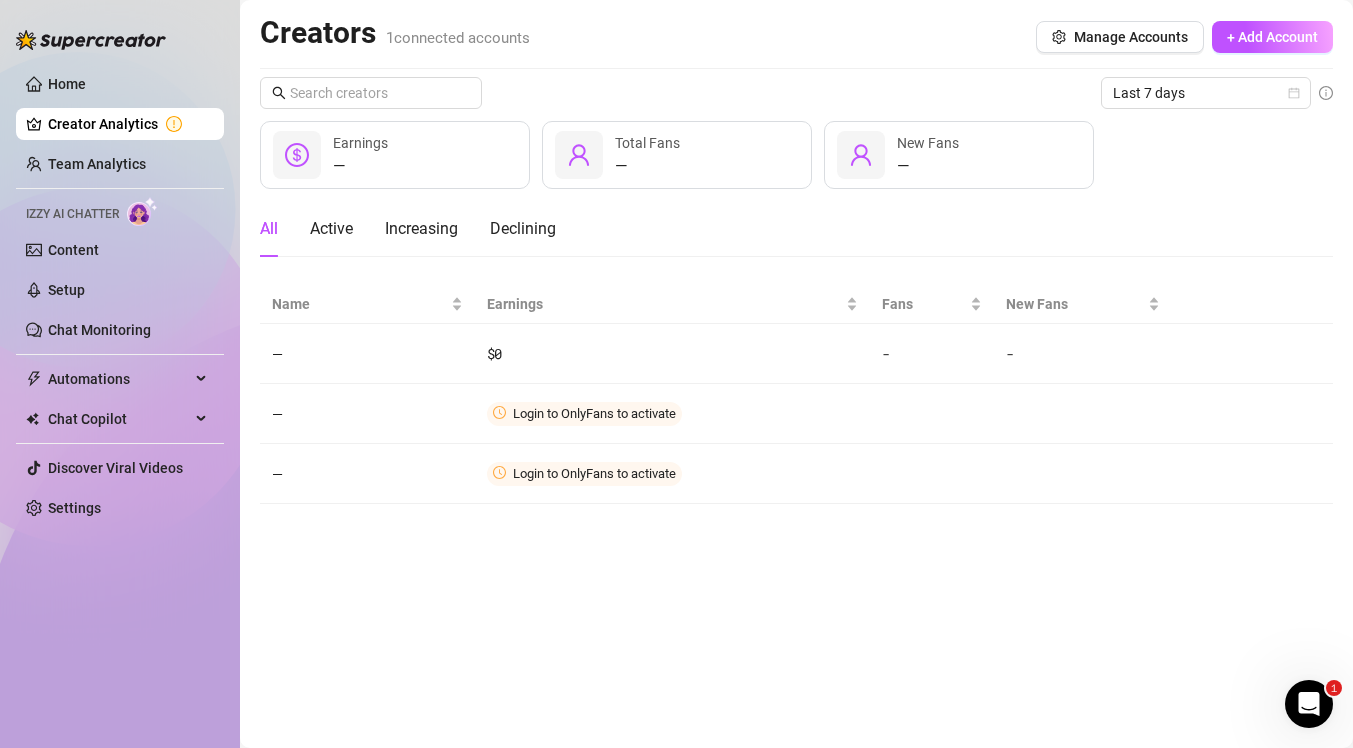 scroll, scrollTop: 0, scrollLeft: 0, axis: both 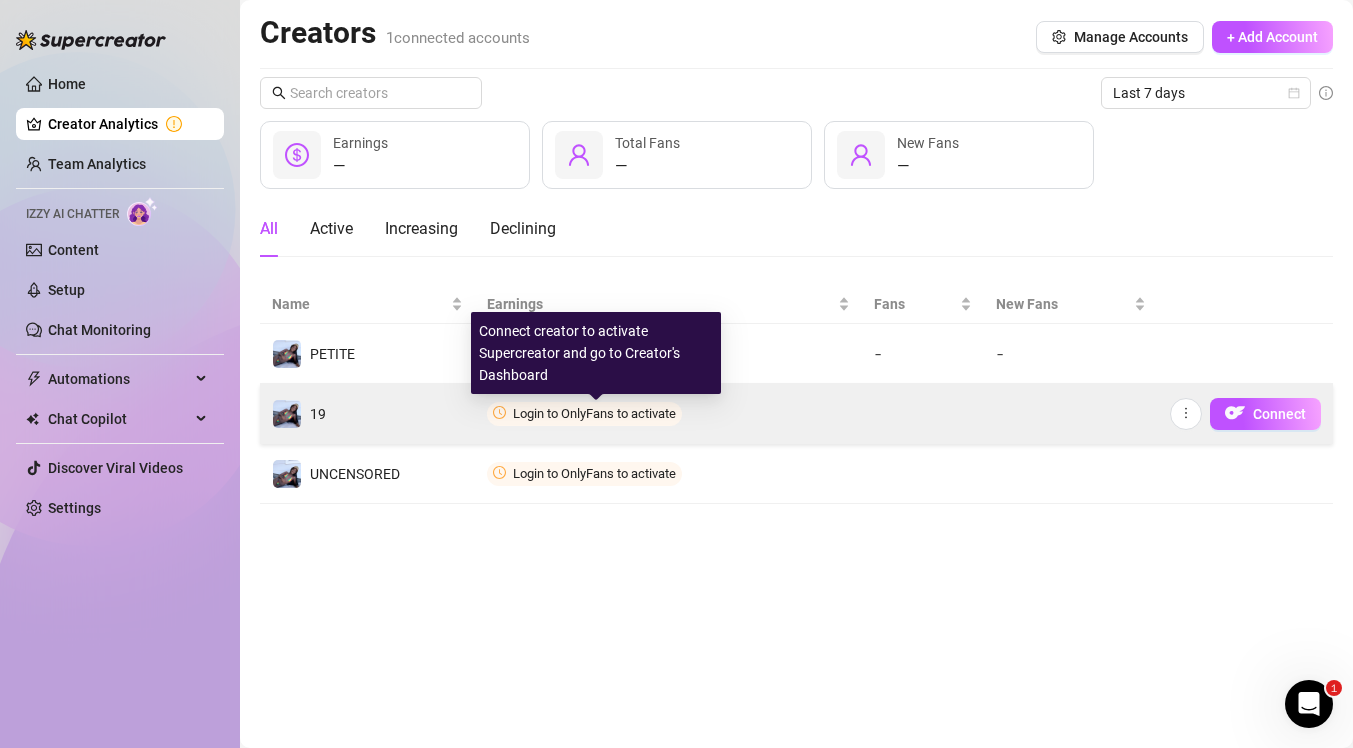 click on "Login to OnlyFans to activate" at bounding box center (594, 413) 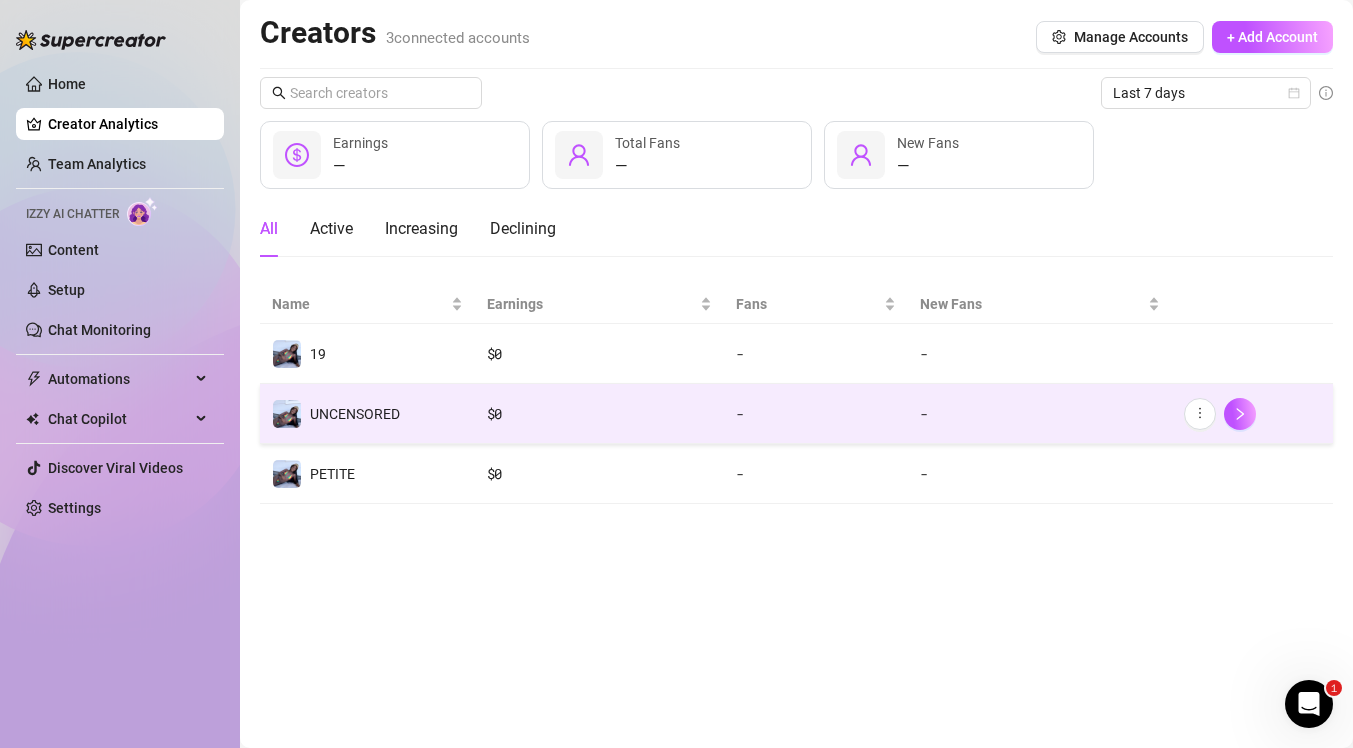click on "All Active Increasing Declining" at bounding box center [796, 229] 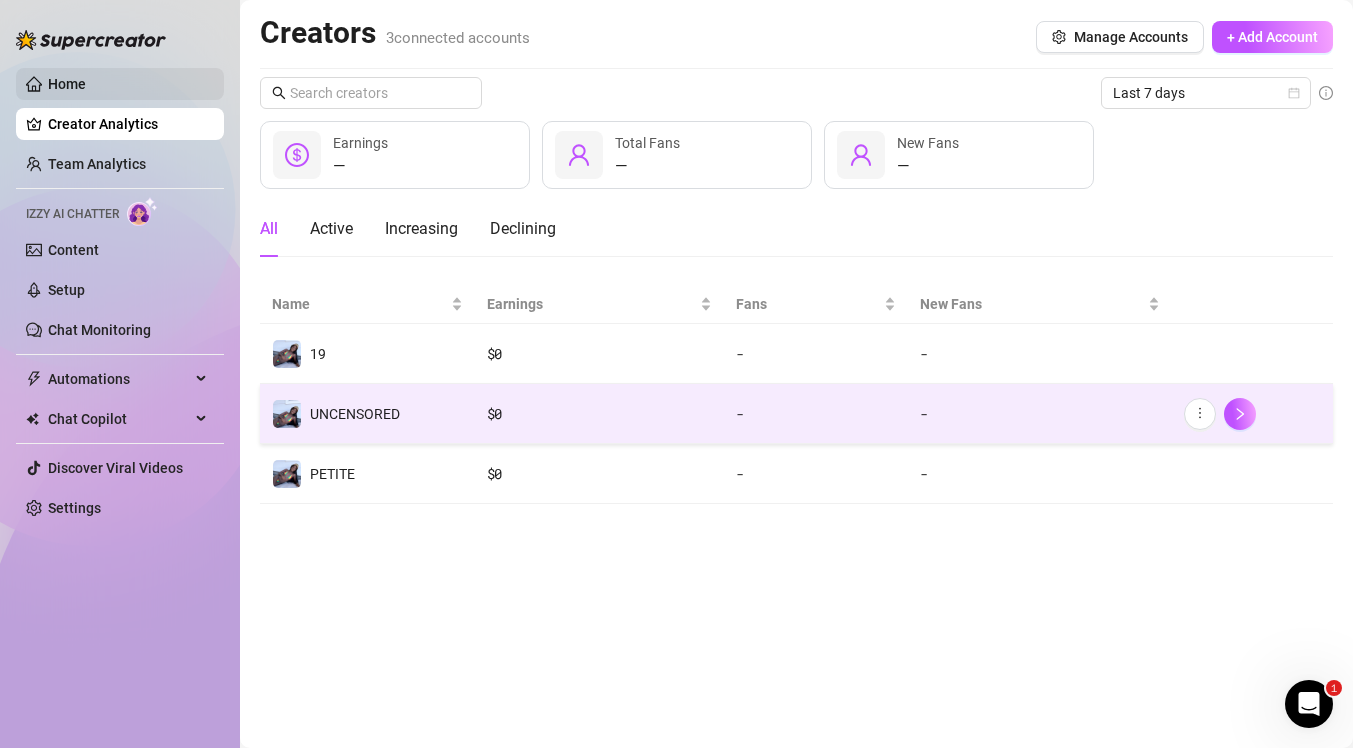 click on "Home" at bounding box center (67, 84) 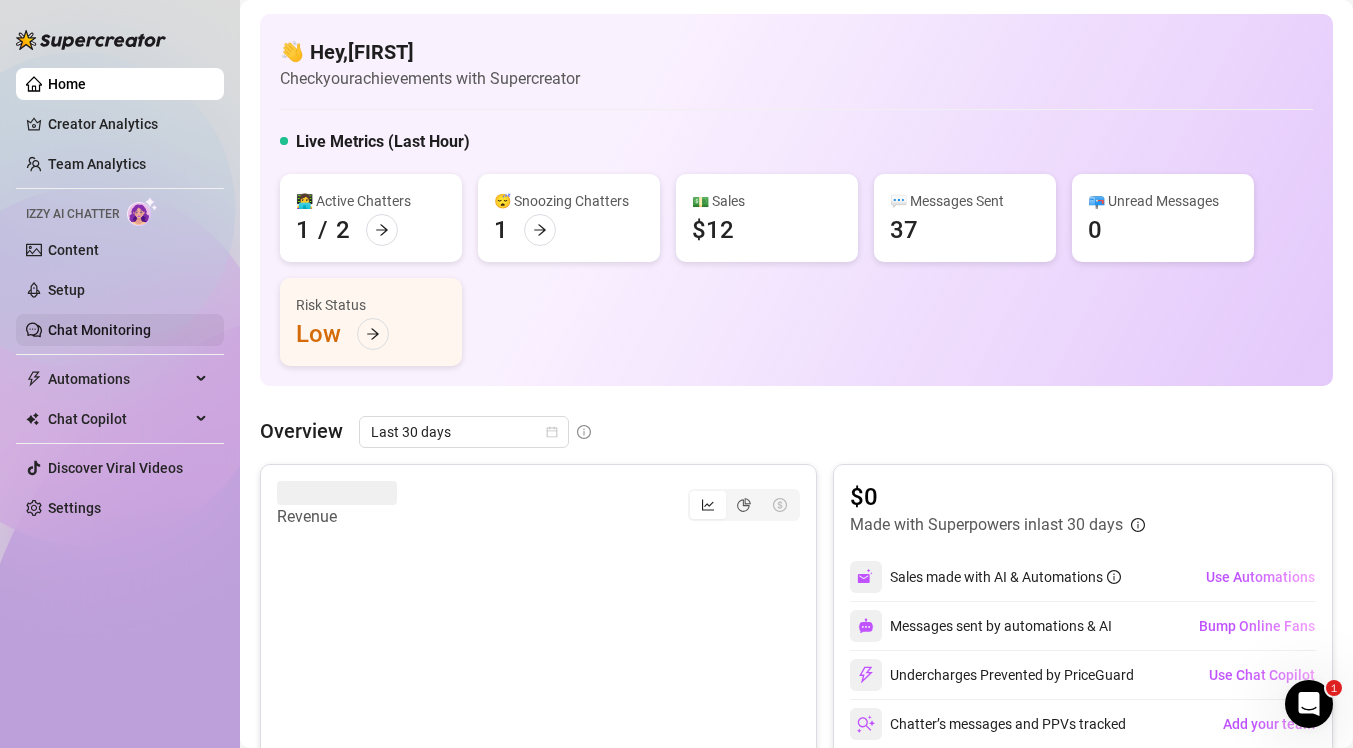 drag, startPoint x: 143, startPoint y: 332, endPoint x: 132, endPoint y: 345, distance: 17.029387 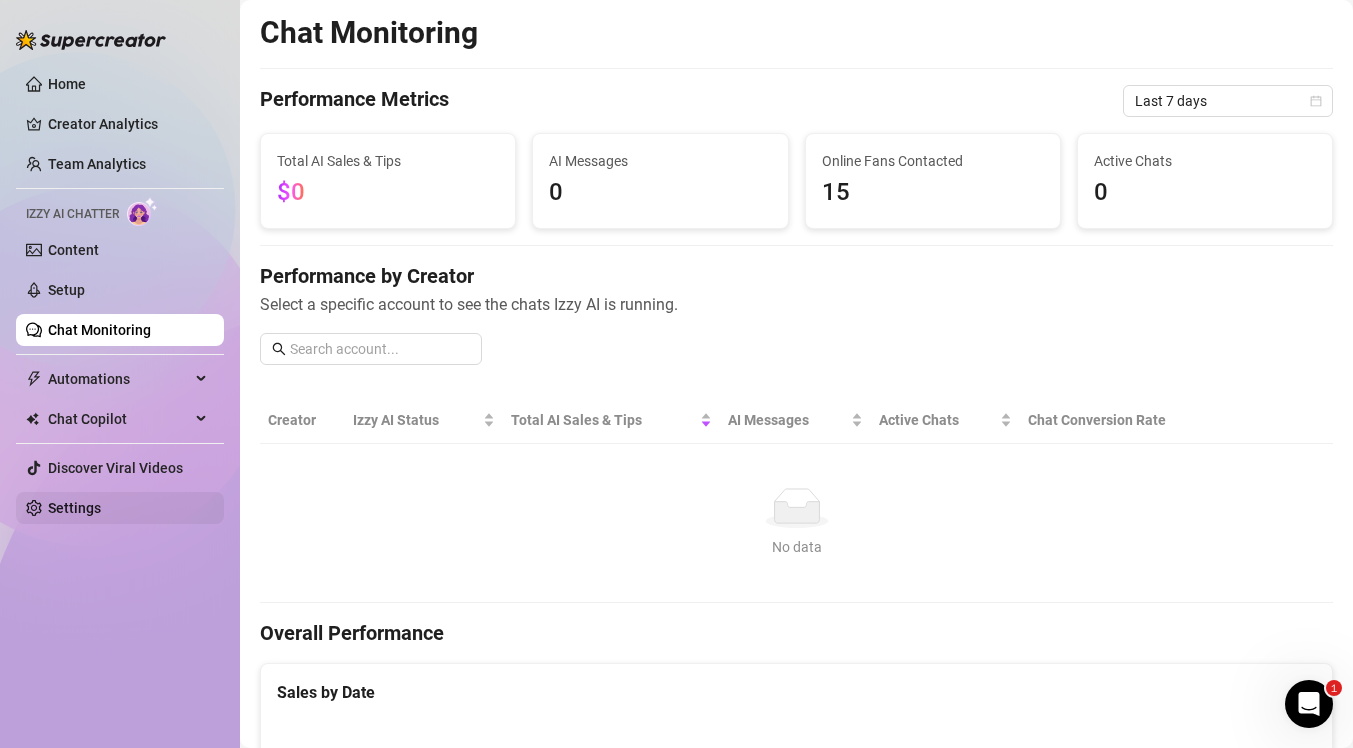 click on "Settings" at bounding box center (74, 508) 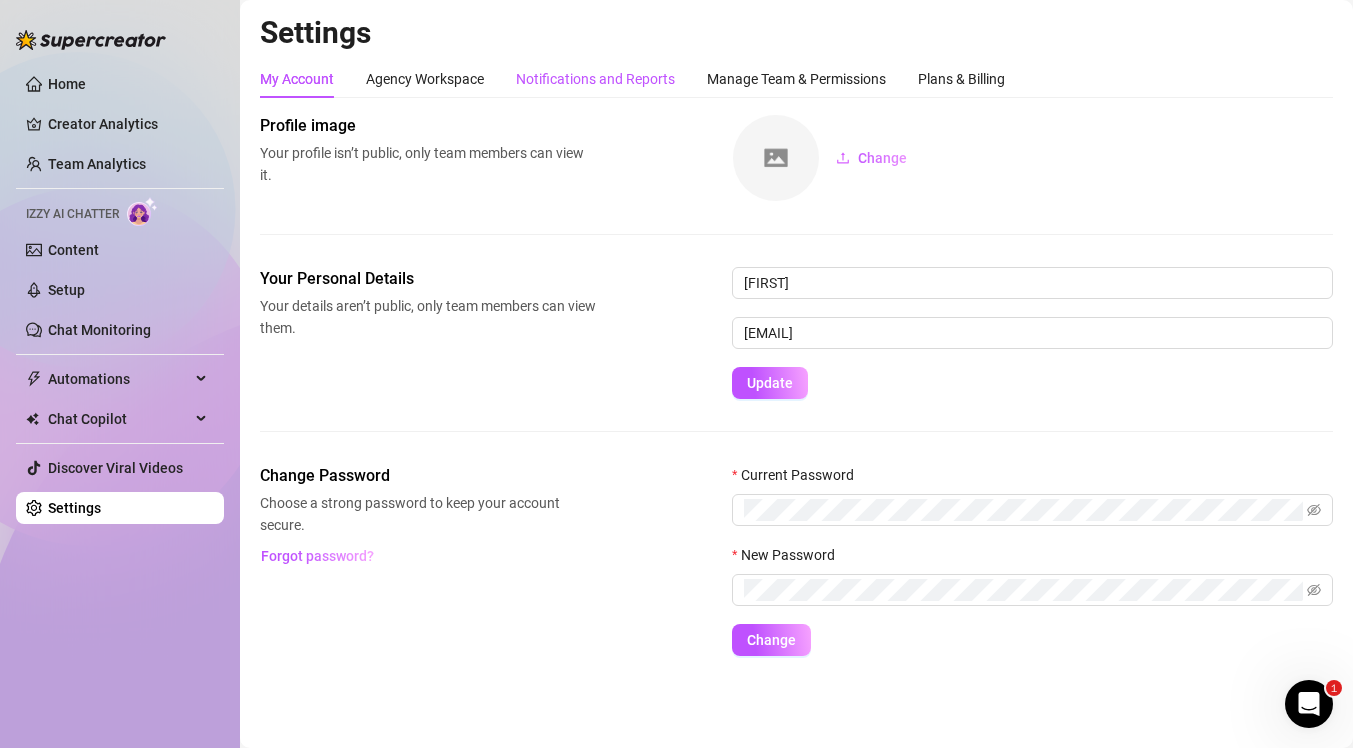 click on "Notifications and Reports" at bounding box center [595, 79] 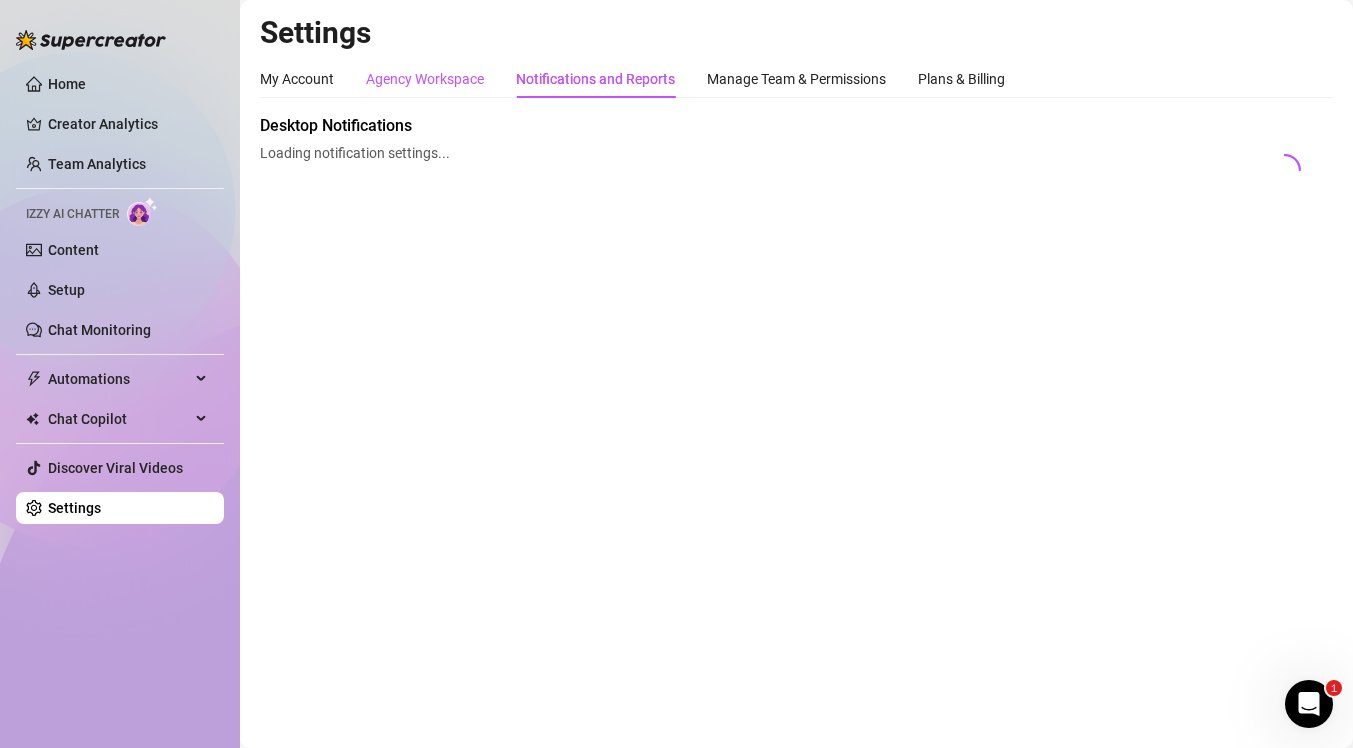 click on "Agency Workspace" at bounding box center [425, 79] 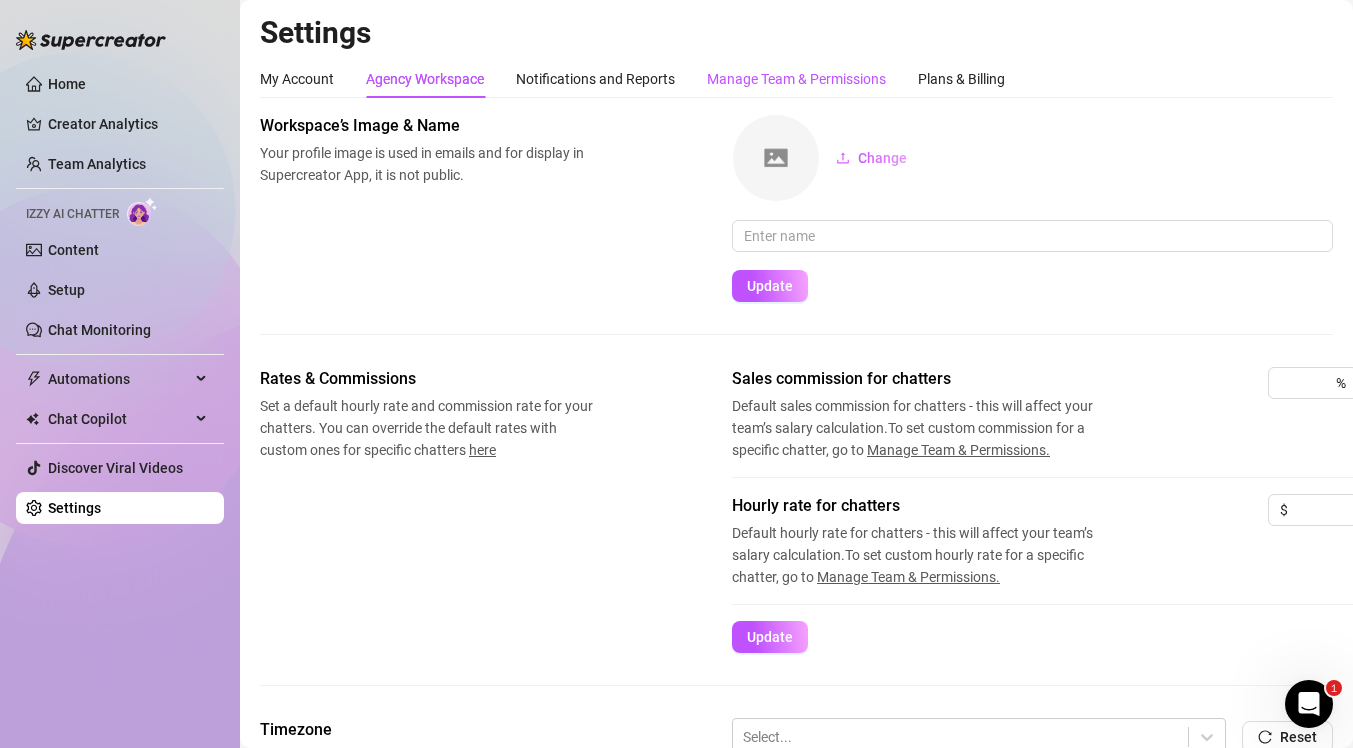 click on "Manage Team & Permissions" at bounding box center (796, 79) 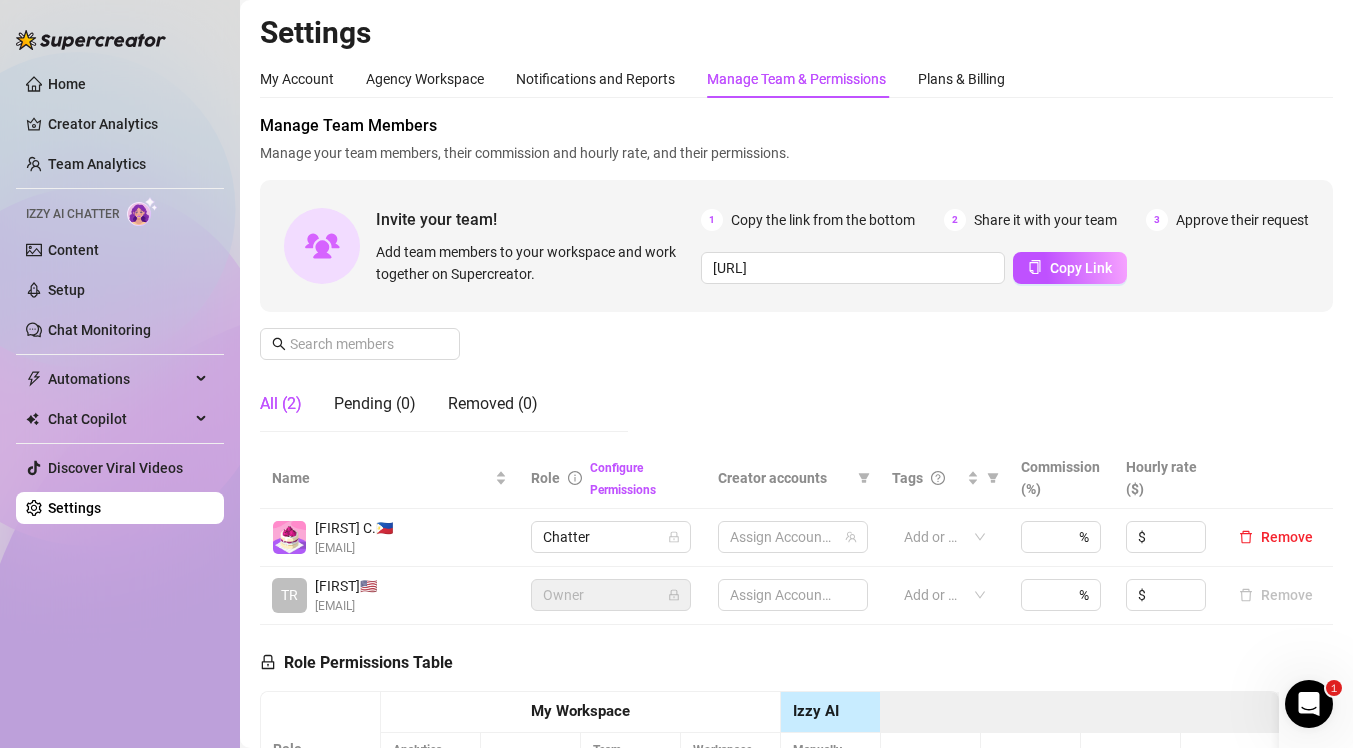 click on "Manage Team & Permissions" at bounding box center [796, 79] 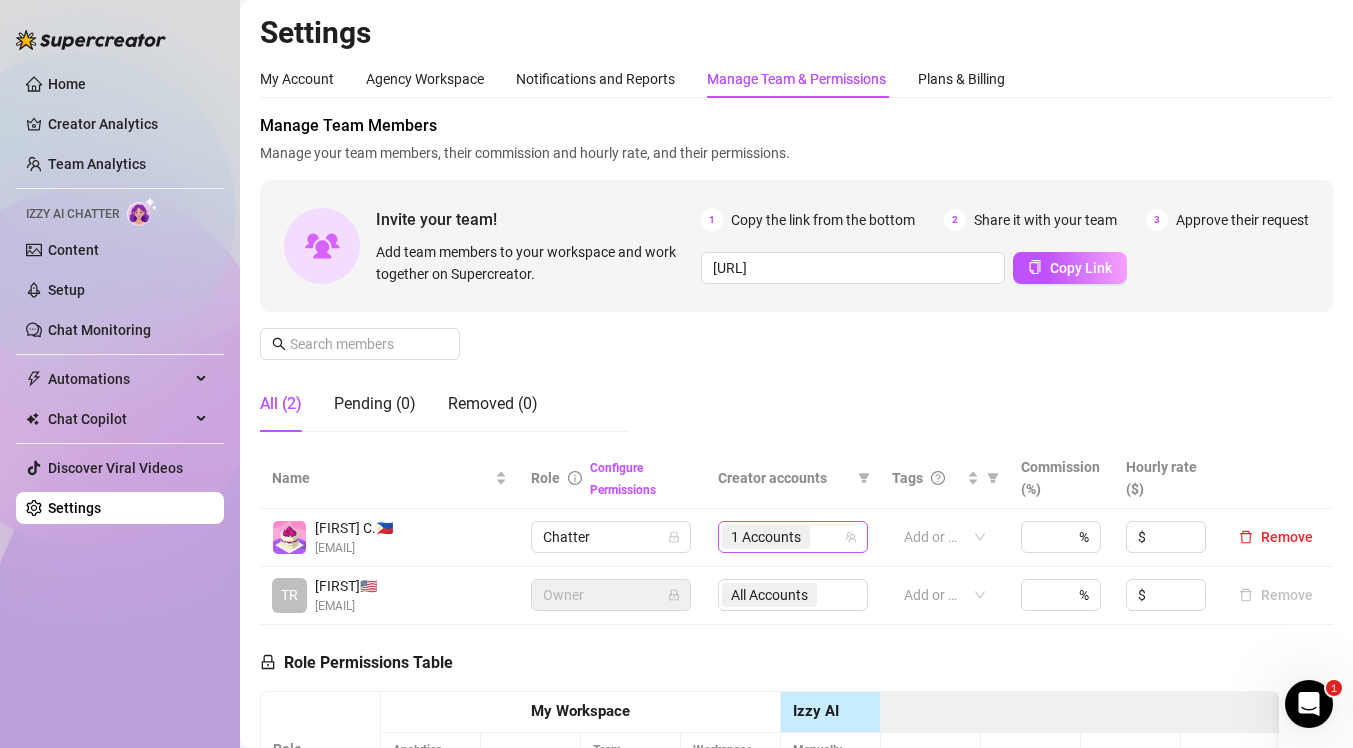 click on "1 Accounts" at bounding box center [766, 537] 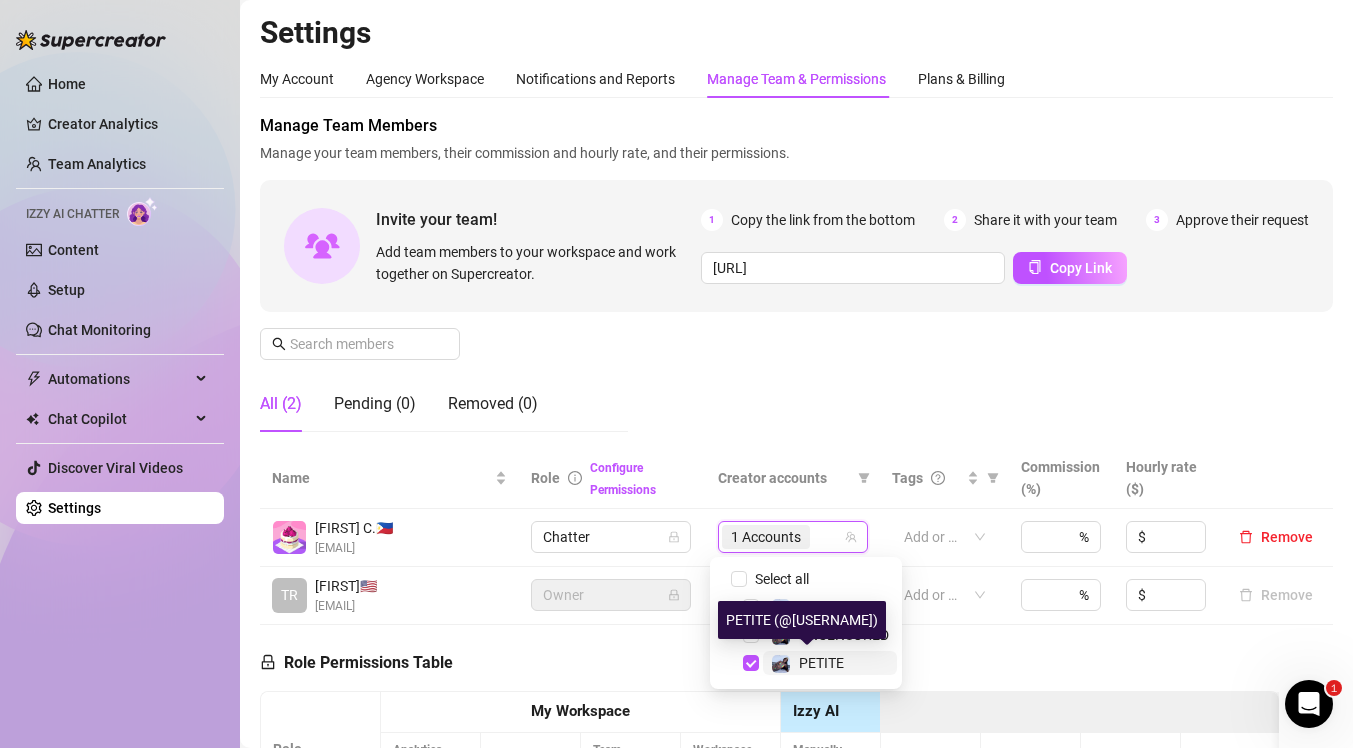click at bounding box center [781, 664] 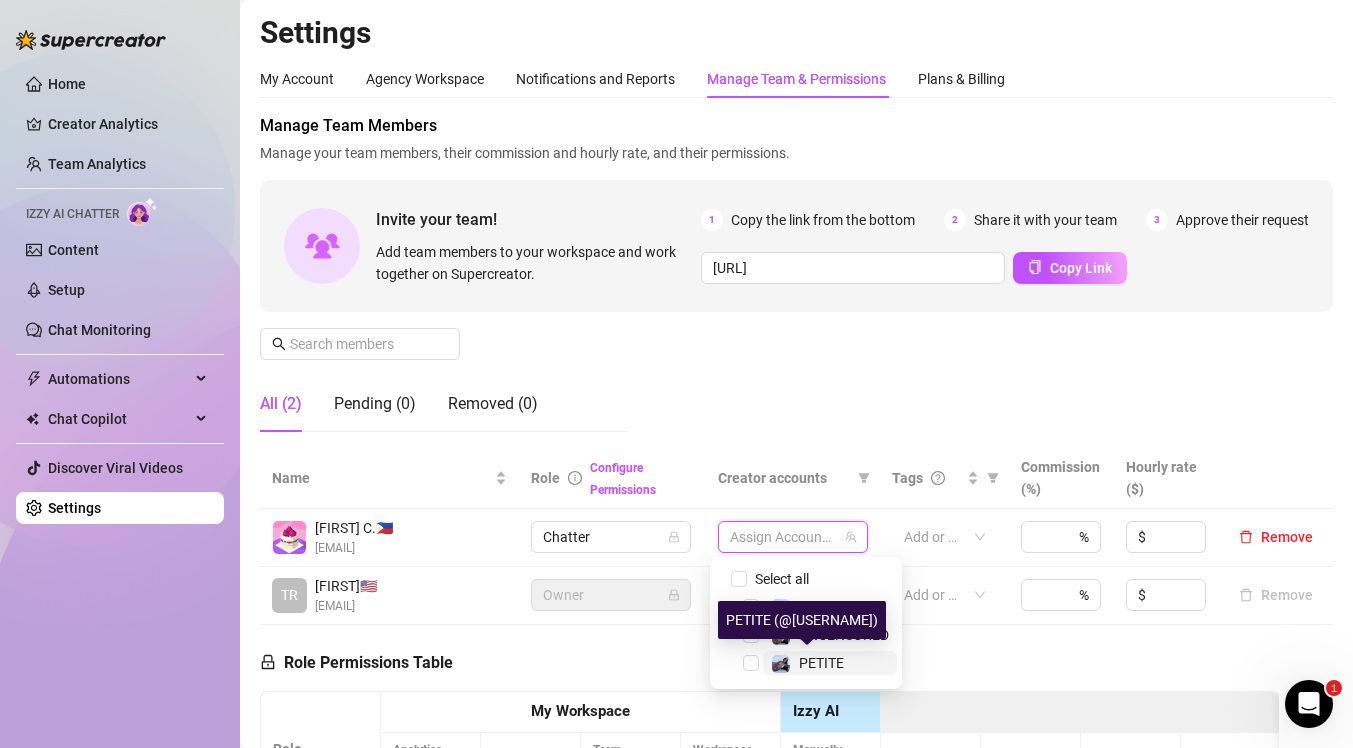 click at bounding box center [781, 664] 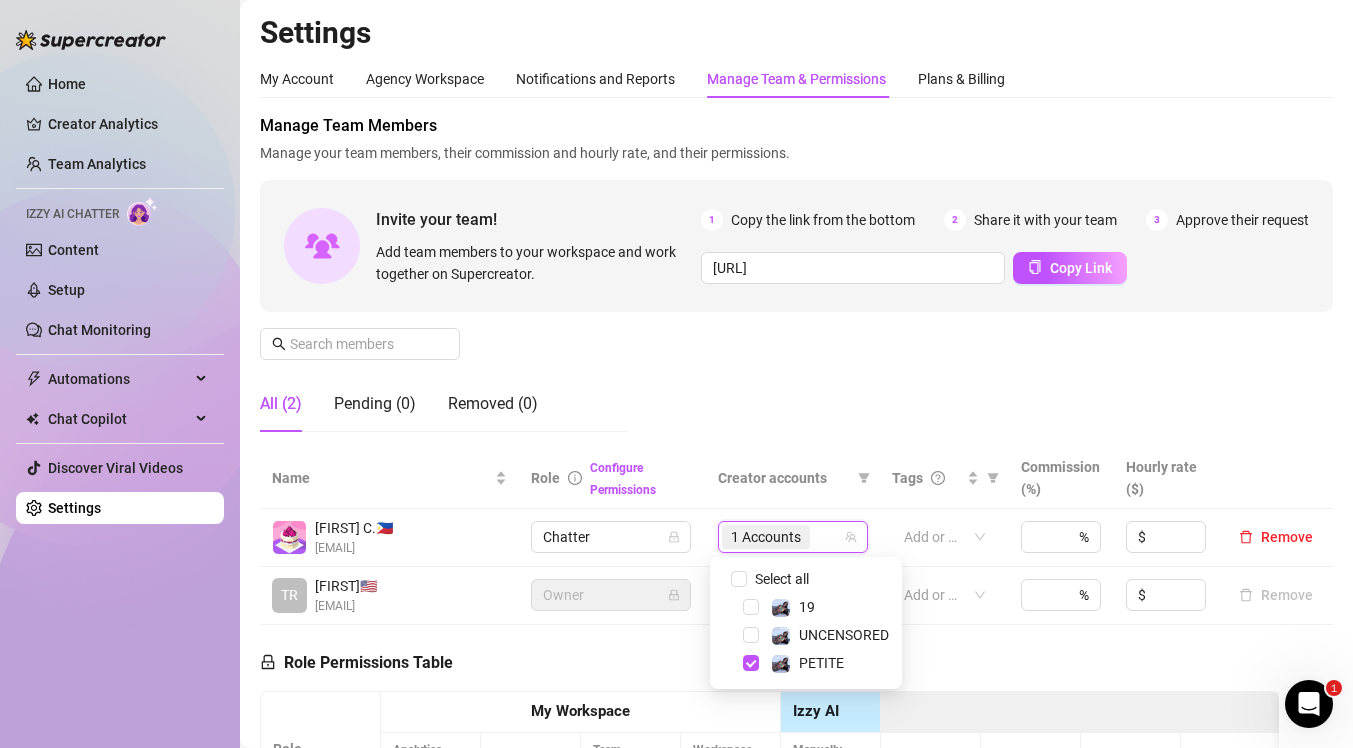 click on "Manage Team Members Manage your team members, their commission and hourly rate, and their permissions. Invite your team! Add team members to your workspace and work together on Supercreator. 1 Copy the link from the bottom 2 Share it with your team 3 Approve their request [URL] Copy Link All (2) Pending (0) Removed (0)" at bounding box center [796, 281] 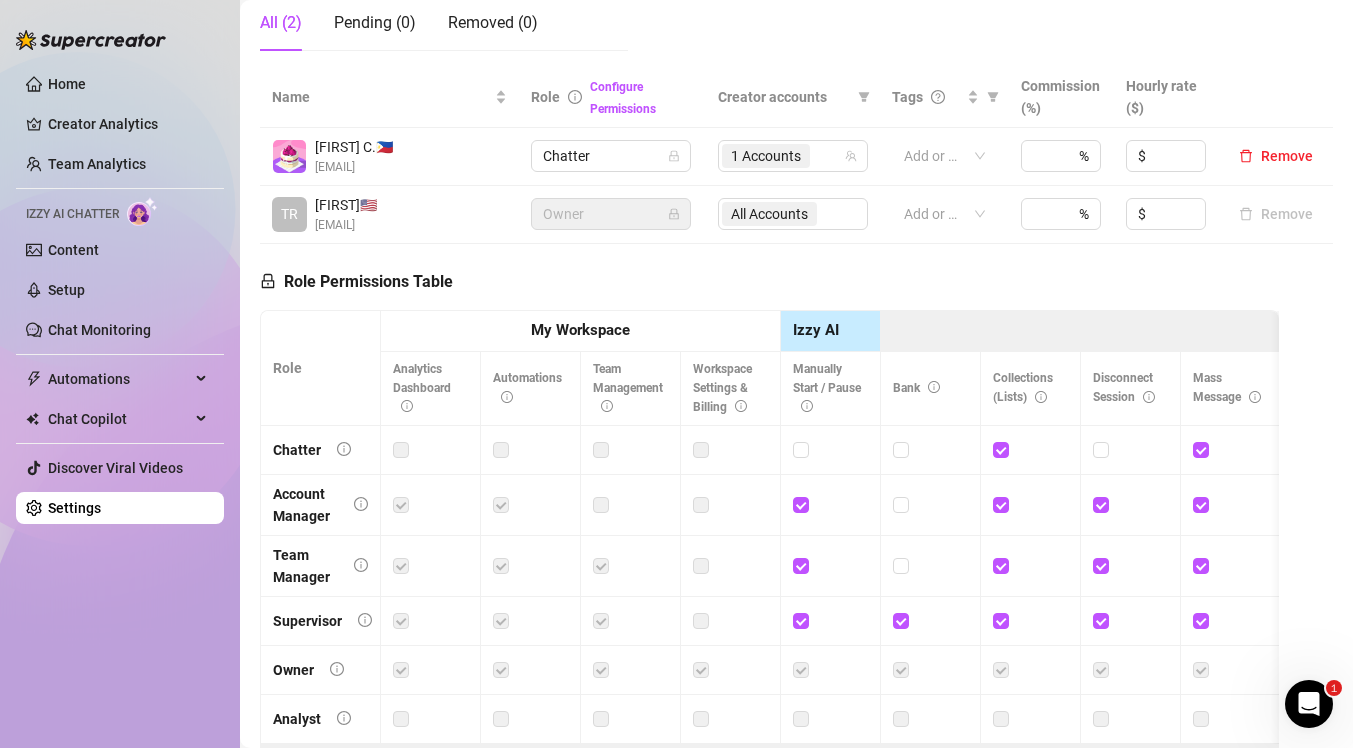 scroll, scrollTop: 524, scrollLeft: 0, axis: vertical 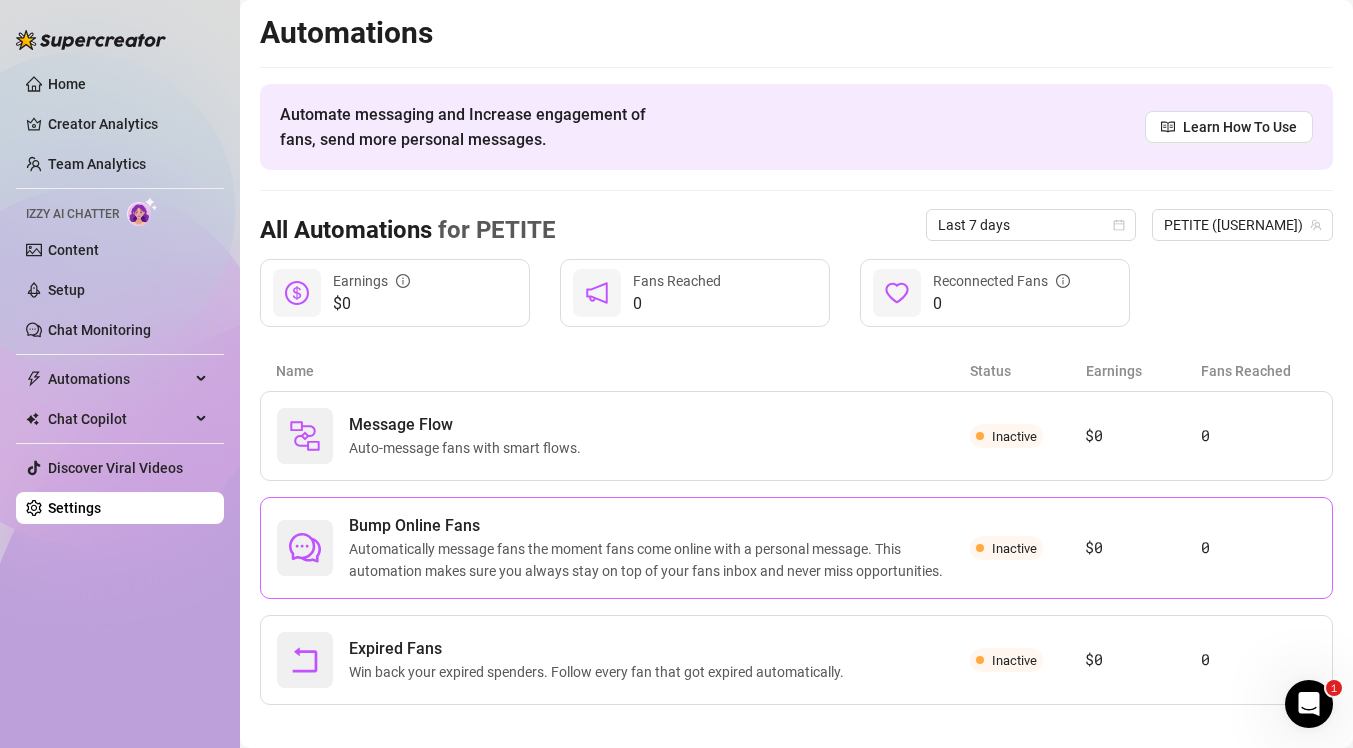 click on "Automatically message fans the moment fans come online with a personal message. This automation makes sure you always stay on top of your fans inbox and never miss opportunities." at bounding box center (659, 560) 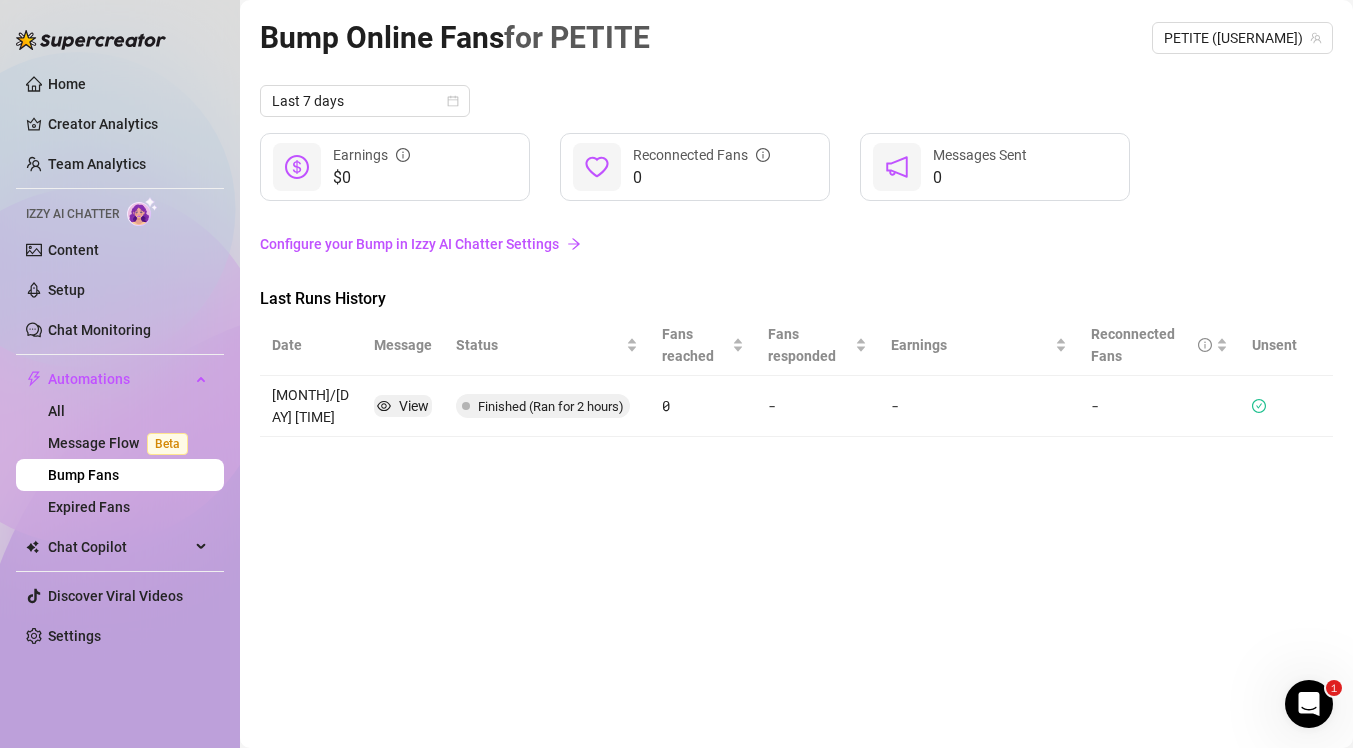 click 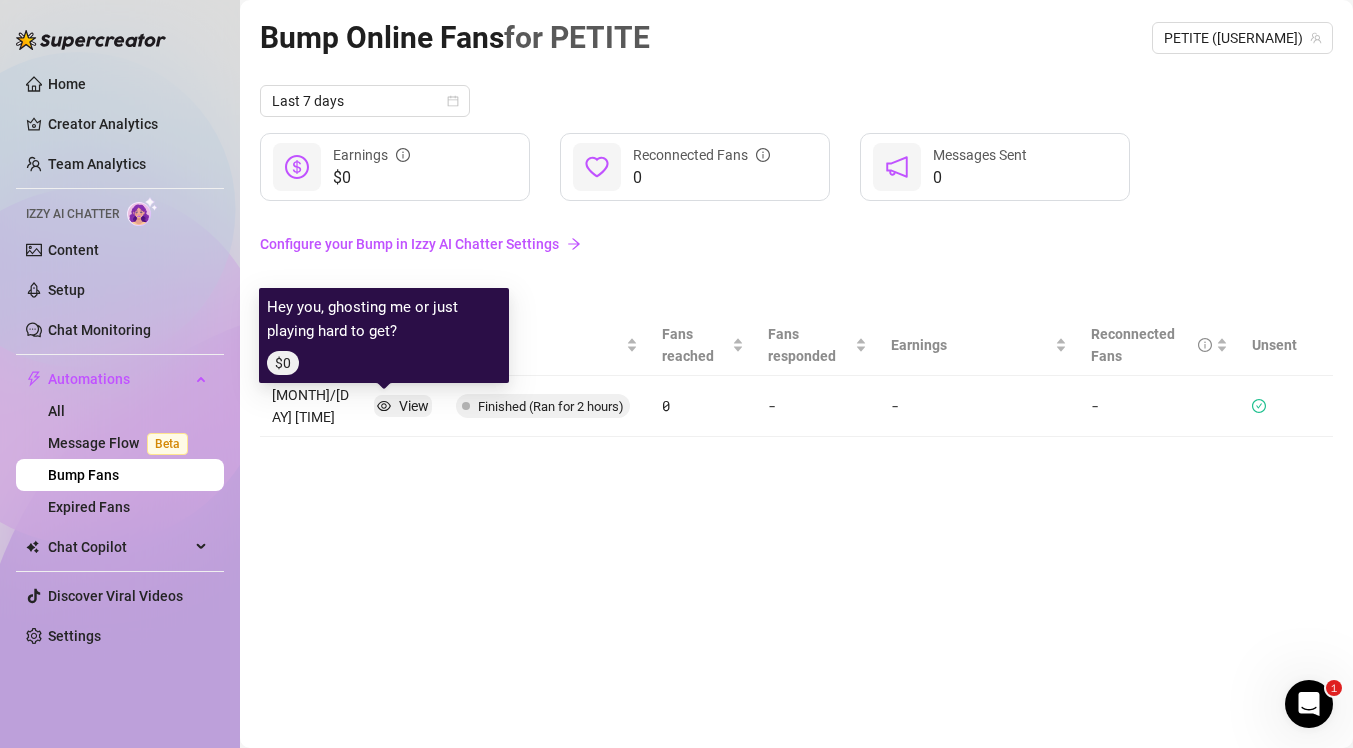 click on "View" at bounding box center (403, 406) 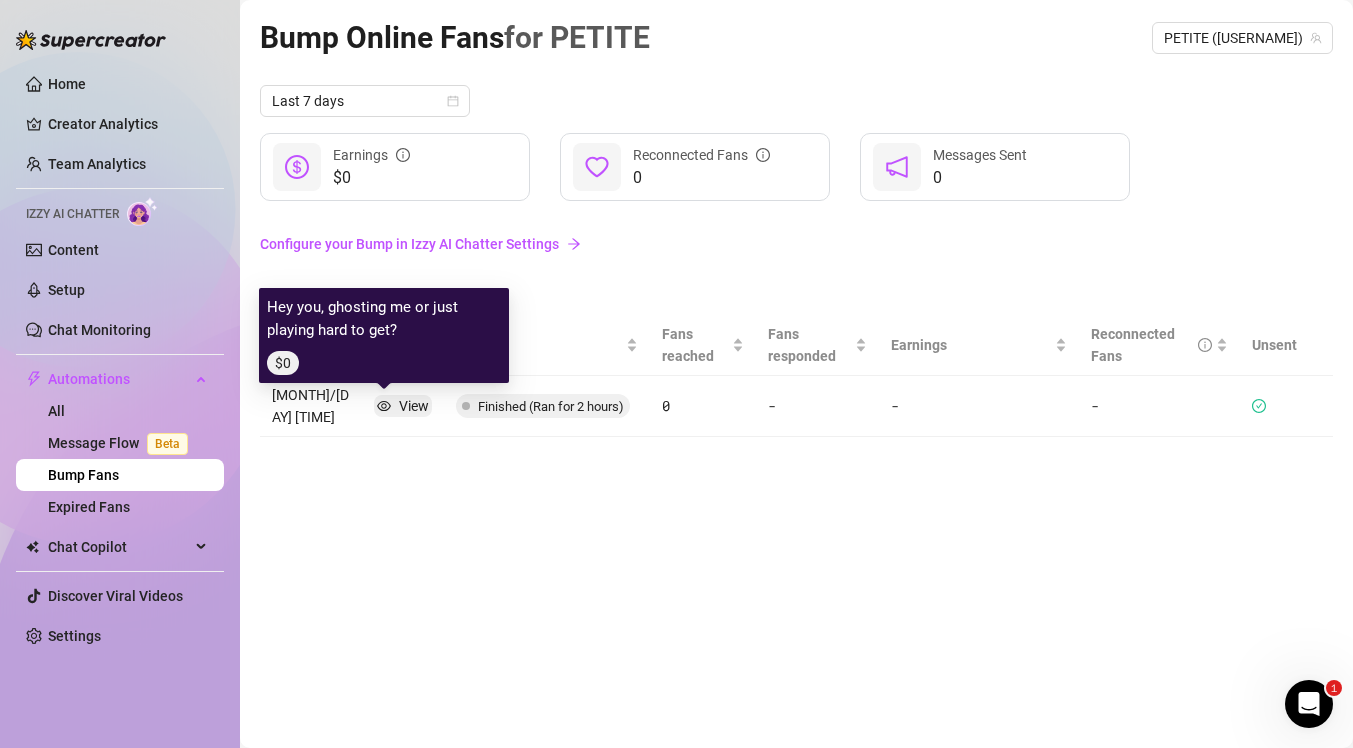 click on "Bump Online Fans  for PETITE PETITE ([USERNAME]) Last 7 days $0 Earnings 0 Reconnected Fans 0 Messages Sent Configure your Bump in Izzy AI Chatter Settings Last Runs History Date Message Status Fans reached Fans responded Earnings Reconnected Fans Unsent [MONTH]/[DAY] [TIME] View Finished (Ran for 2 hours) 0 - - -" at bounding box center (796, 351) 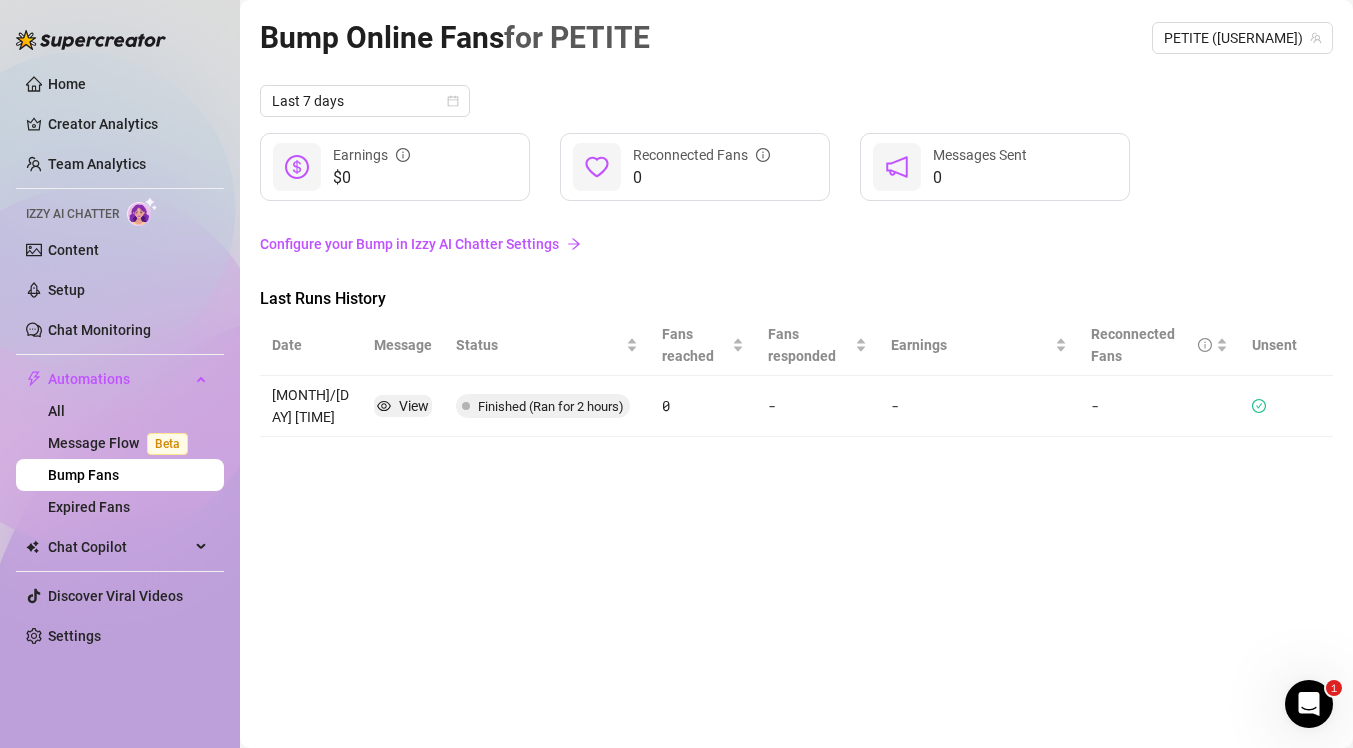 click on "Configure your Bump in Izzy AI Chatter Settings" at bounding box center [796, 244] 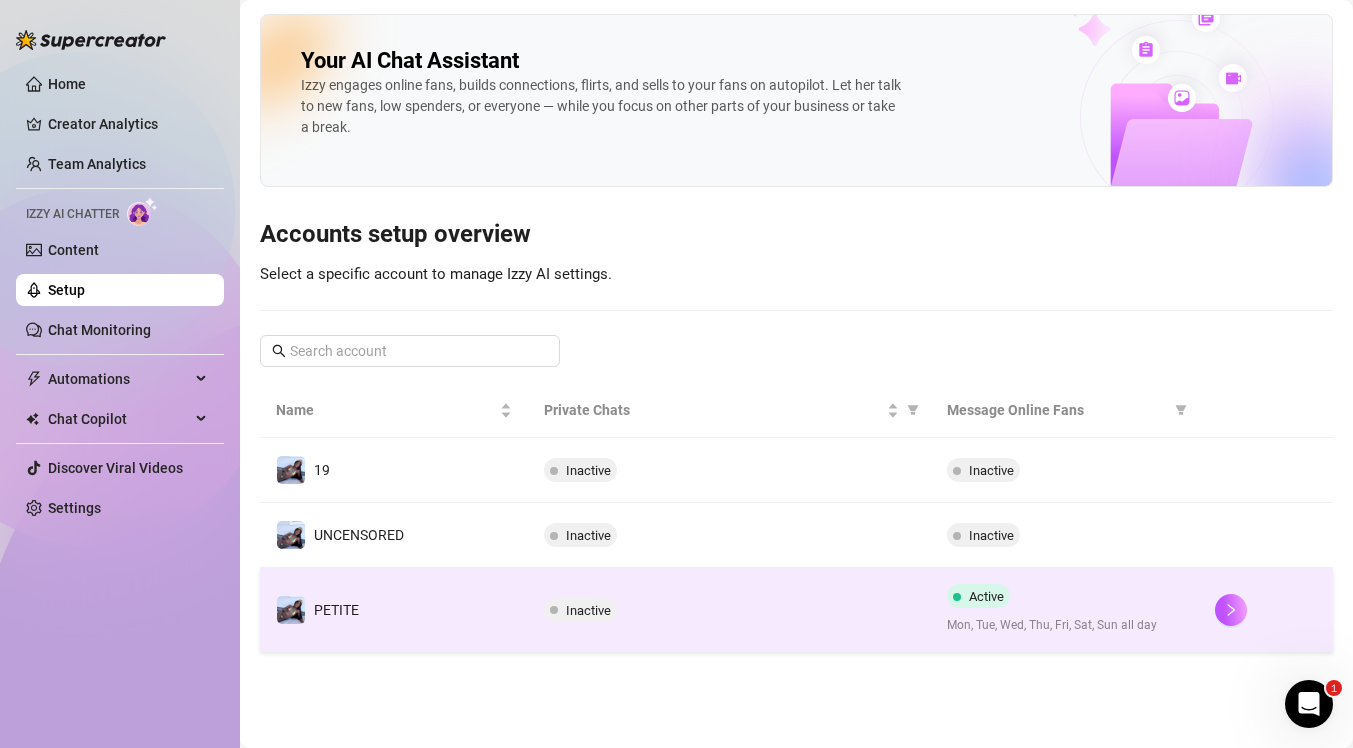 click on "Inactive" at bounding box center [729, 610] 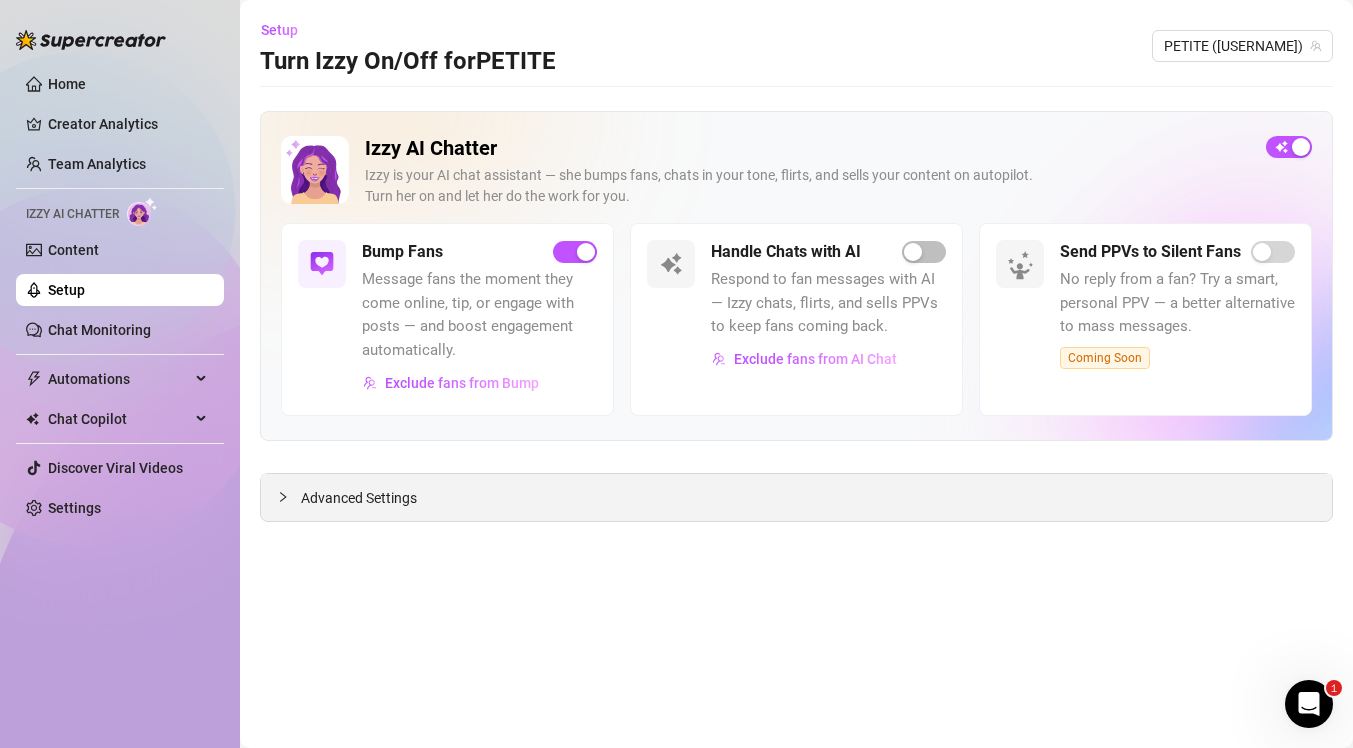 click on "Advanced Settings" at bounding box center [796, 497] 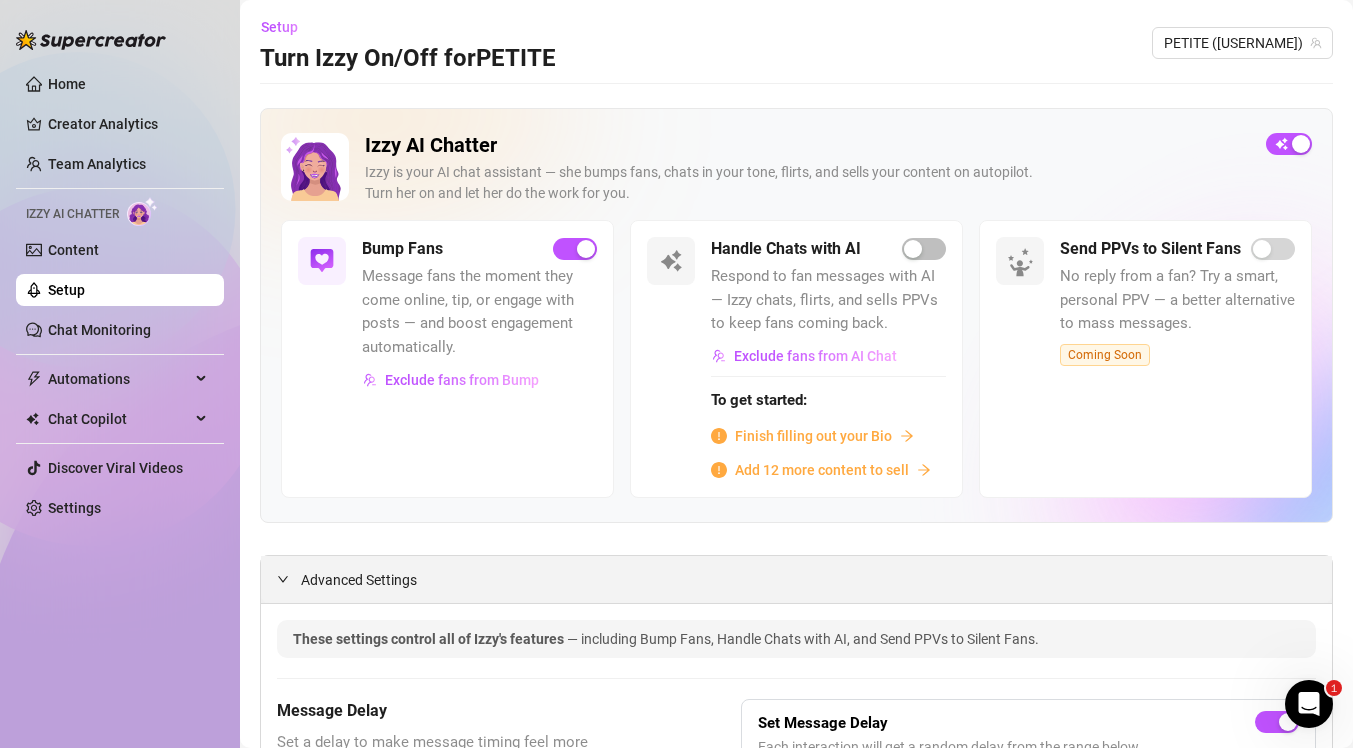scroll, scrollTop: 0, scrollLeft: 0, axis: both 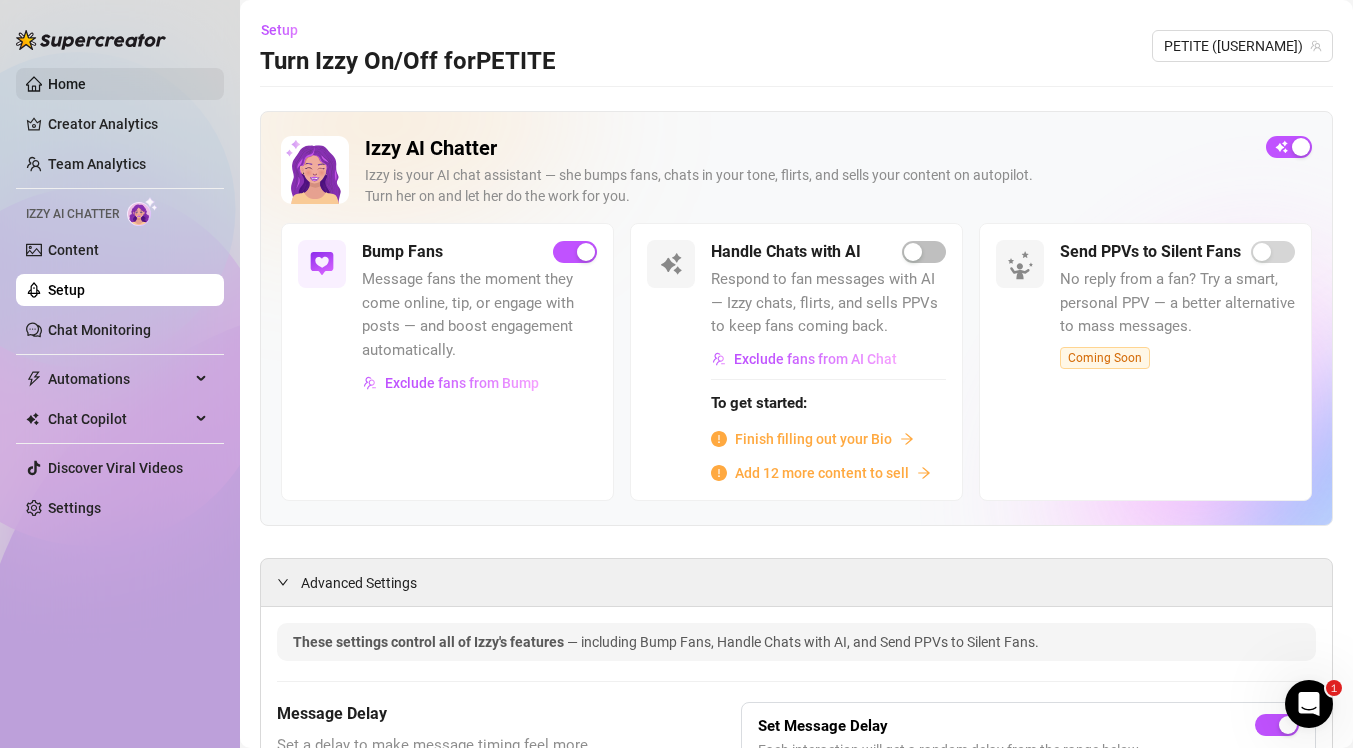 click on "Home" at bounding box center [67, 84] 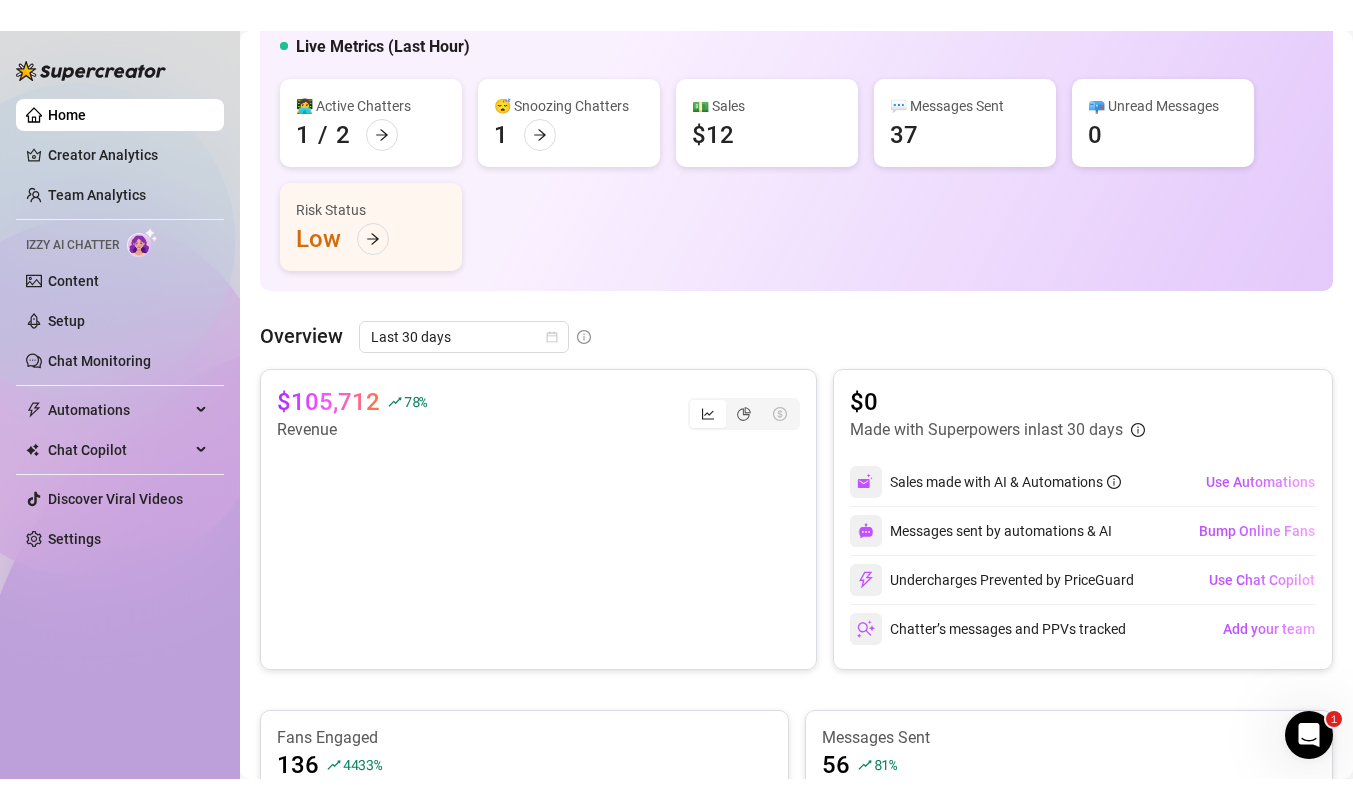 scroll, scrollTop: 0, scrollLeft: 0, axis: both 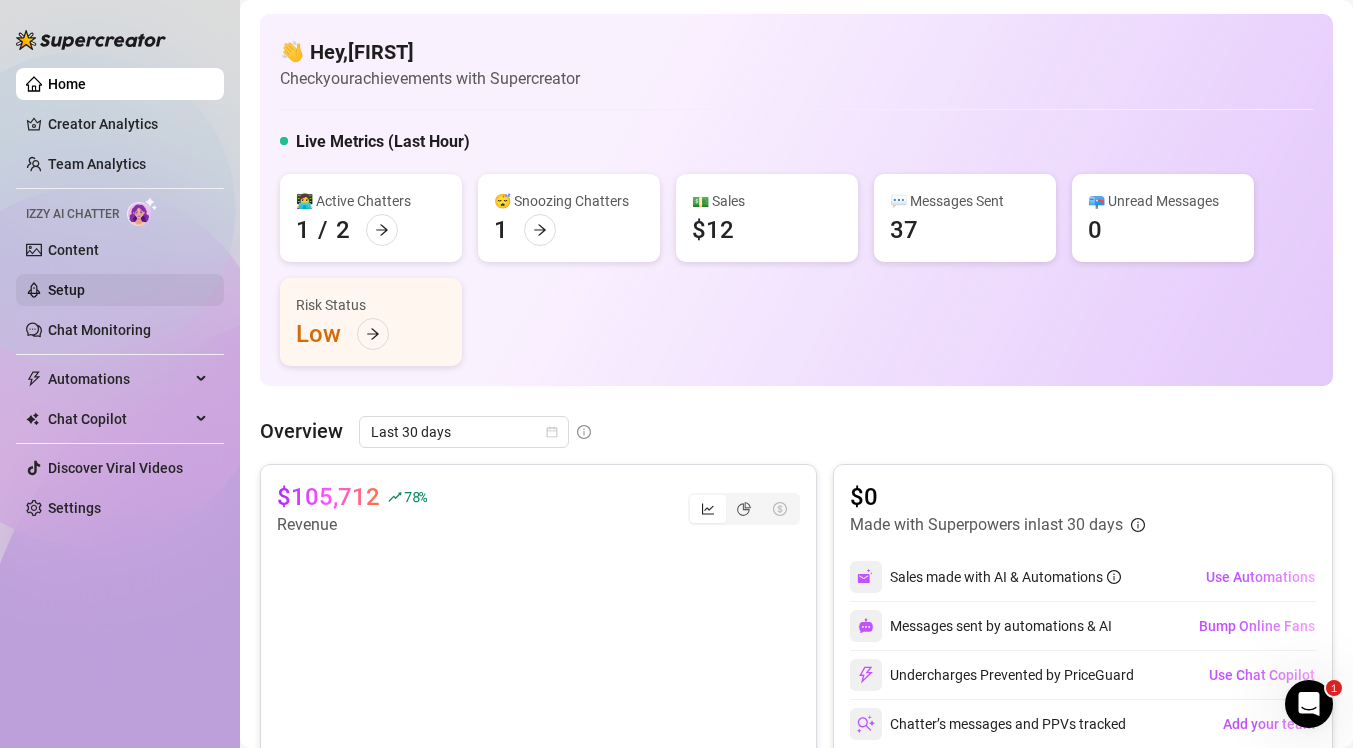 click on "Setup" at bounding box center (66, 290) 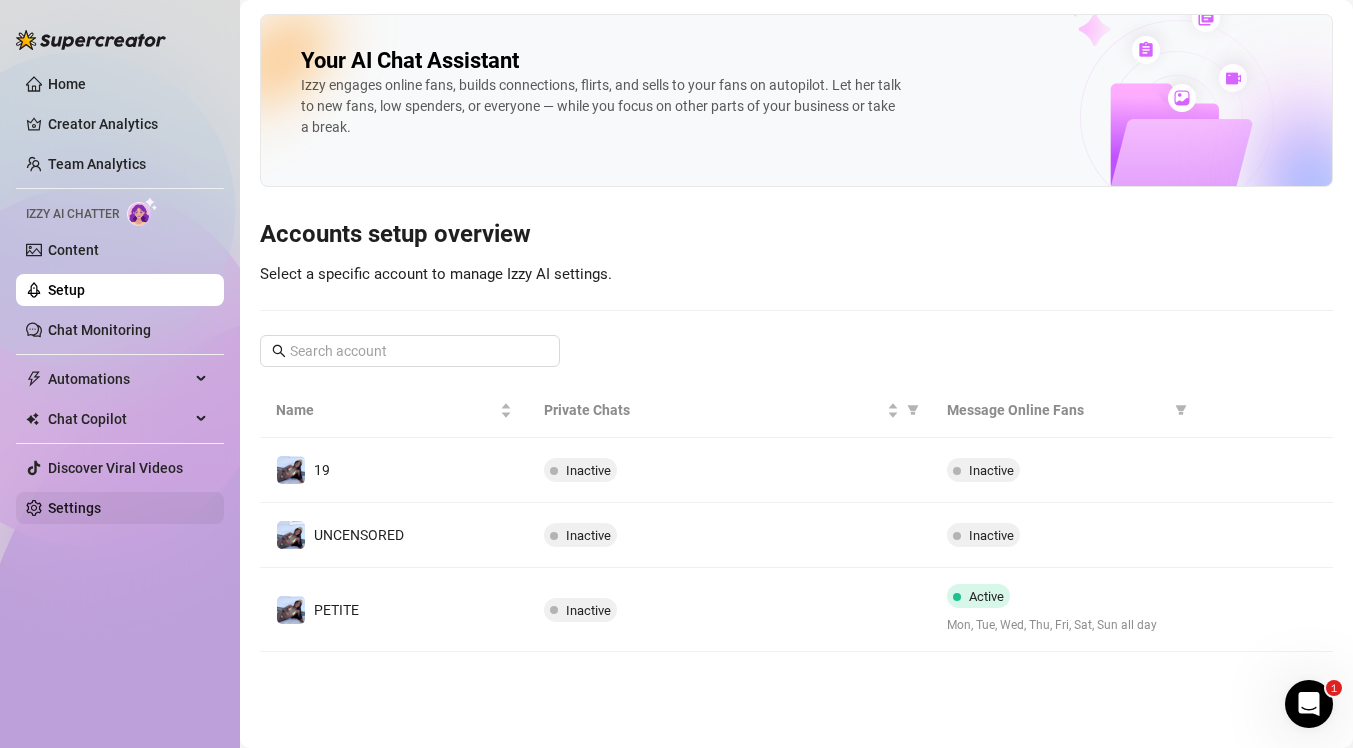 click on "Settings" at bounding box center [74, 508] 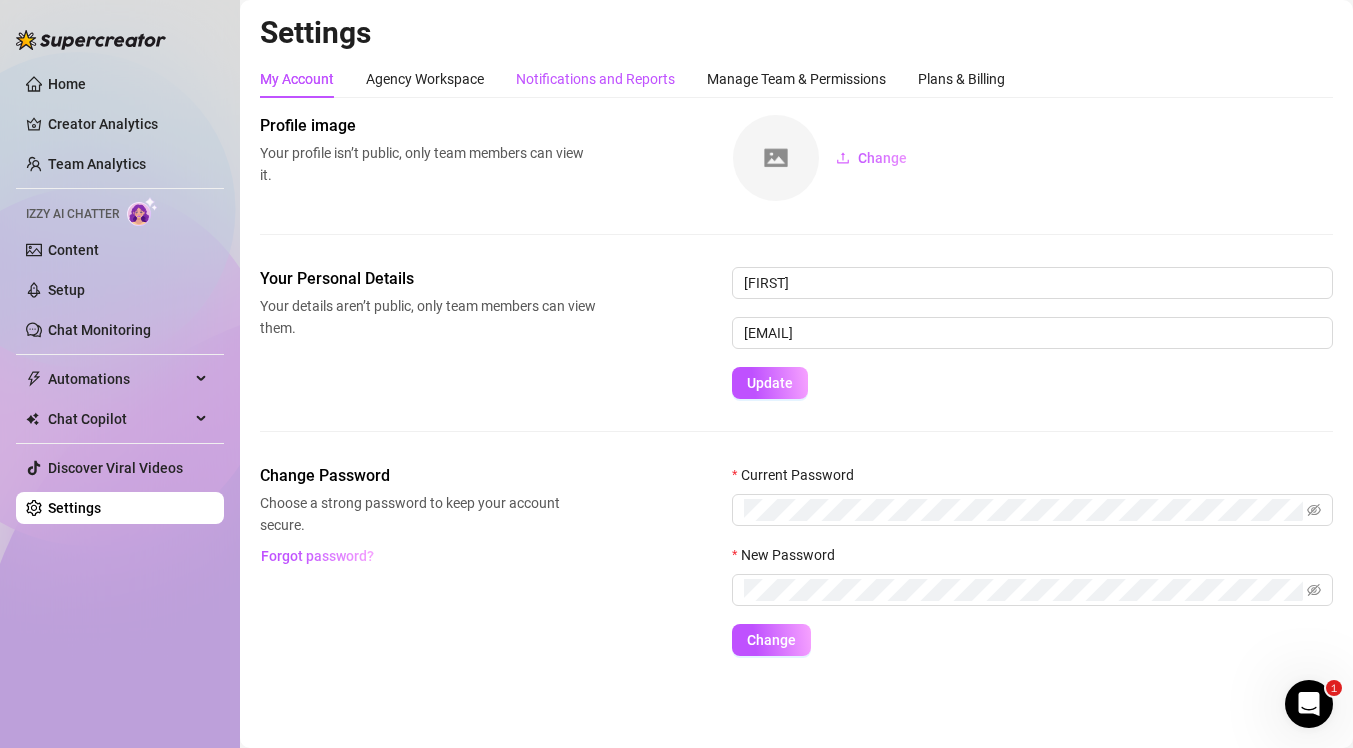 click on "Notifications and Reports" at bounding box center (595, 79) 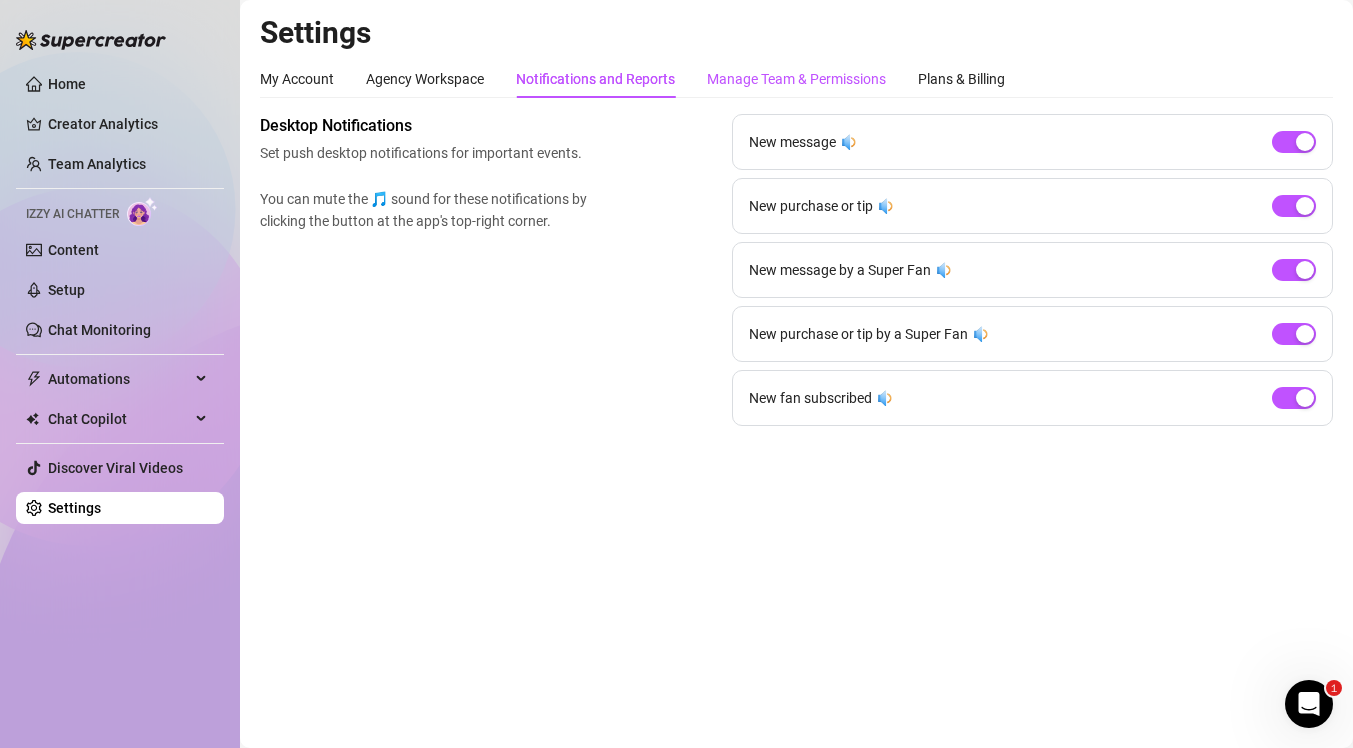 click on "Manage Team & Permissions" at bounding box center [796, 79] 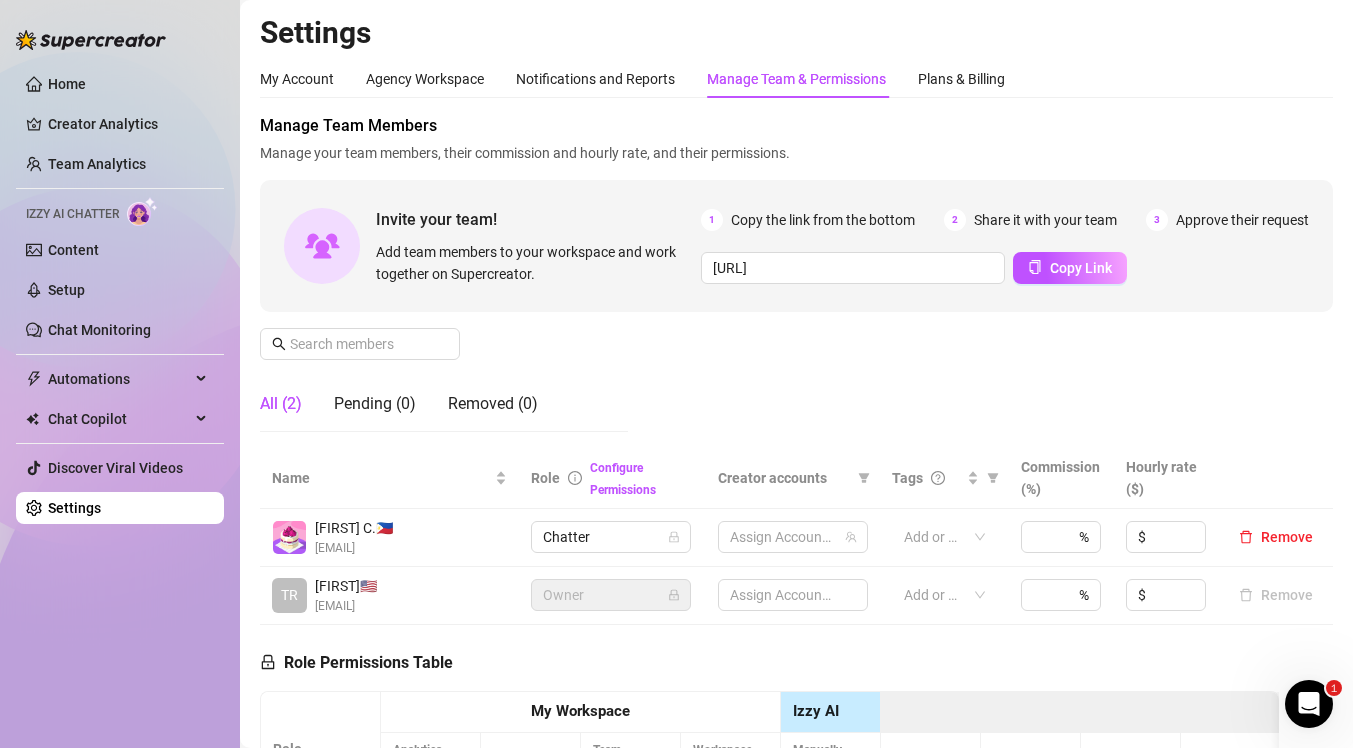 click on "Manage Team & Permissions" at bounding box center [796, 79] 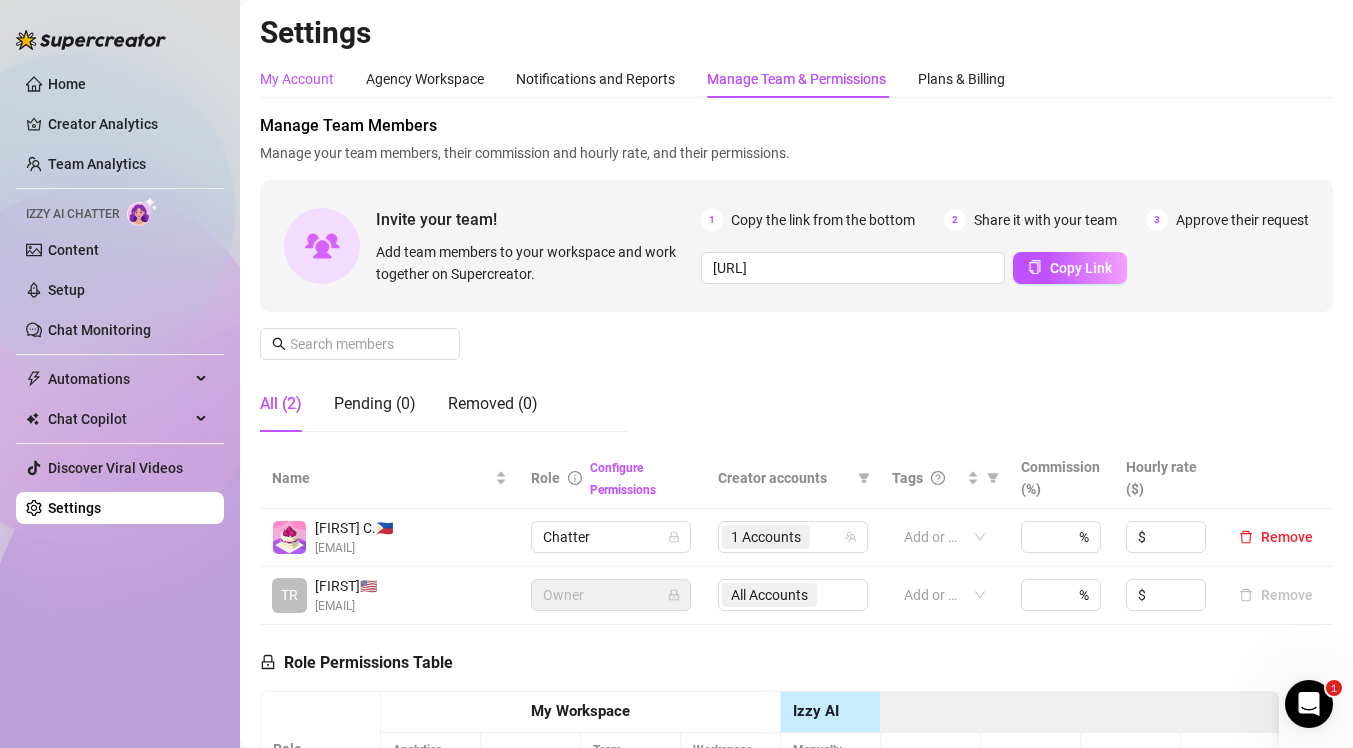 click on "My Account" at bounding box center (297, 79) 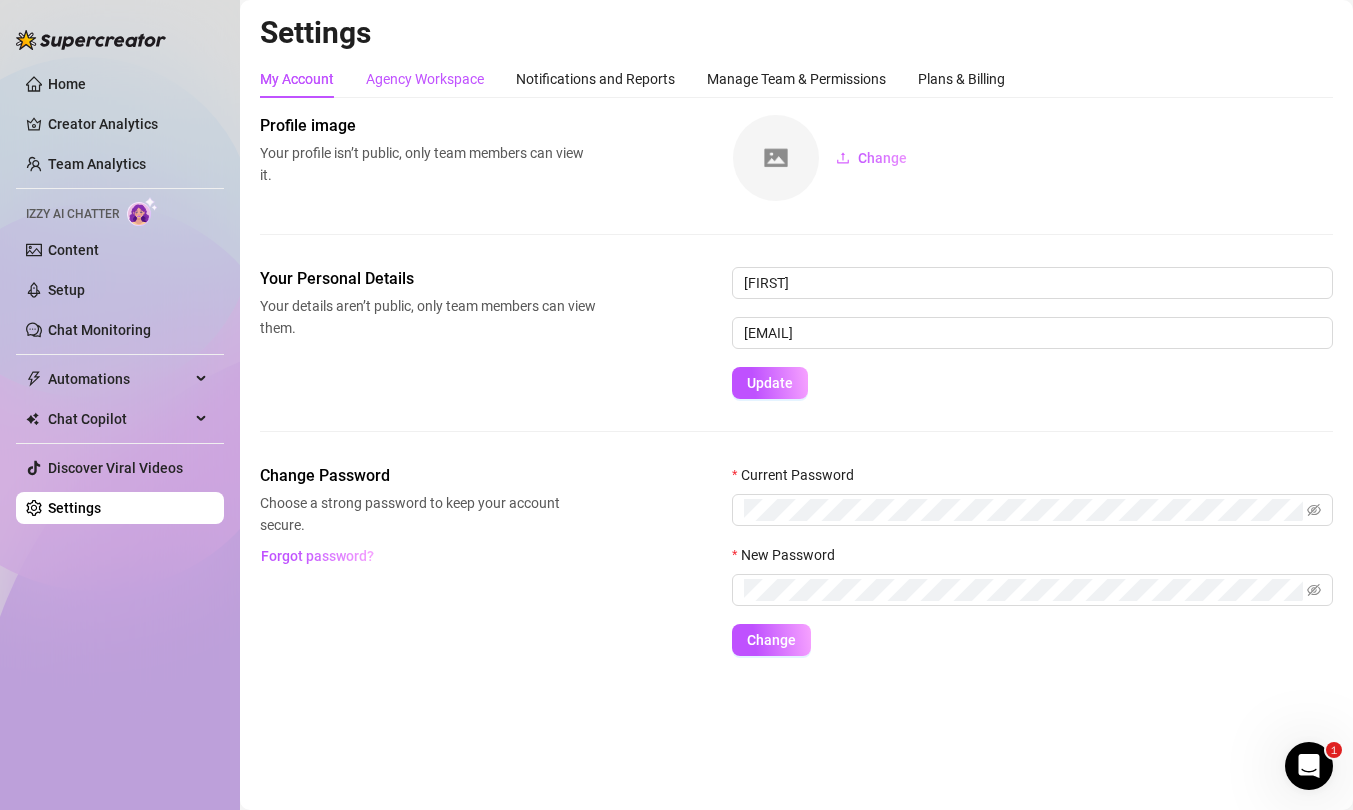 click on "Agency Workspace" at bounding box center (425, 79) 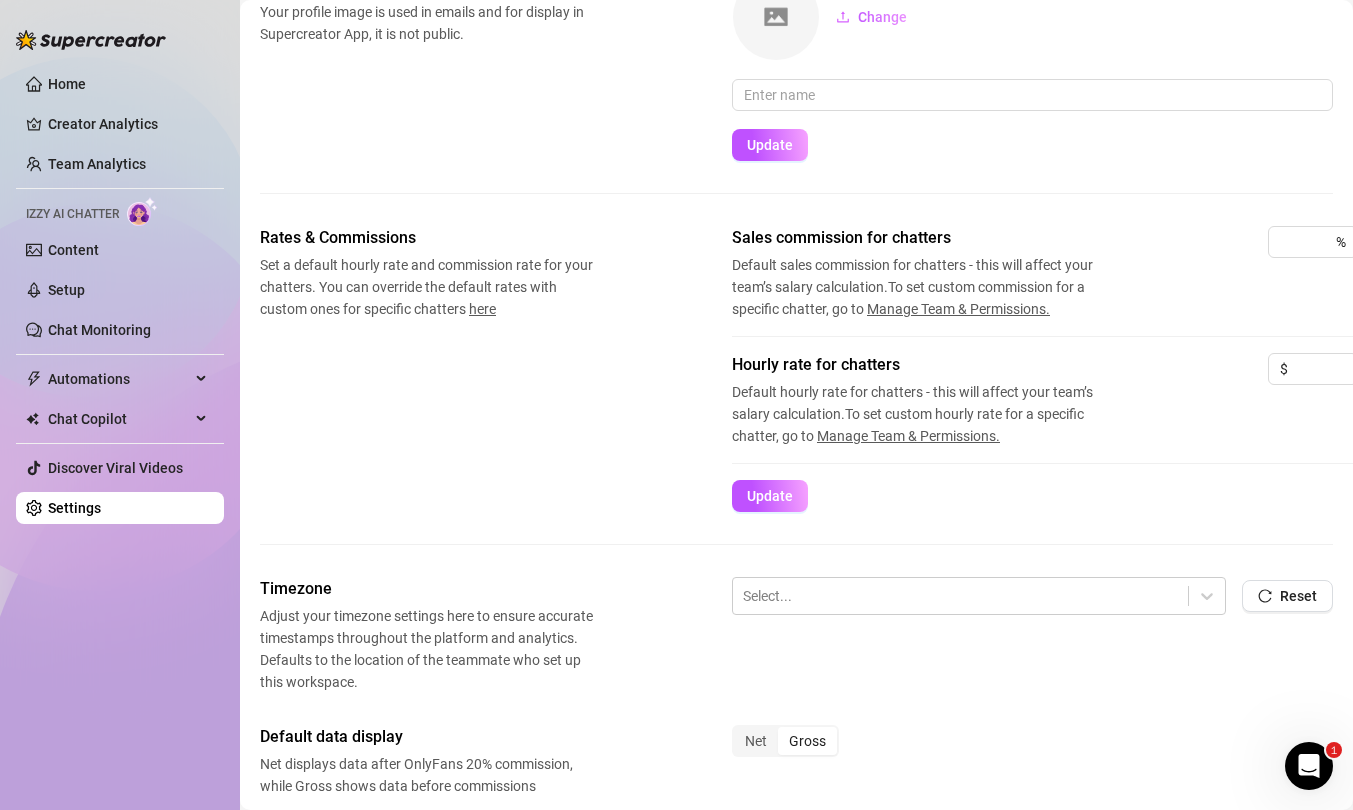 scroll, scrollTop: 0, scrollLeft: 0, axis: both 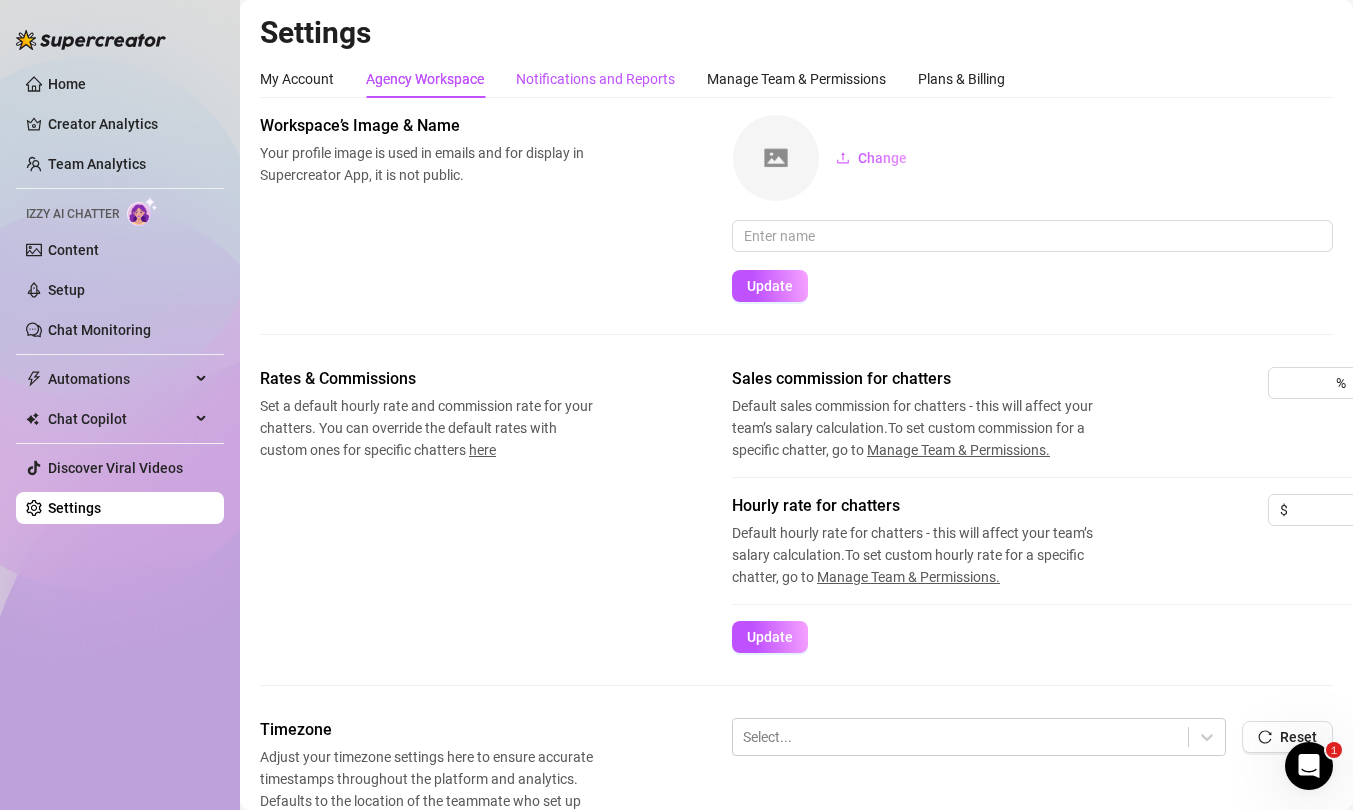 click on "Notifications and Reports" at bounding box center (595, 79) 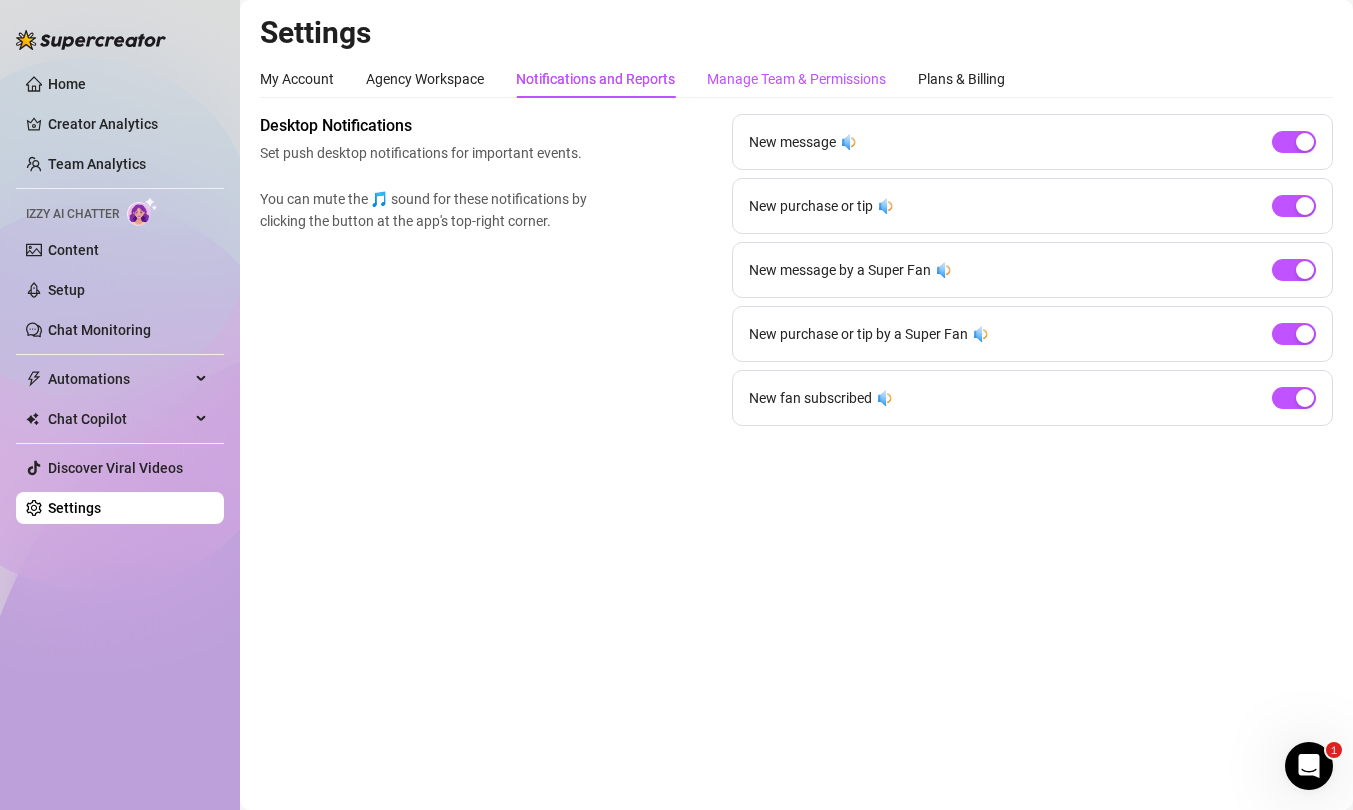 click on "Manage Team & Permissions" at bounding box center [796, 79] 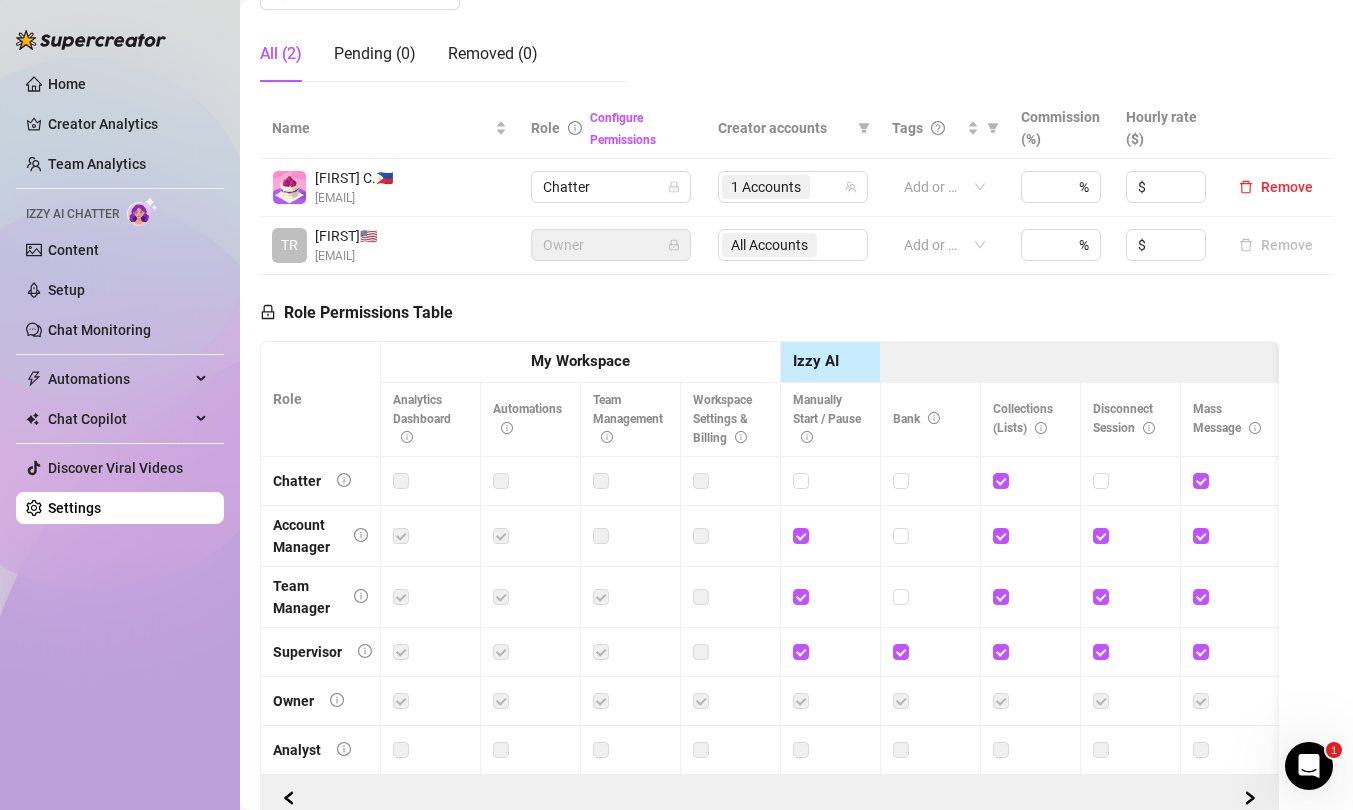 scroll, scrollTop: 350, scrollLeft: 0, axis: vertical 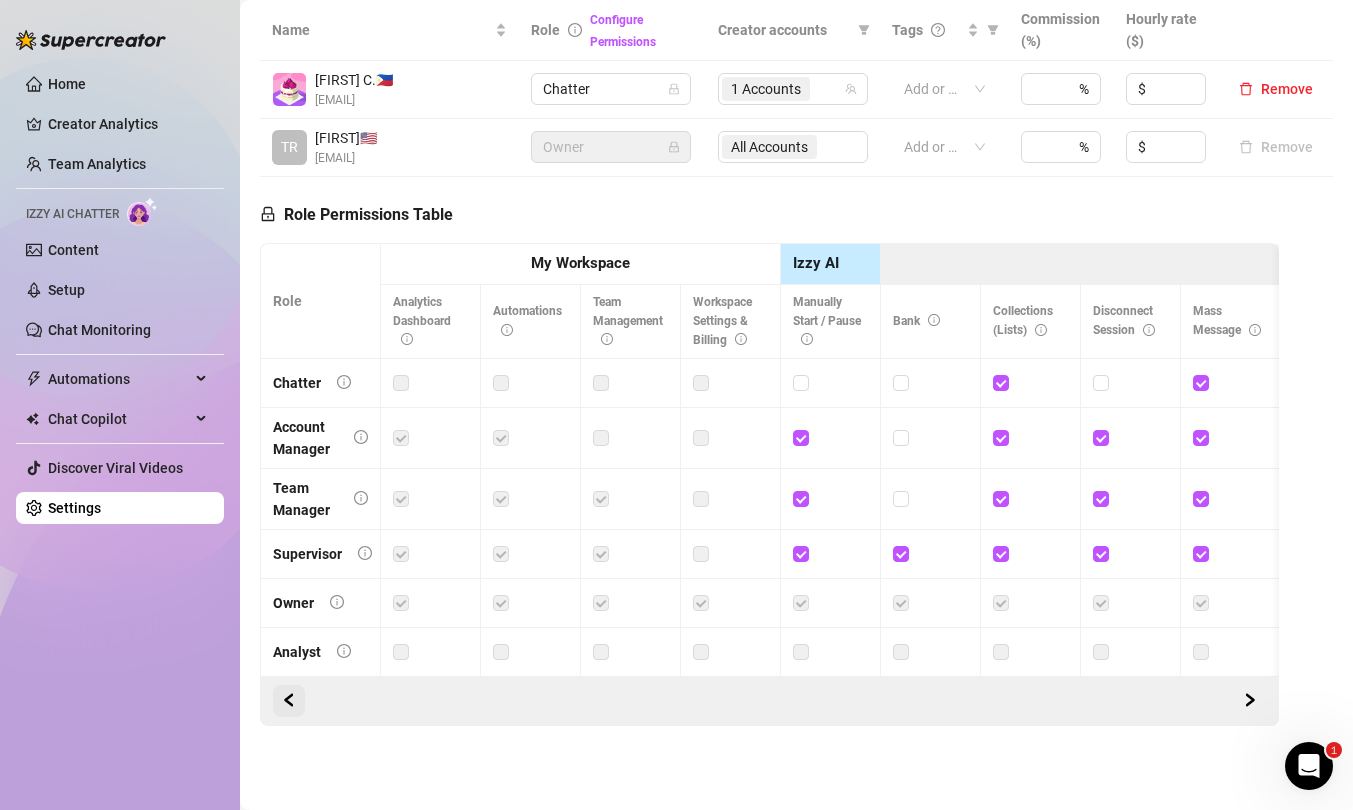 click 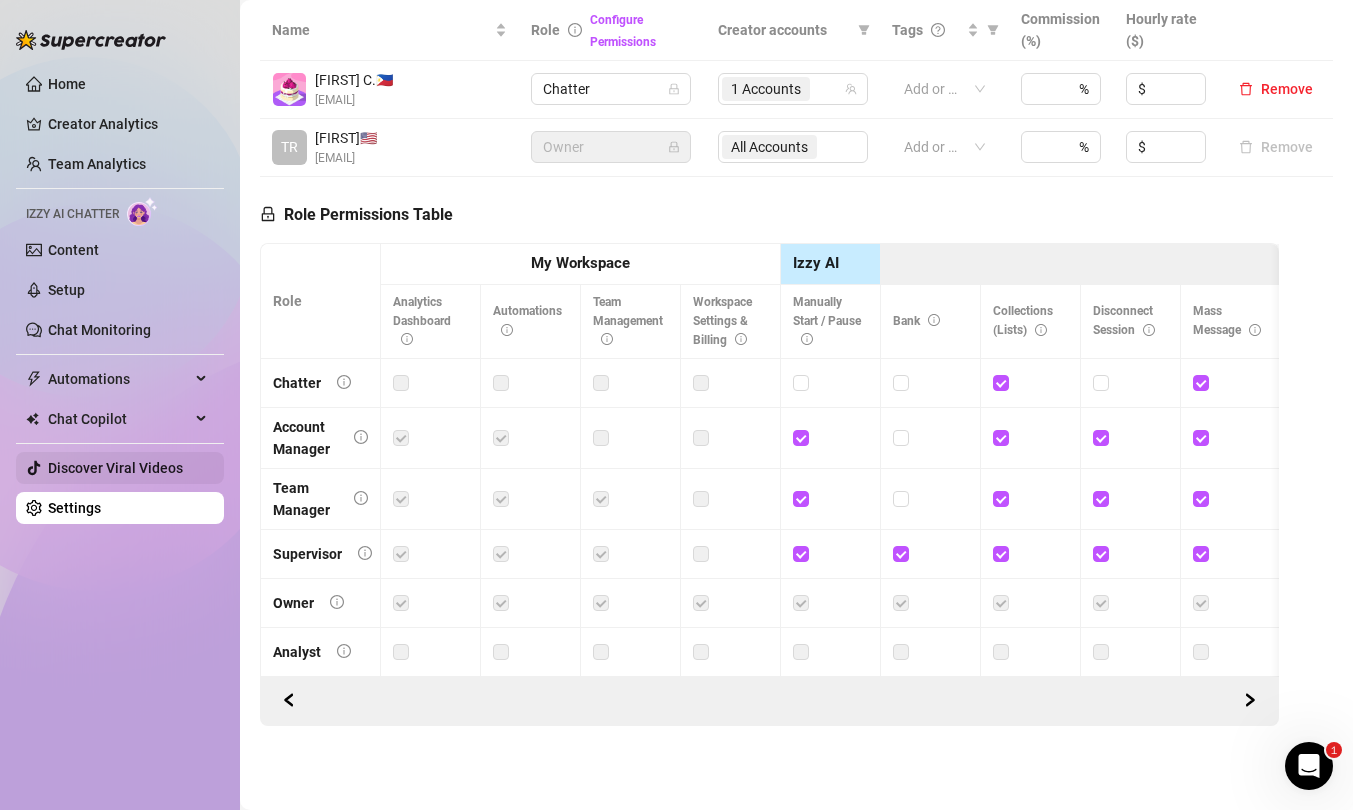 click on "Discover Viral Videos" at bounding box center [115, 468] 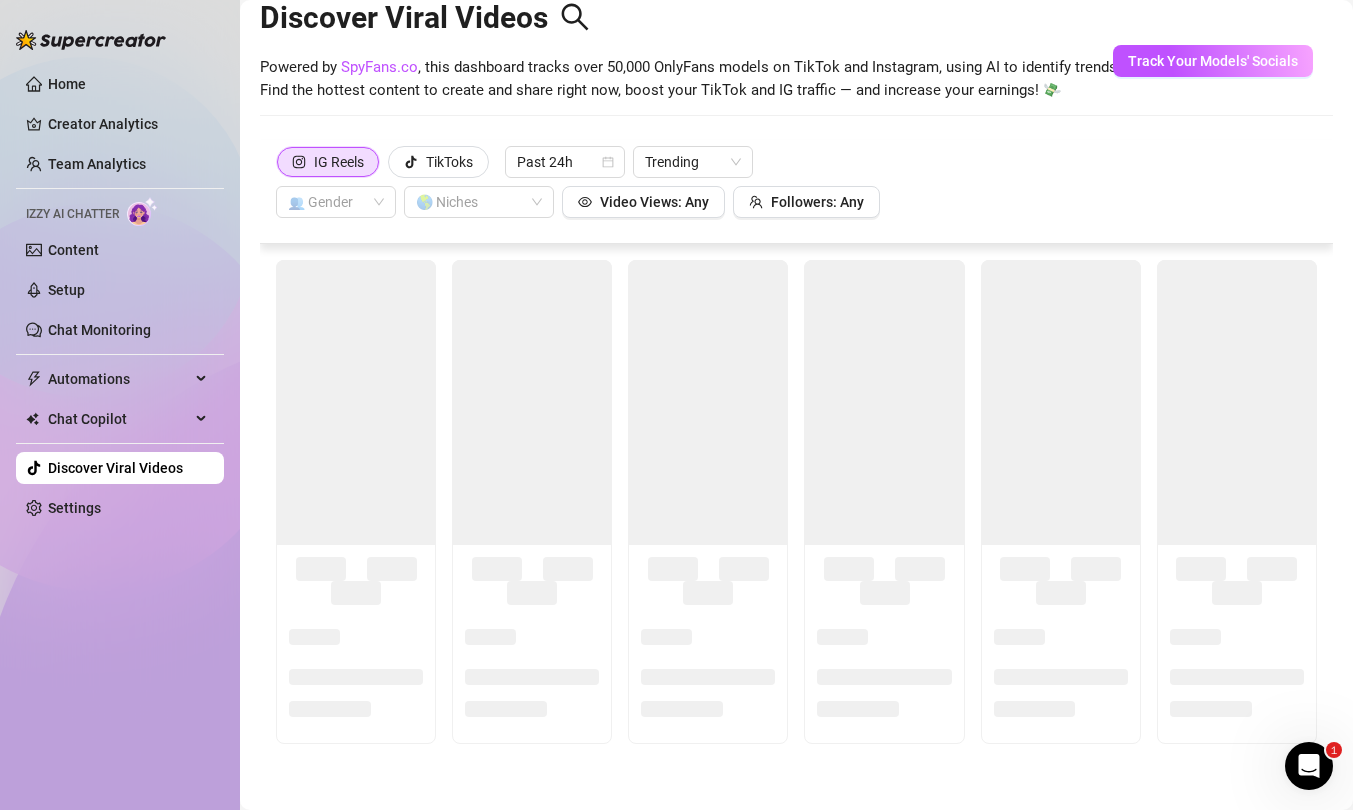 scroll, scrollTop: 44, scrollLeft: 0, axis: vertical 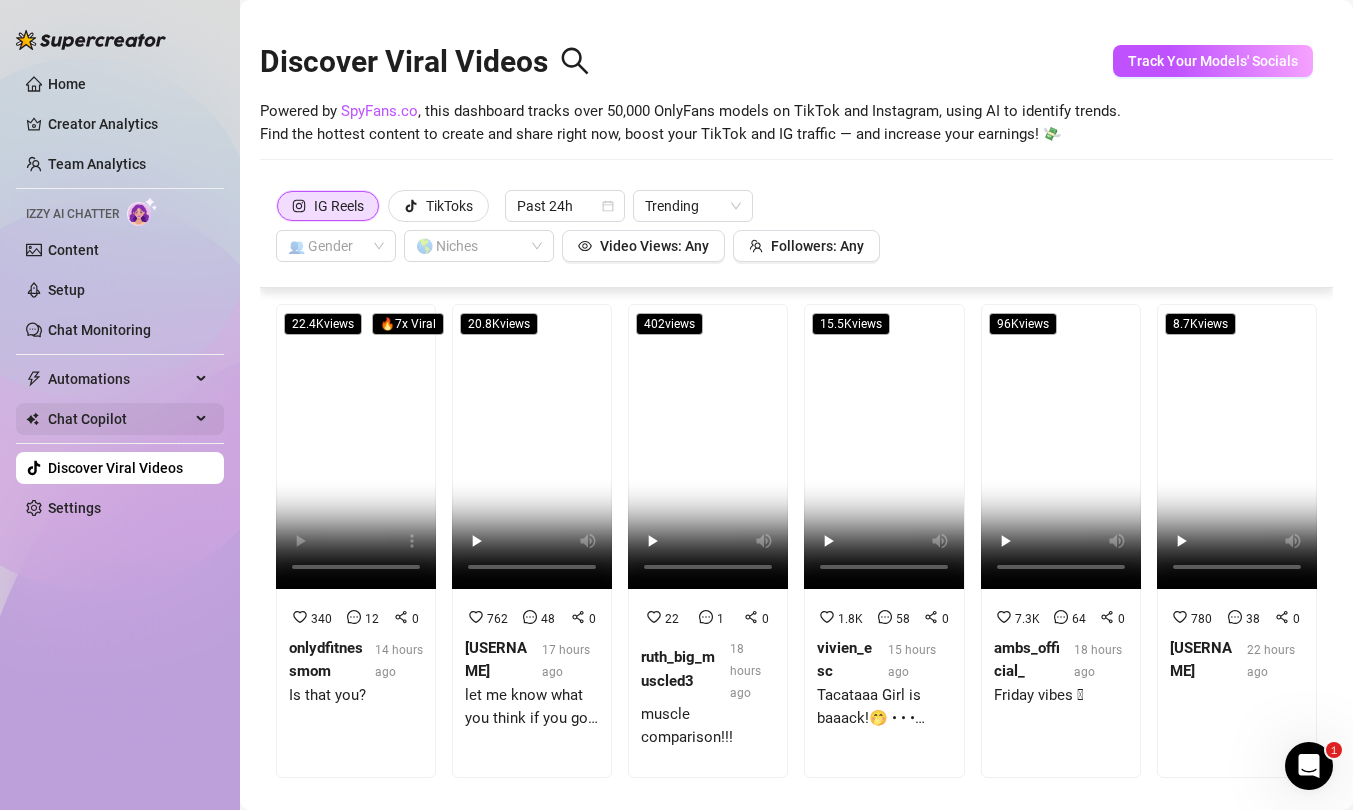 click on "Chat Copilot" at bounding box center (119, 419) 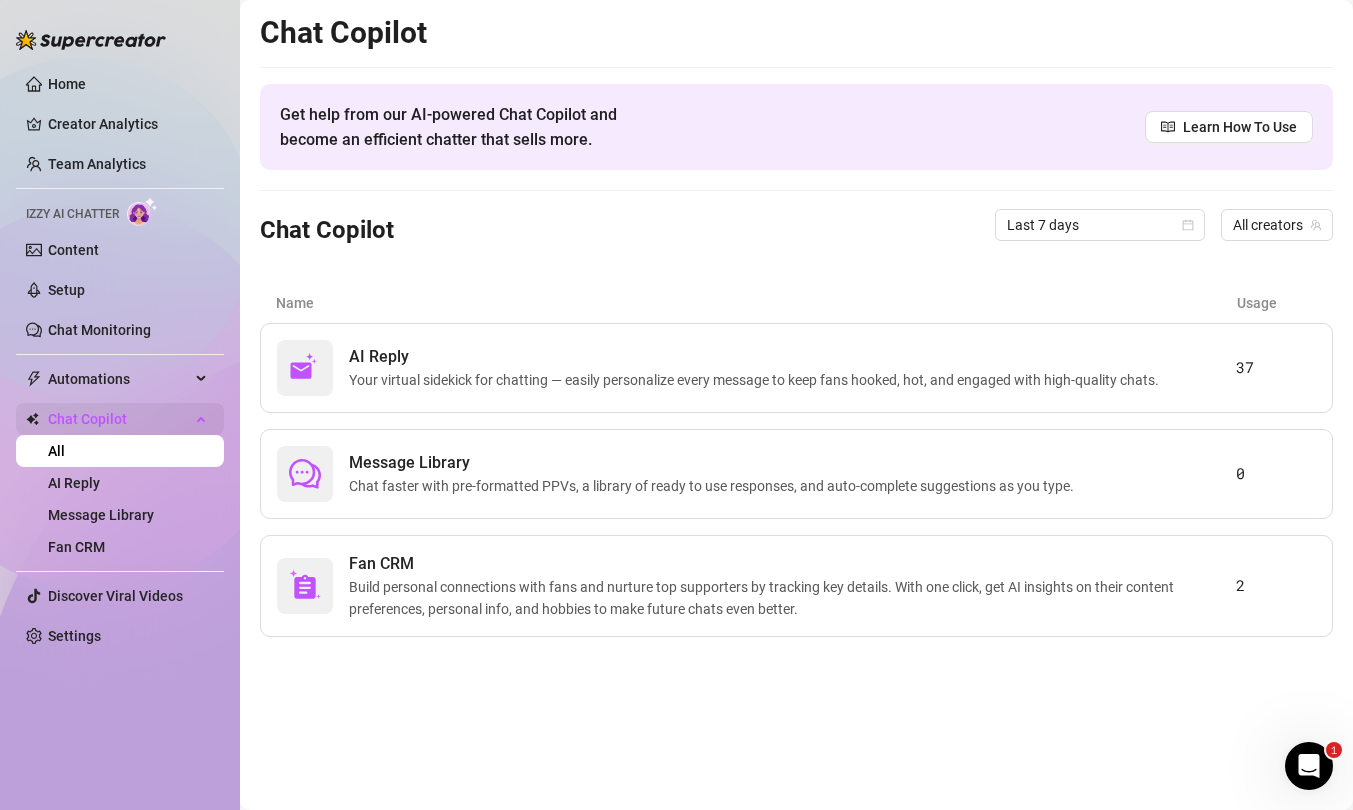 click on "Chat Copilot" at bounding box center (119, 419) 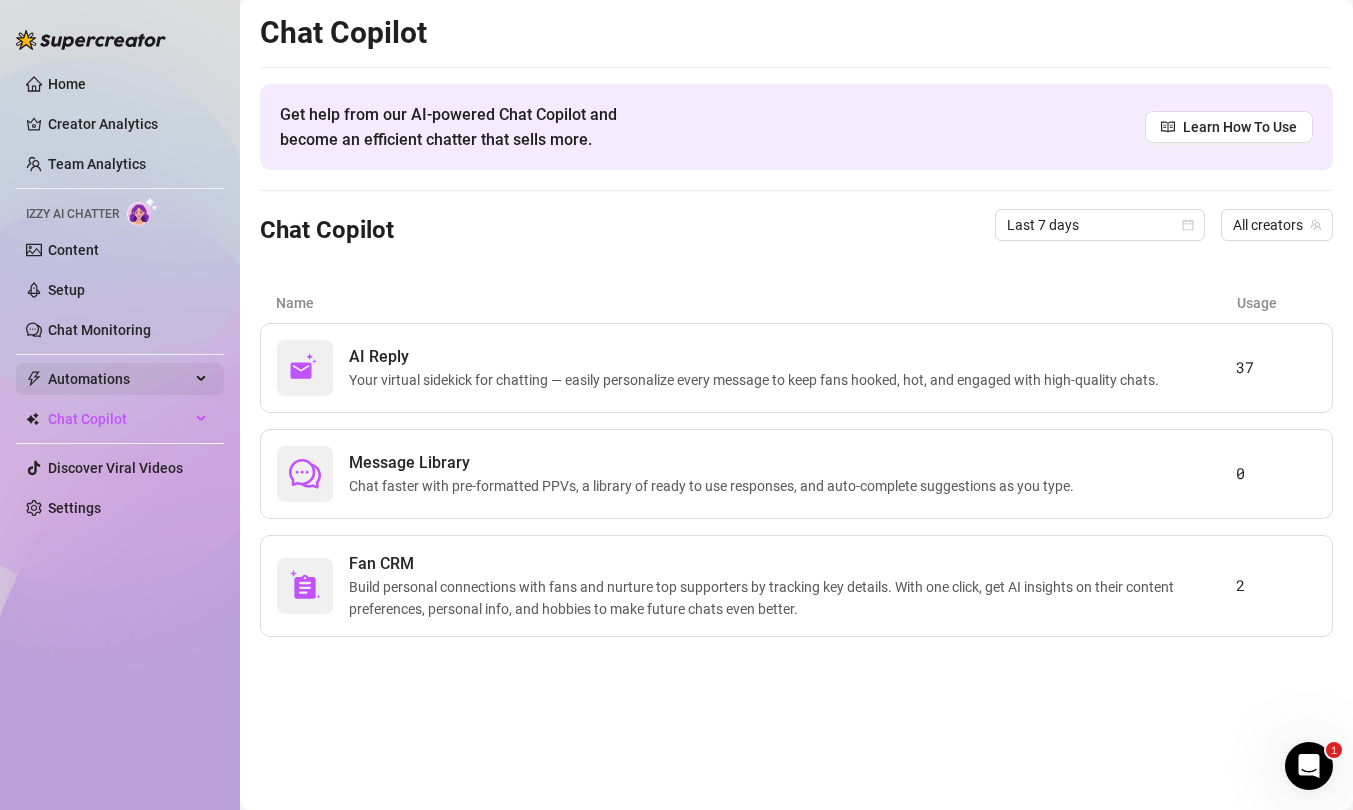 click on "Automations" at bounding box center (119, 379) 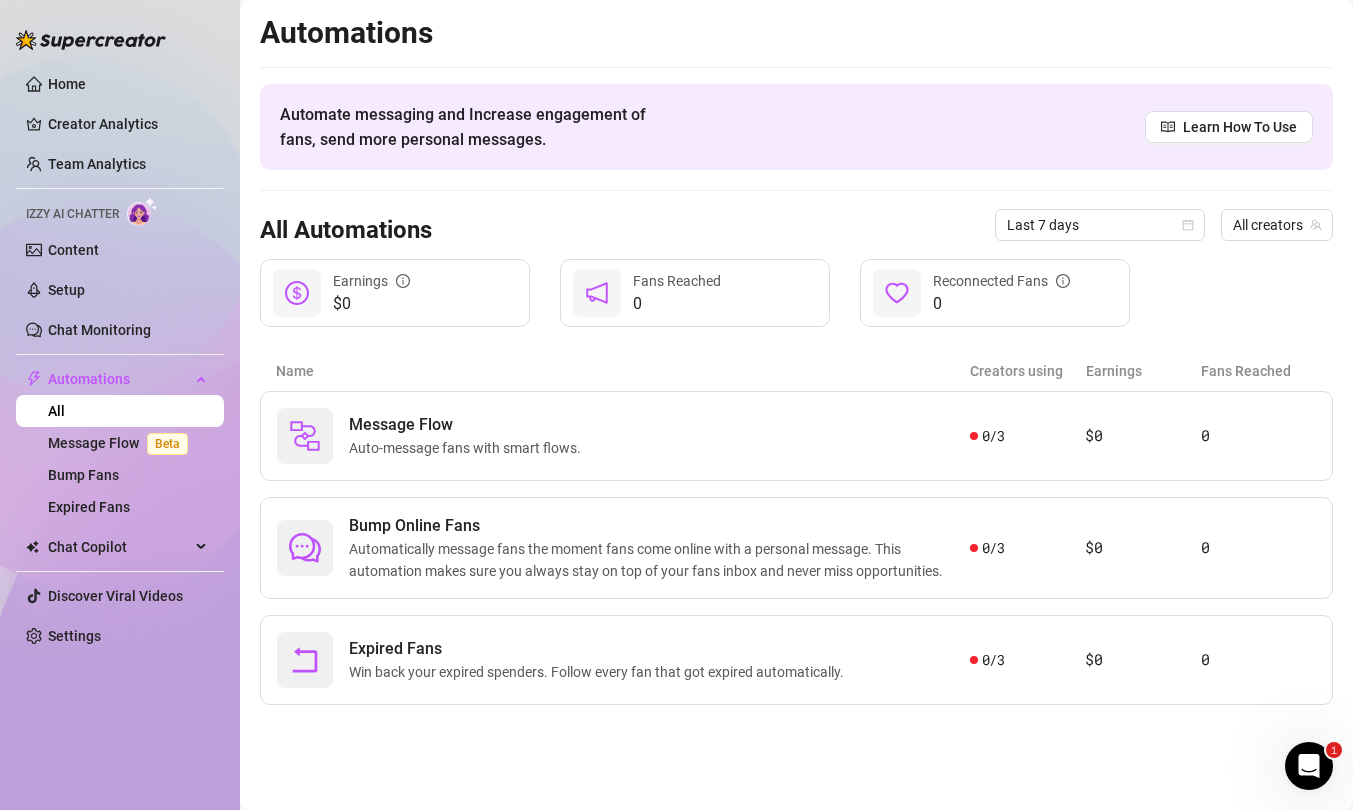 drag, startPoint x: 101, startPoint y: 325, endPoint x: 103, endPoint y: 232, distance: 93.0215 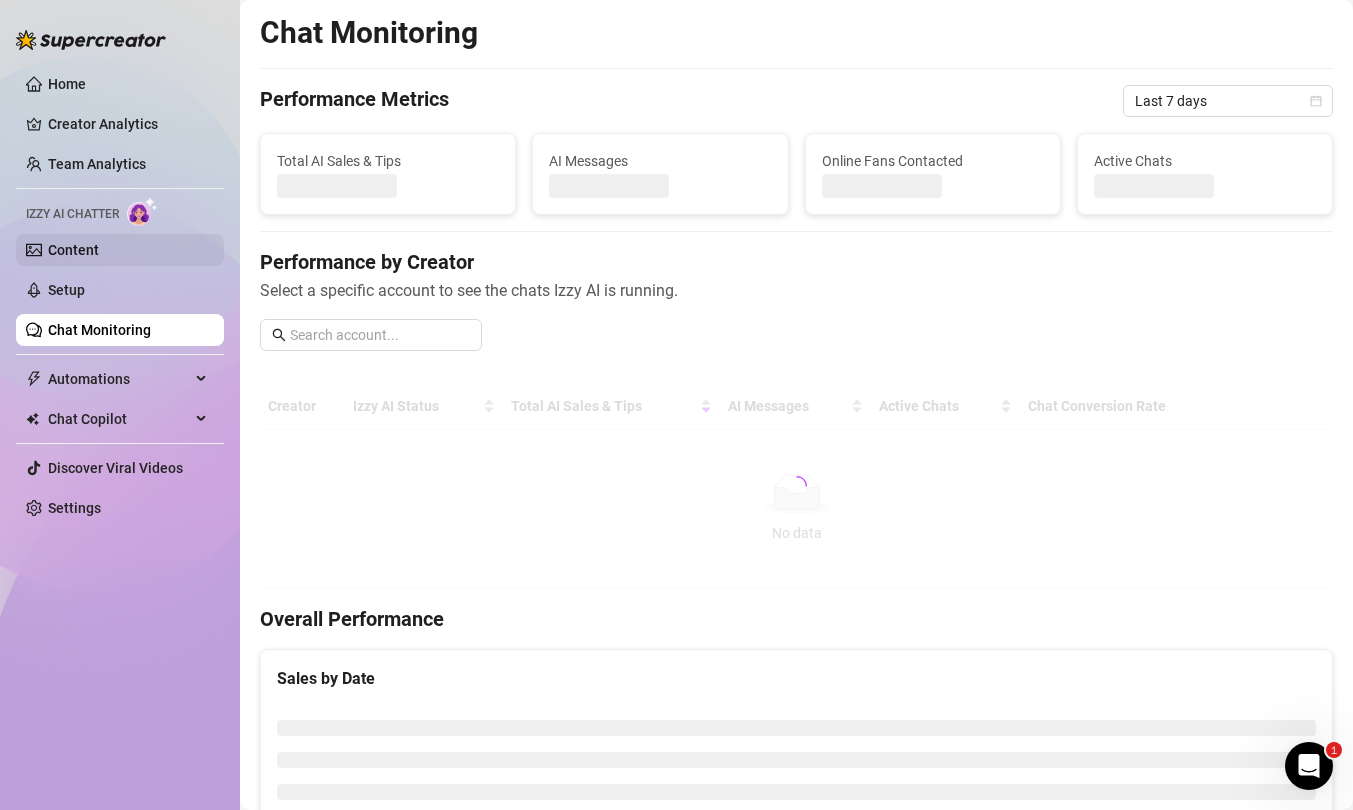 click on "Content" at bounding box center (73, 250) 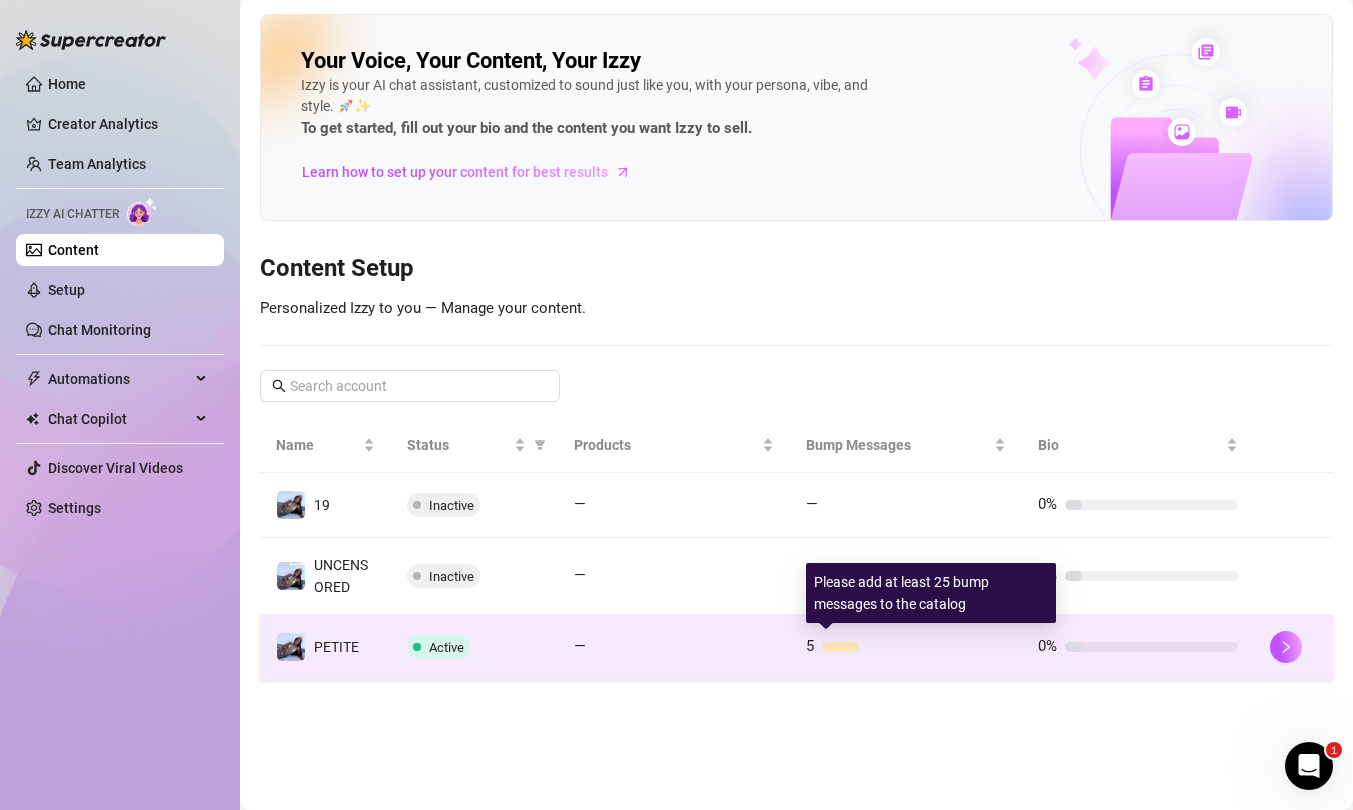 click on "5" at bounding box center [906, 647] 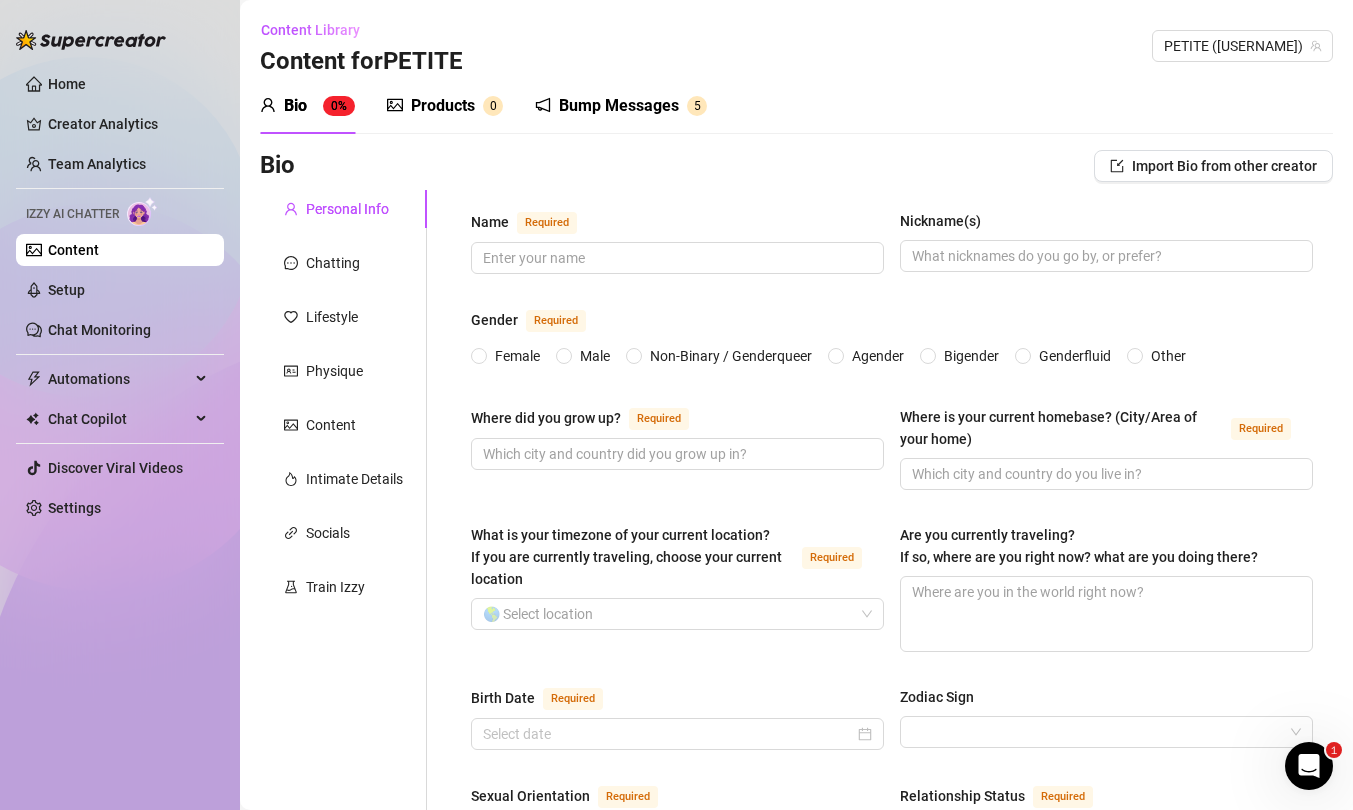 click on "Bump Messages" at bounding box center [619, 106] 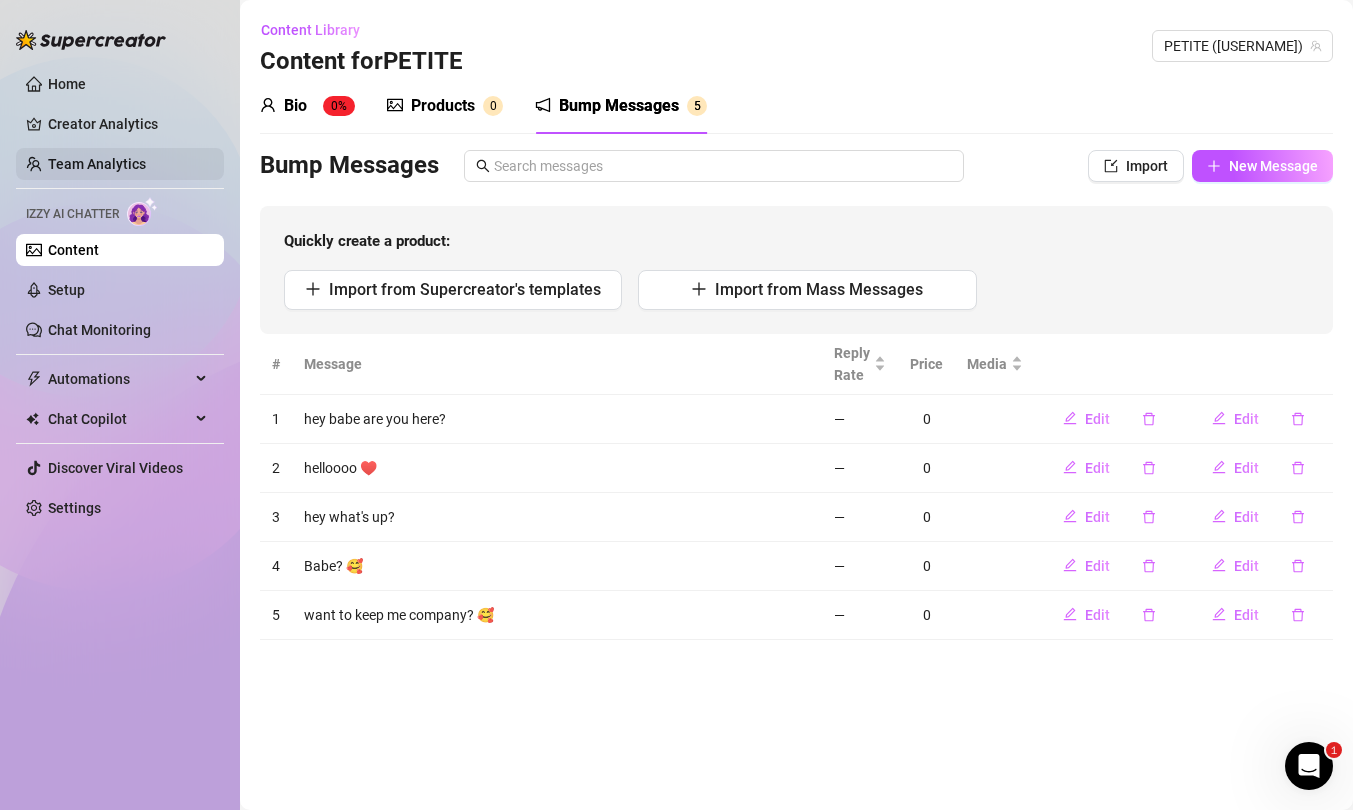 click on "Team Analytics" at bounding box center [97, 164] 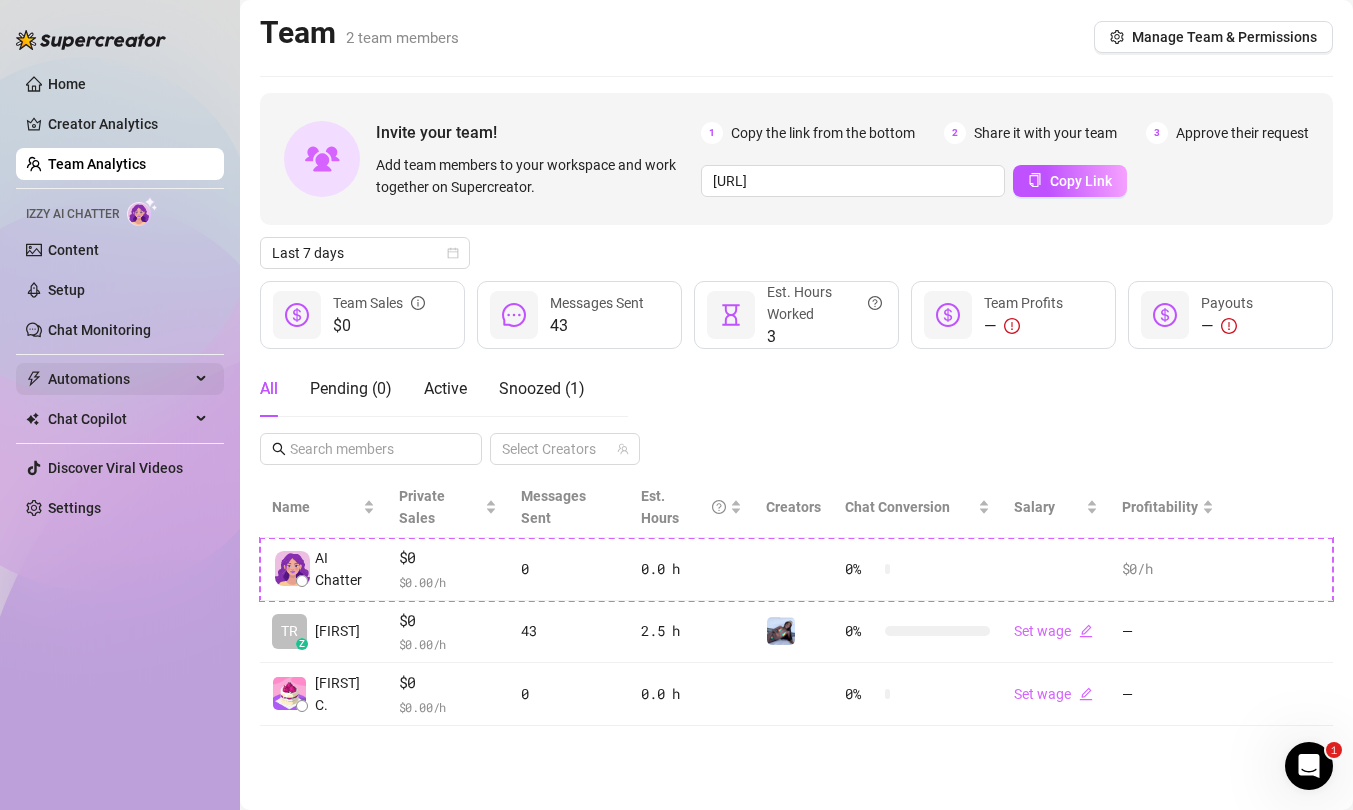 click on "Automations" at bounding box center [119, 379] 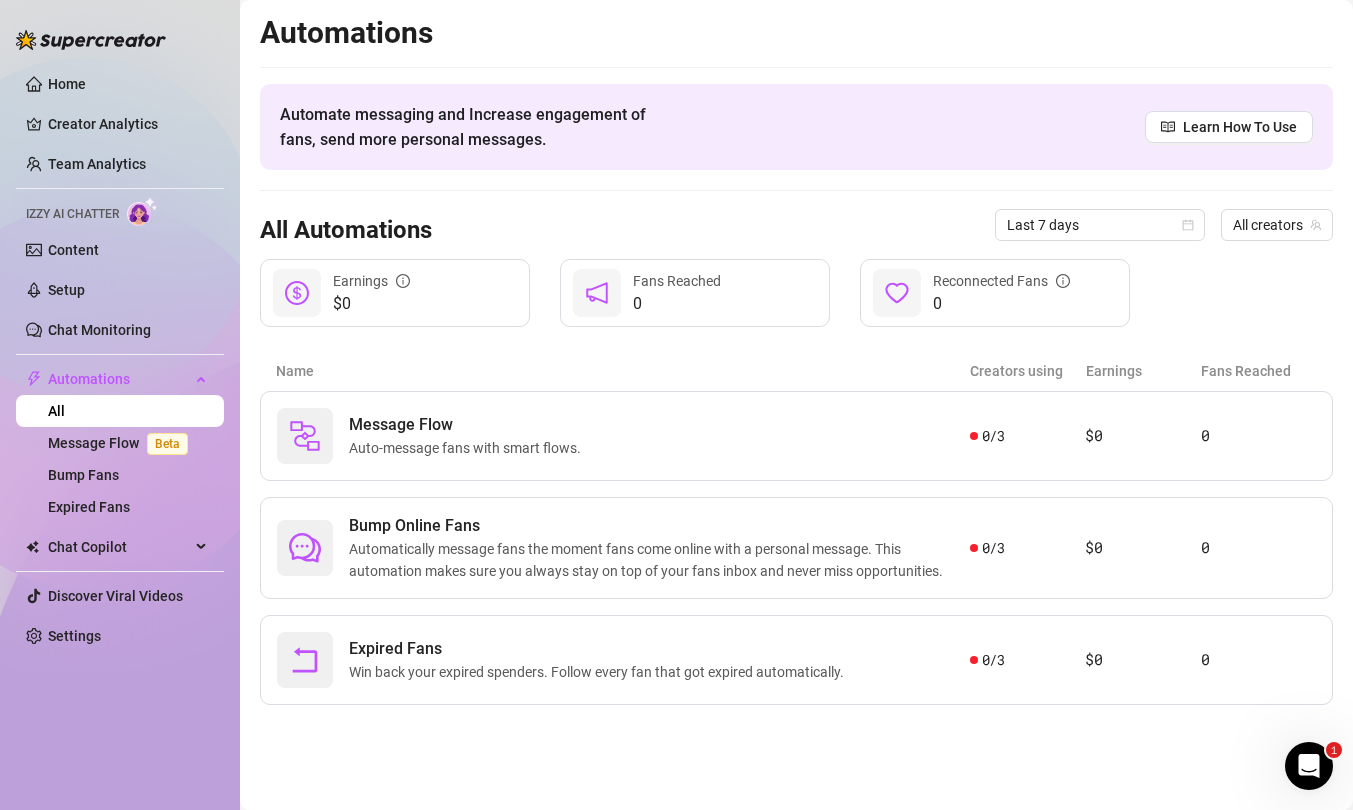 click on "Izzy AI Chatter" at bounding box center (72, 214) 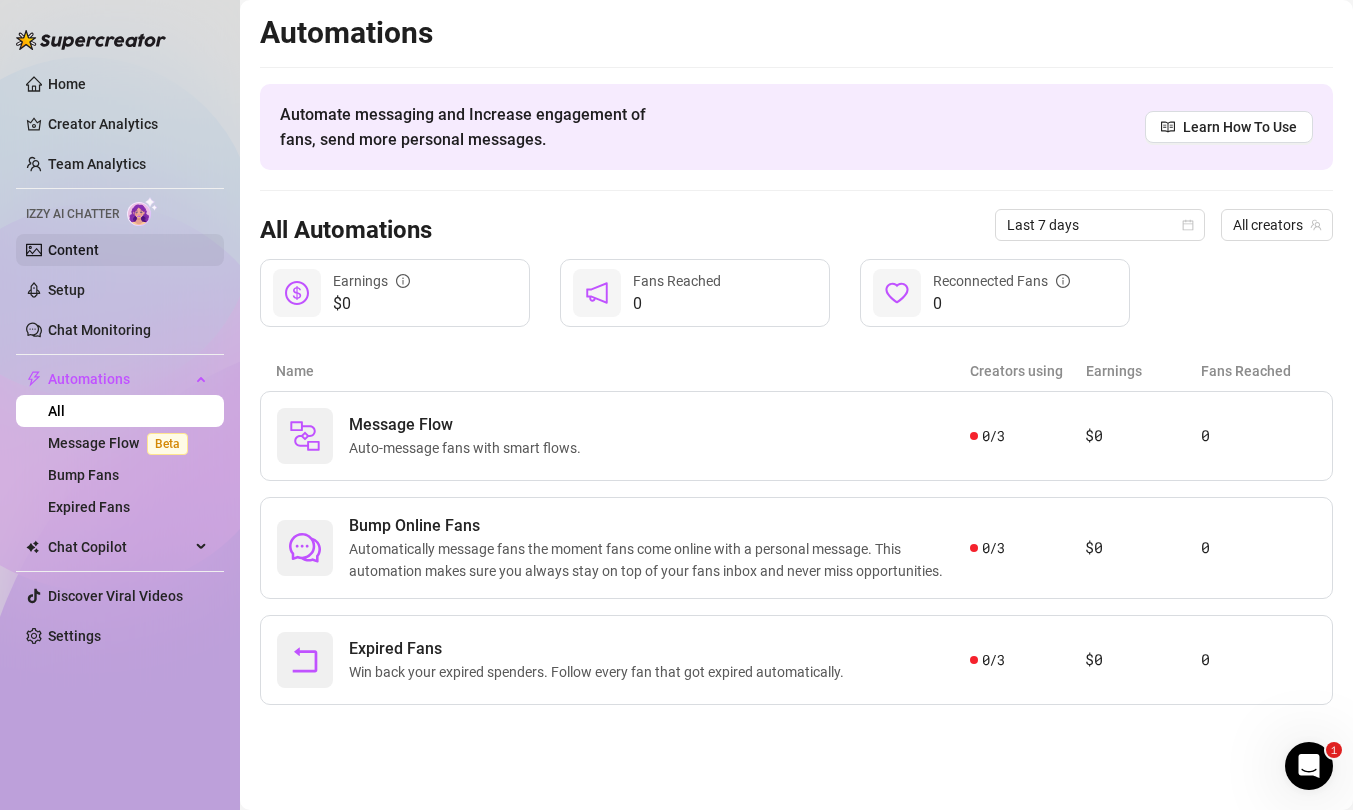 click on "Content" at bounding box center [73, 250] 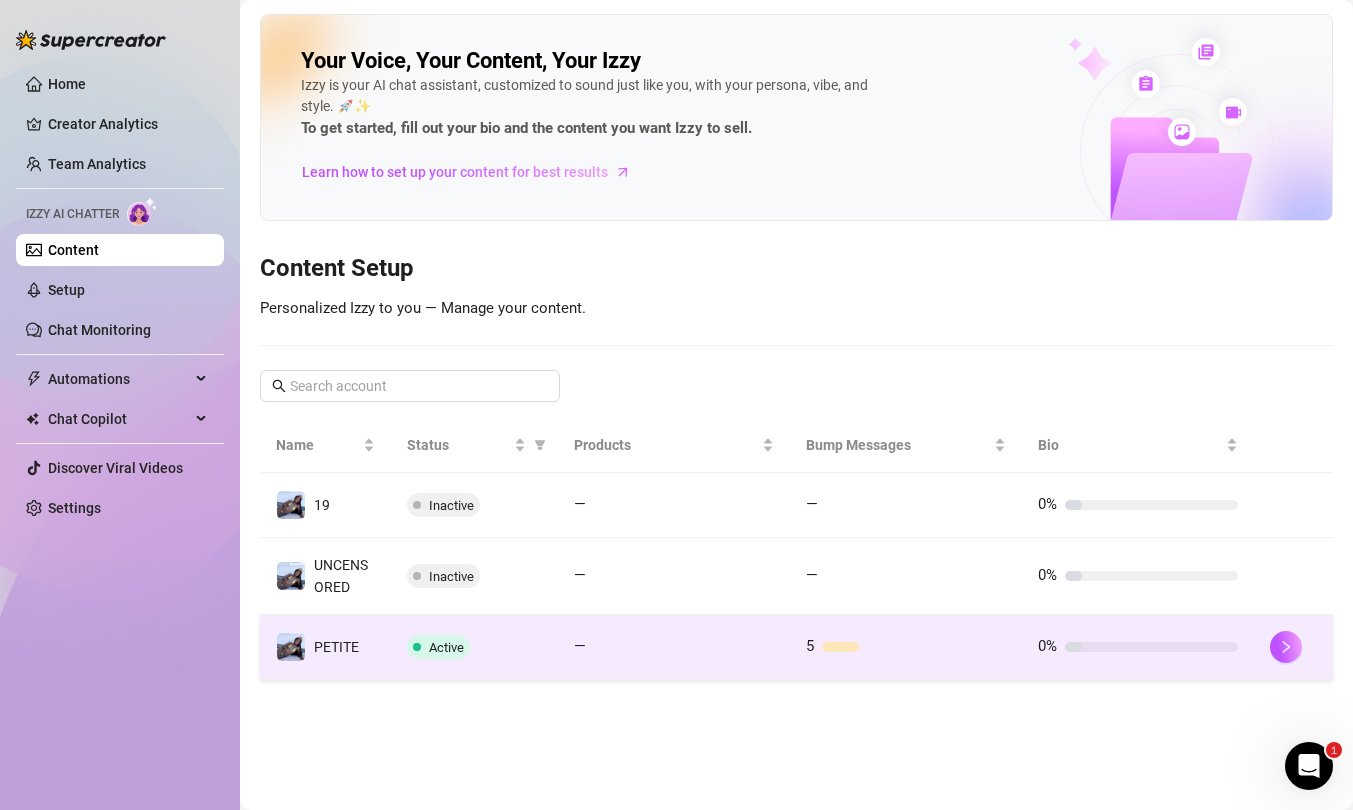 click on "—" at bounding box center (674, 647) 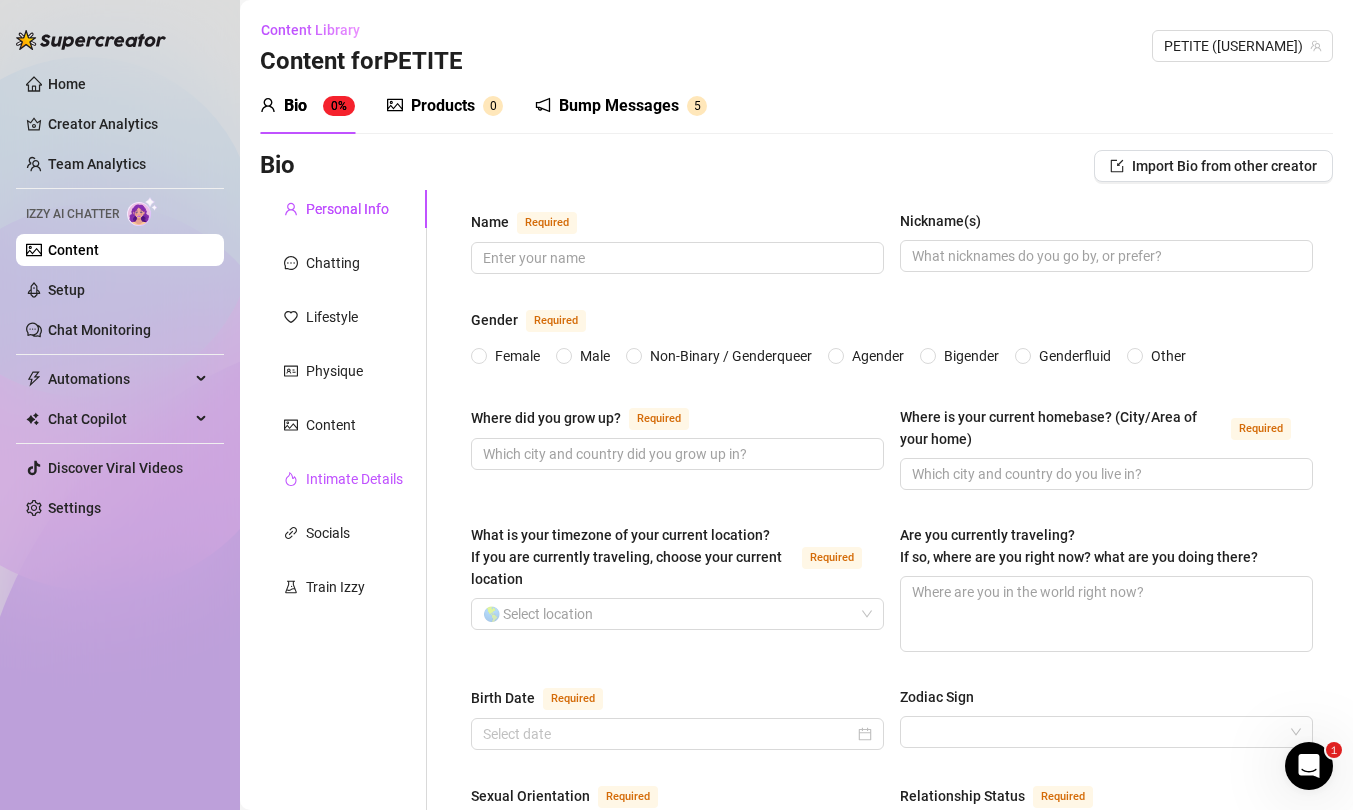 click on "Intimate Details" at bounding box center (354, 479) 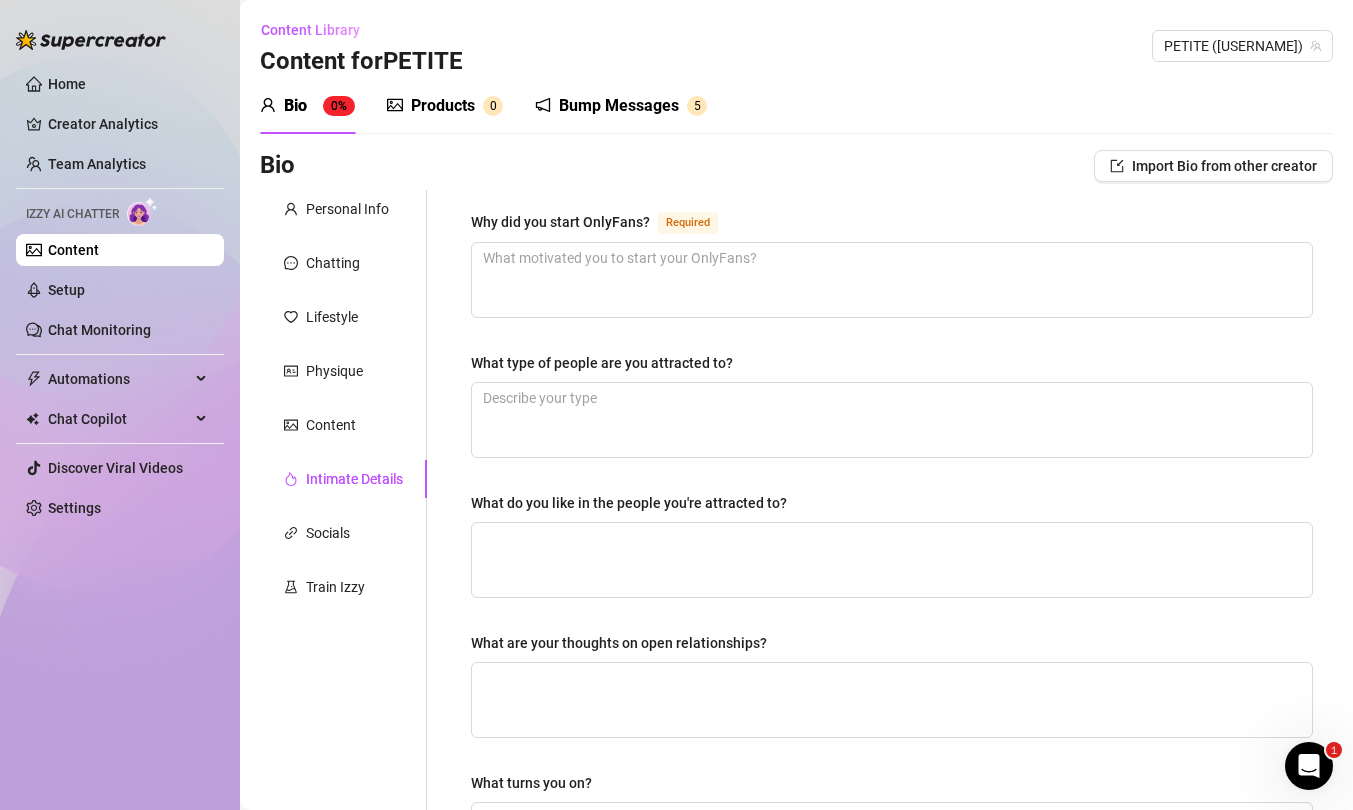 type 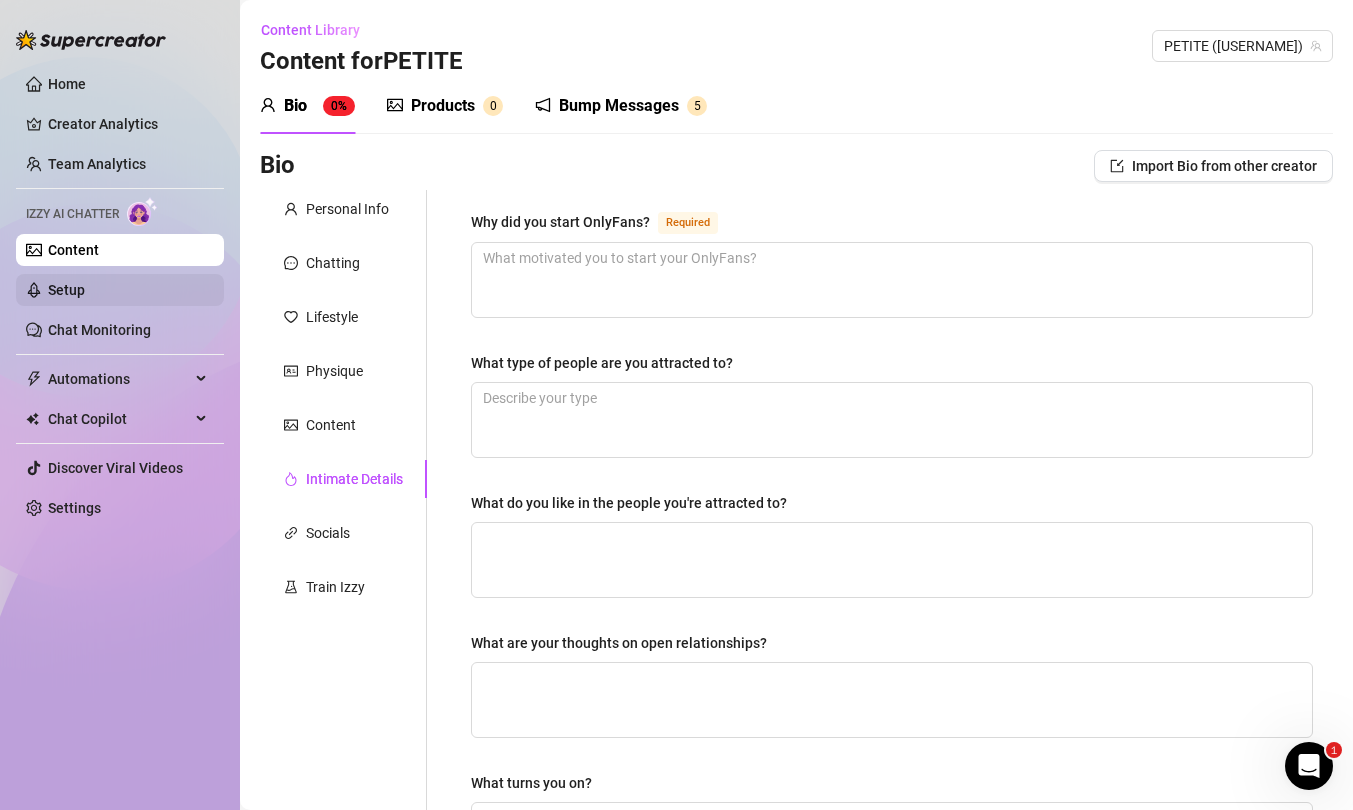 click on "Setup" at bounding box center [66, 290] 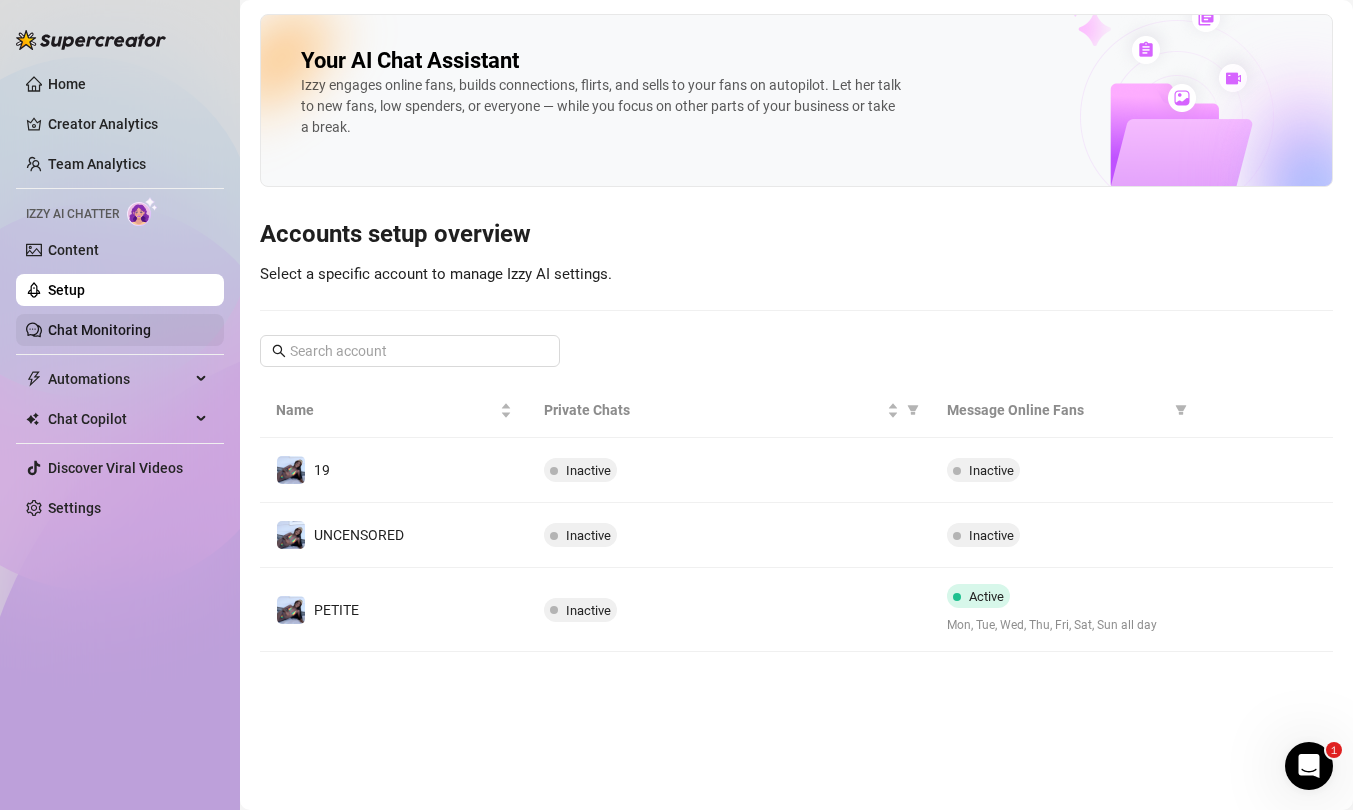 click on "Chat Monitoring" at bounding box center [99, 330] 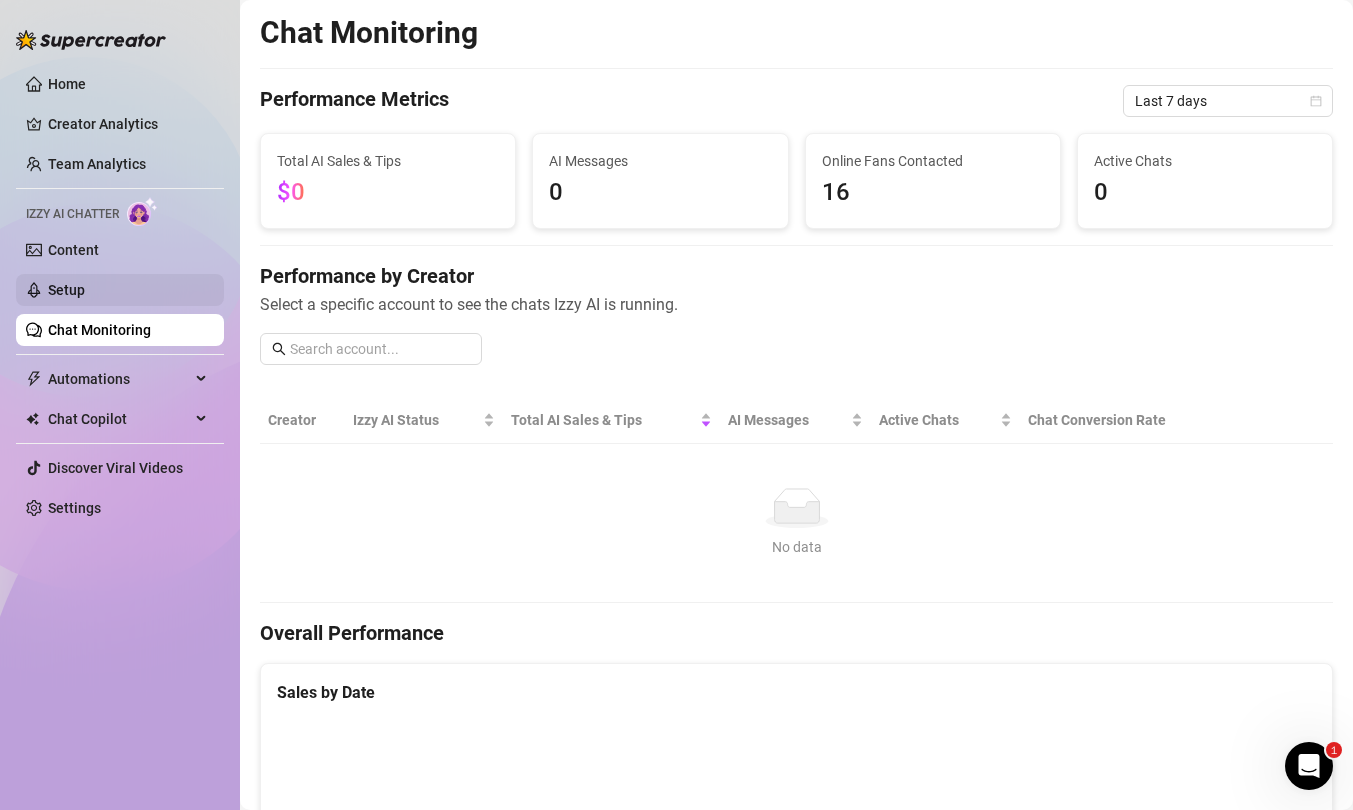 click on "Setup" at bounding box center [66, 290] 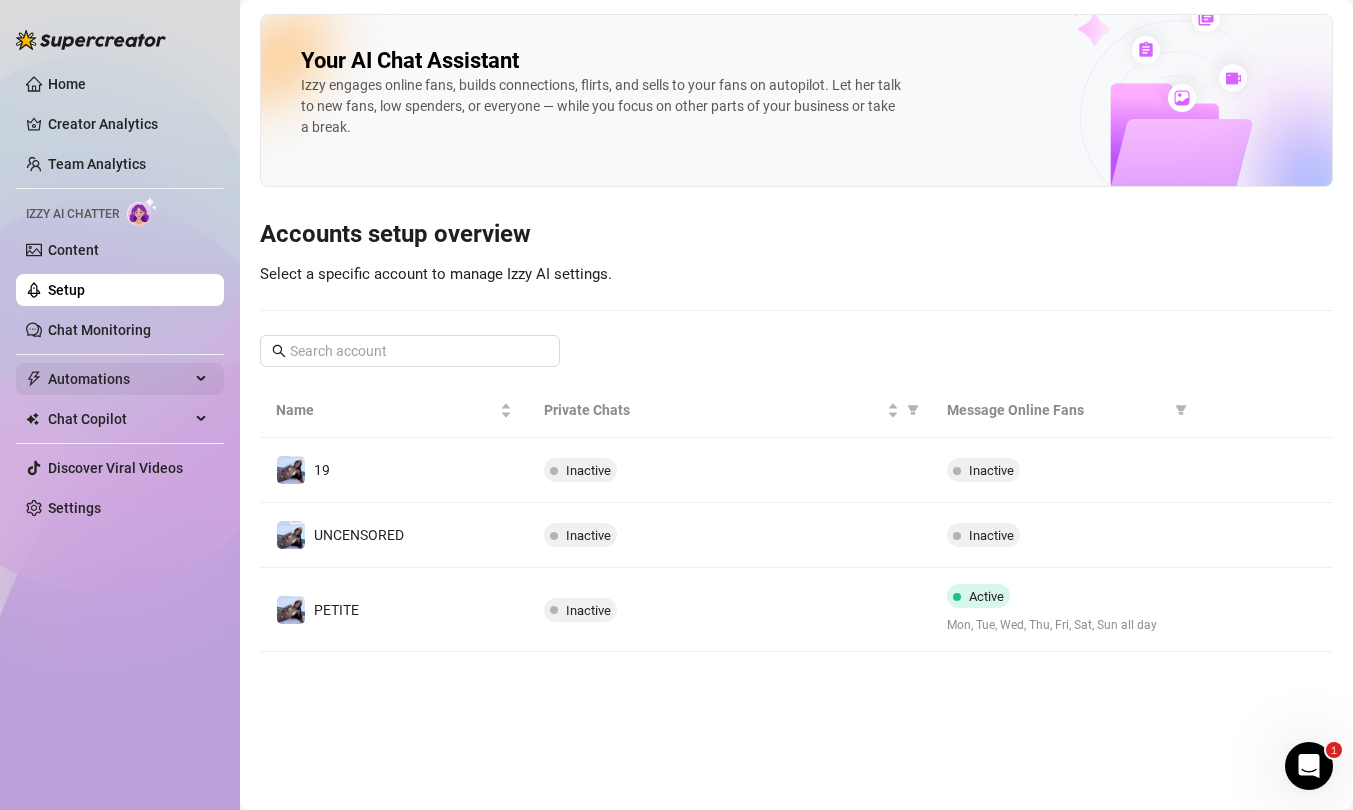 click on "Automations" at bounding box center (119, 379) 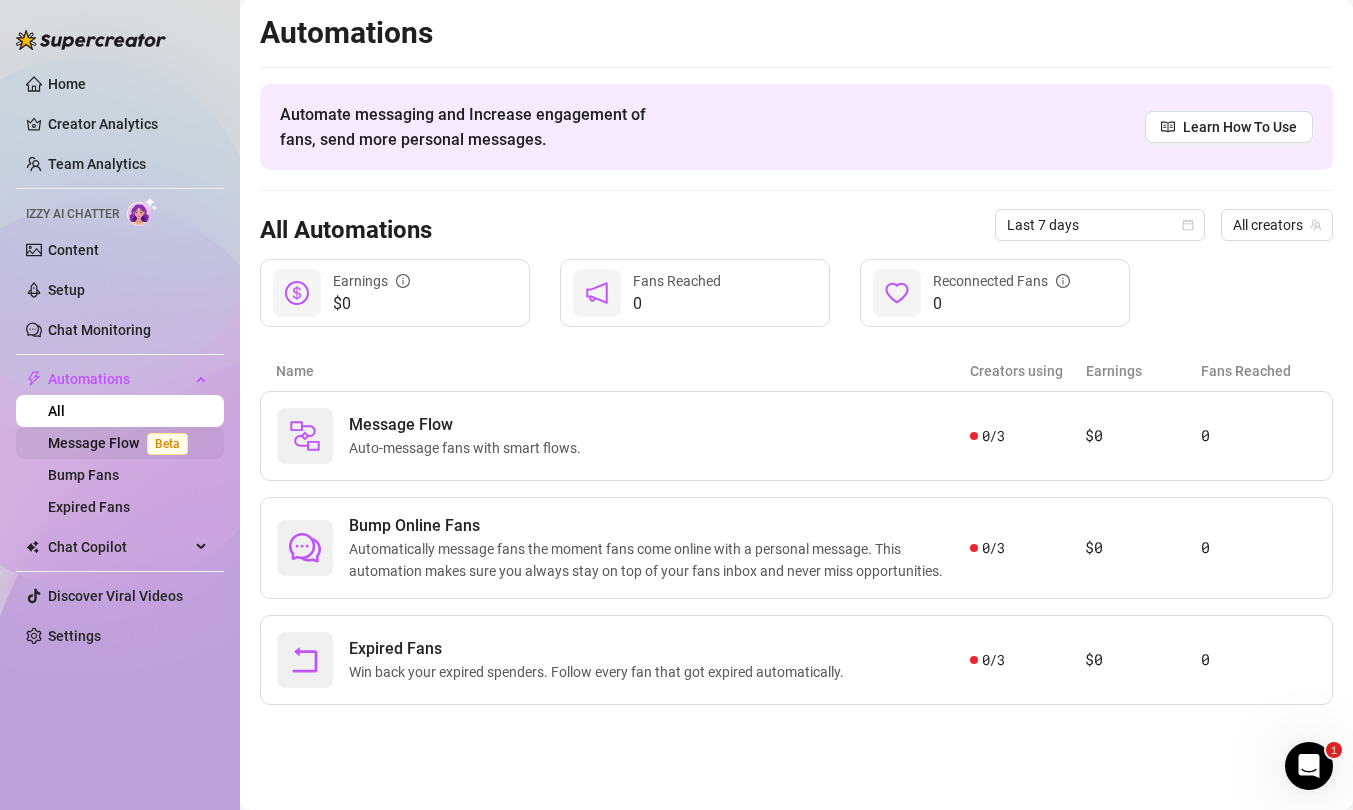 click on "Message Flow Beta" at bounding box center [122, 443] 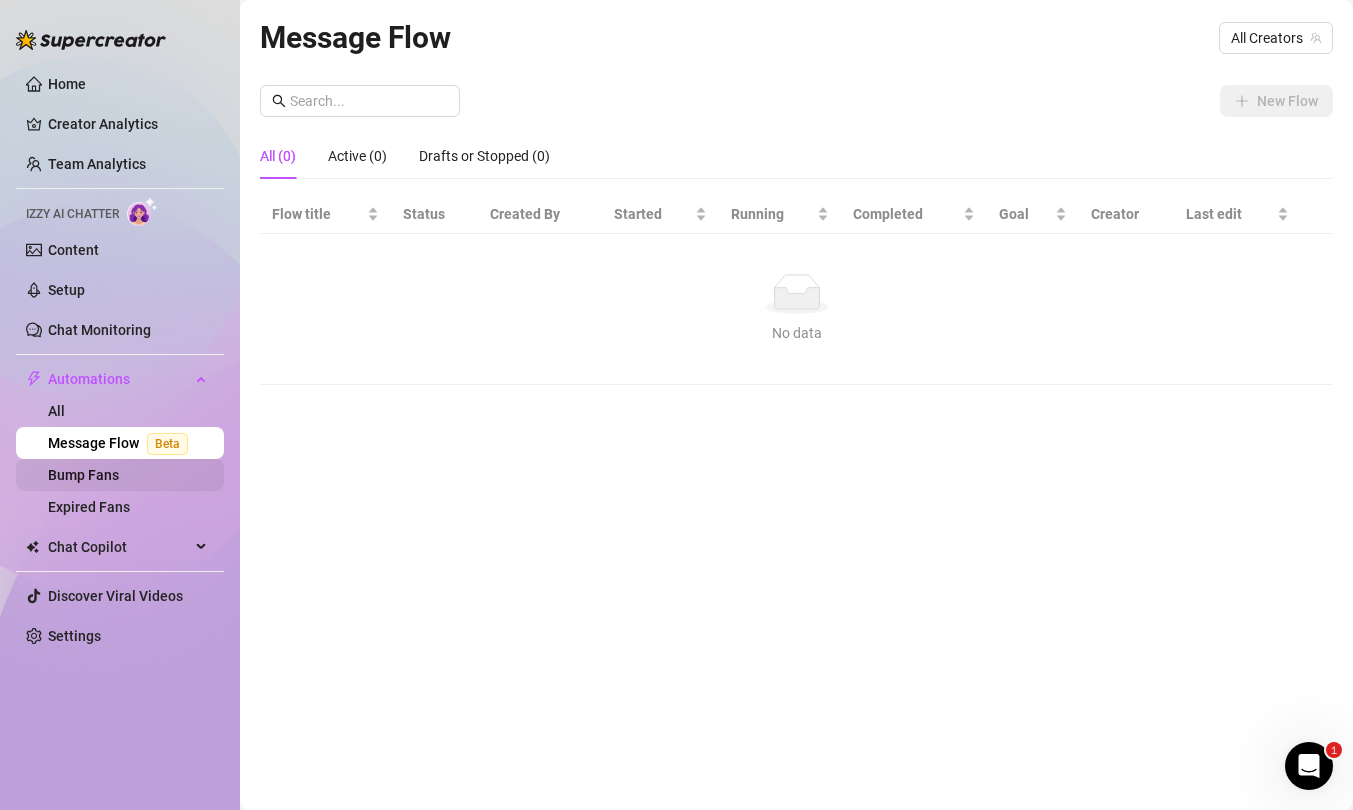 click on "Bump Fans" at bounding box center (83, 475) 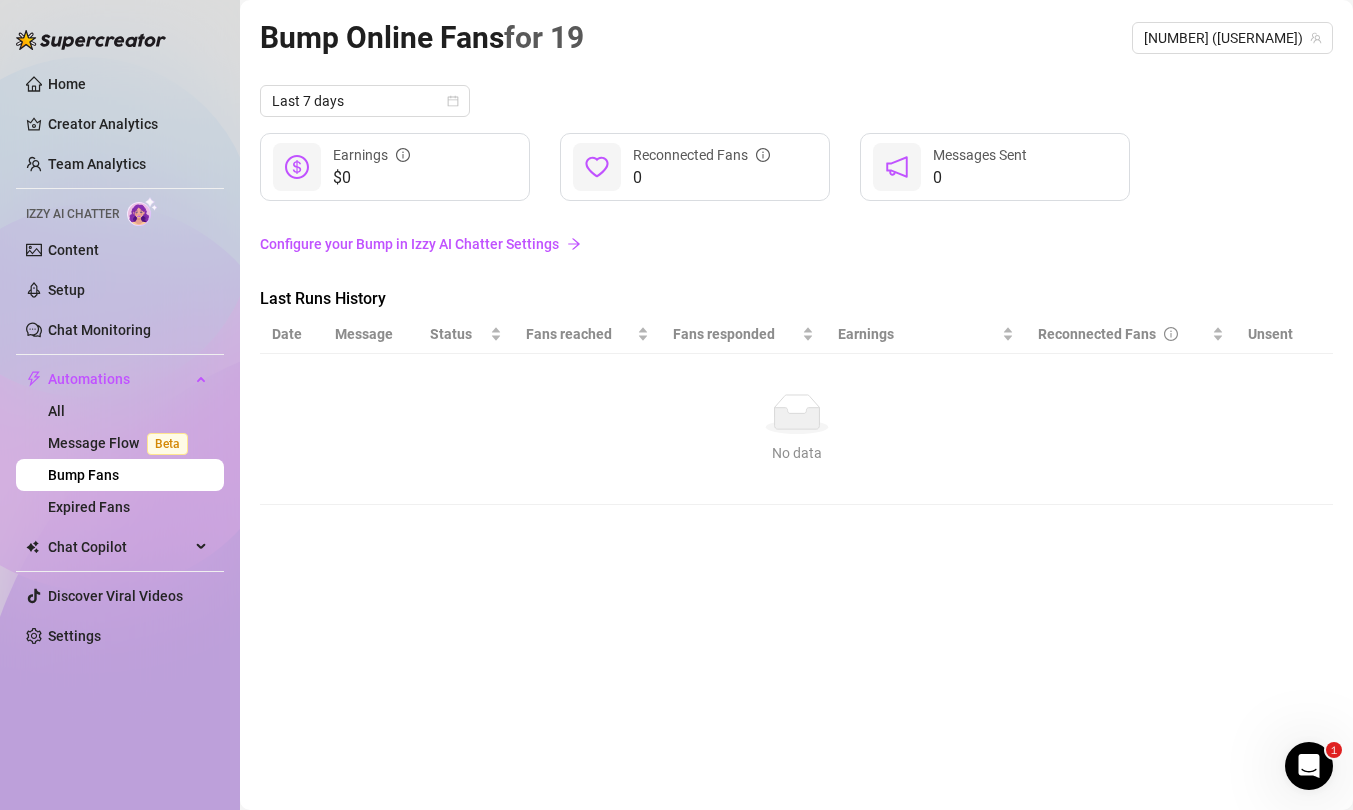 click on "Configure your Bump in Izzy AI Chatter Settings" at bounding box center [796, 244] 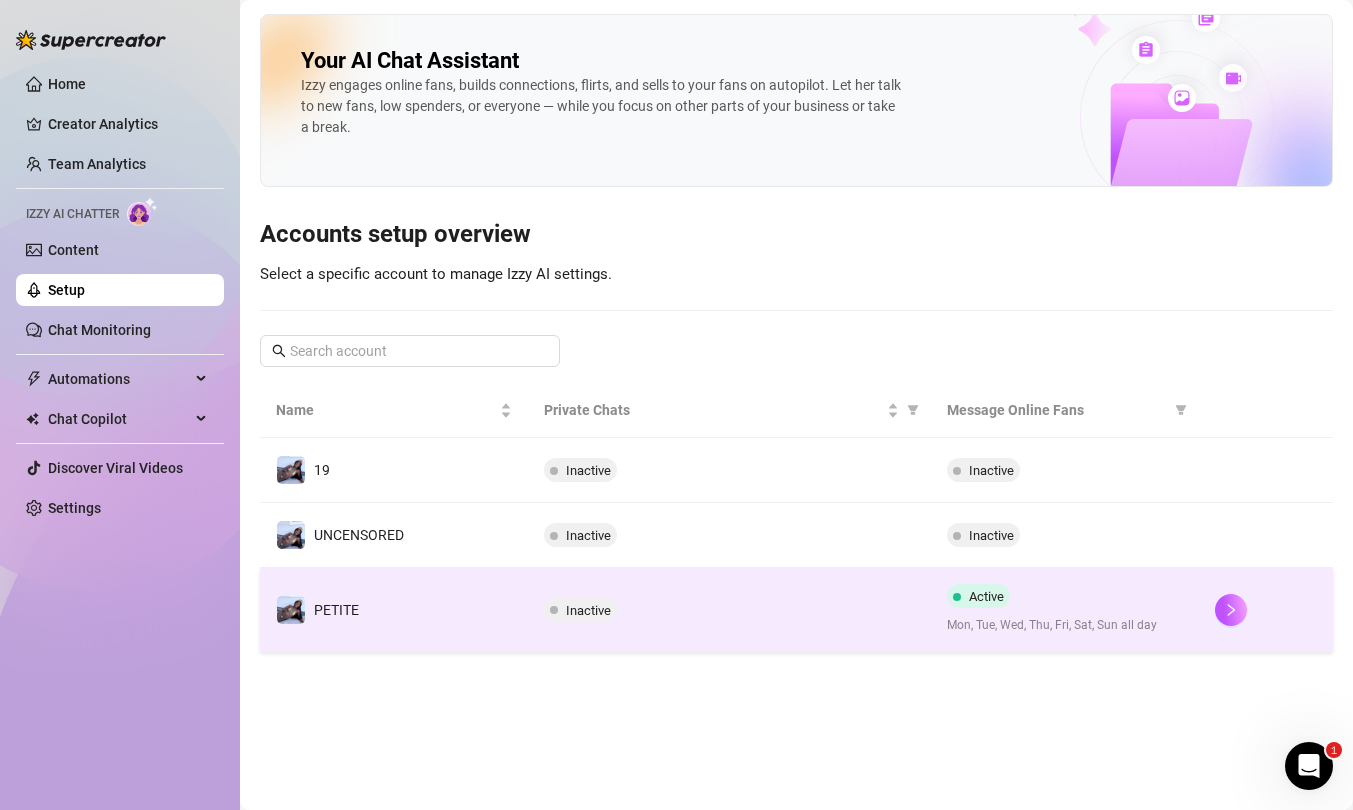 click on "Inactive" at bounding box center [729, 610] 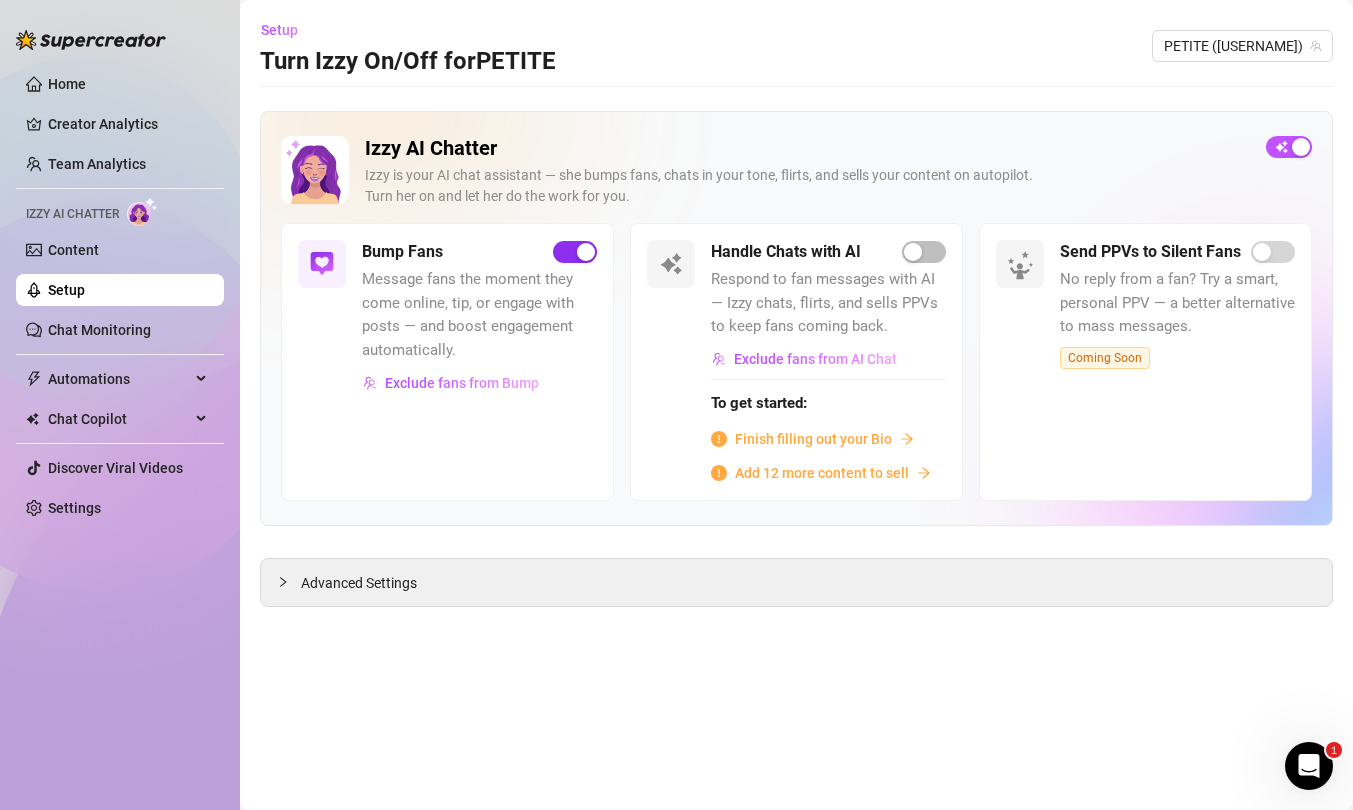 click at bounding box center [575, 252] 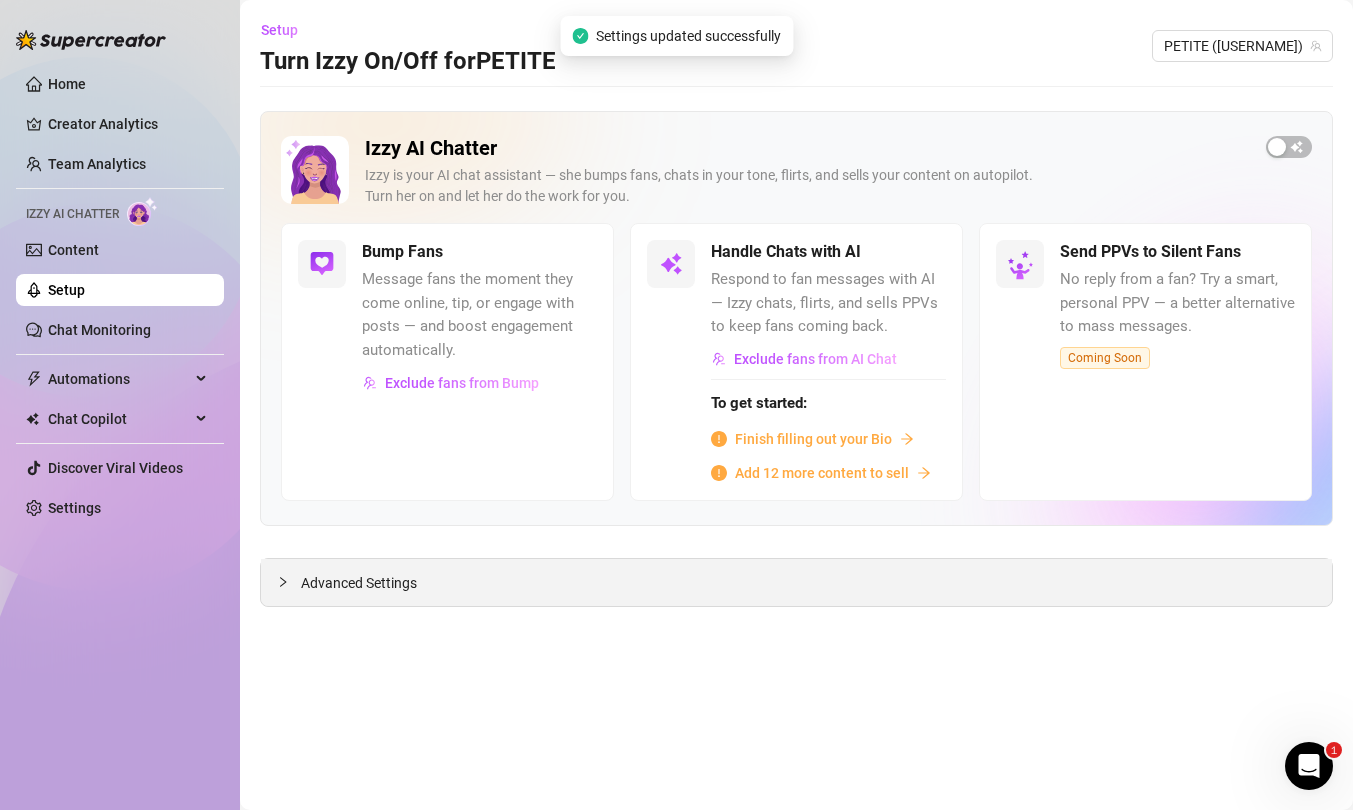click on "Advanced Settings" at bounding box center (359, 583) 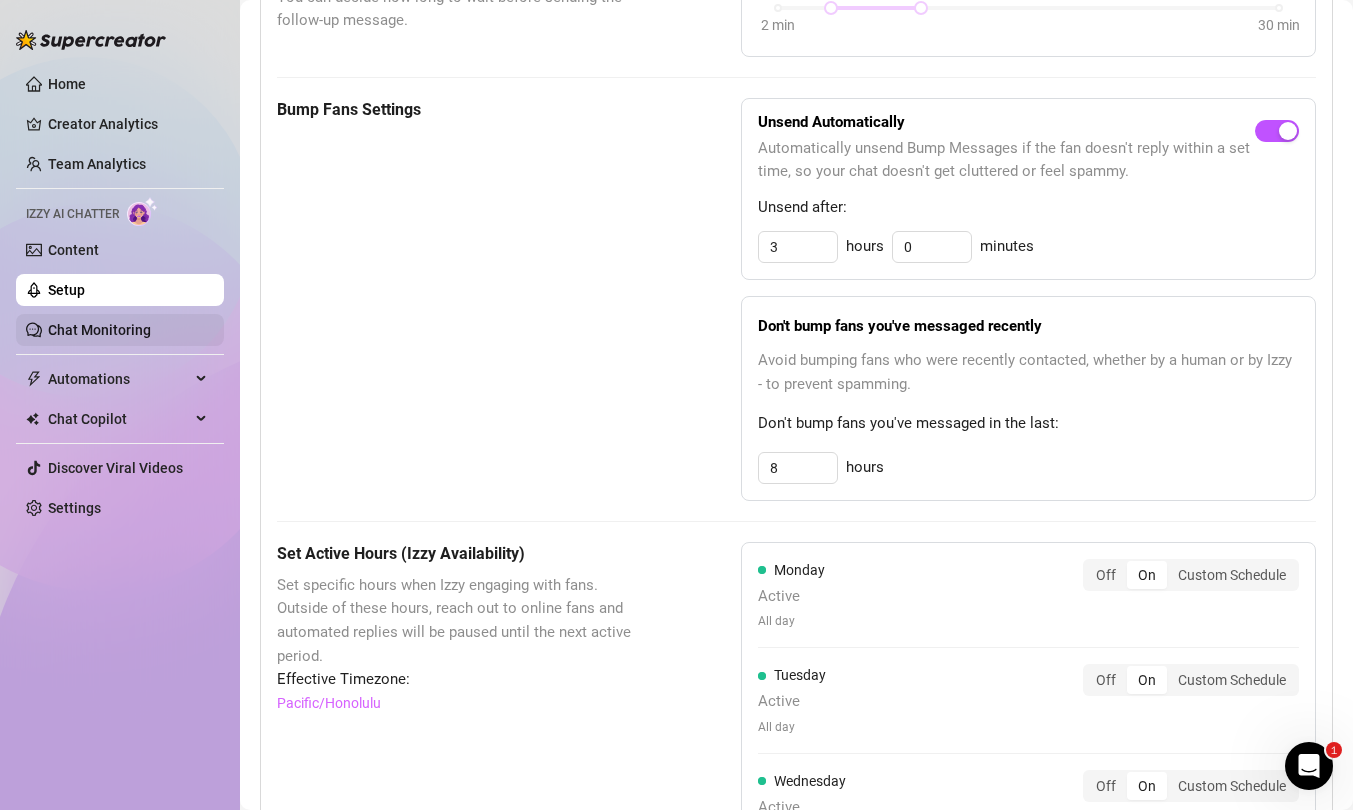 click on "Chat Monitoring" at bounding box center [99, 330] 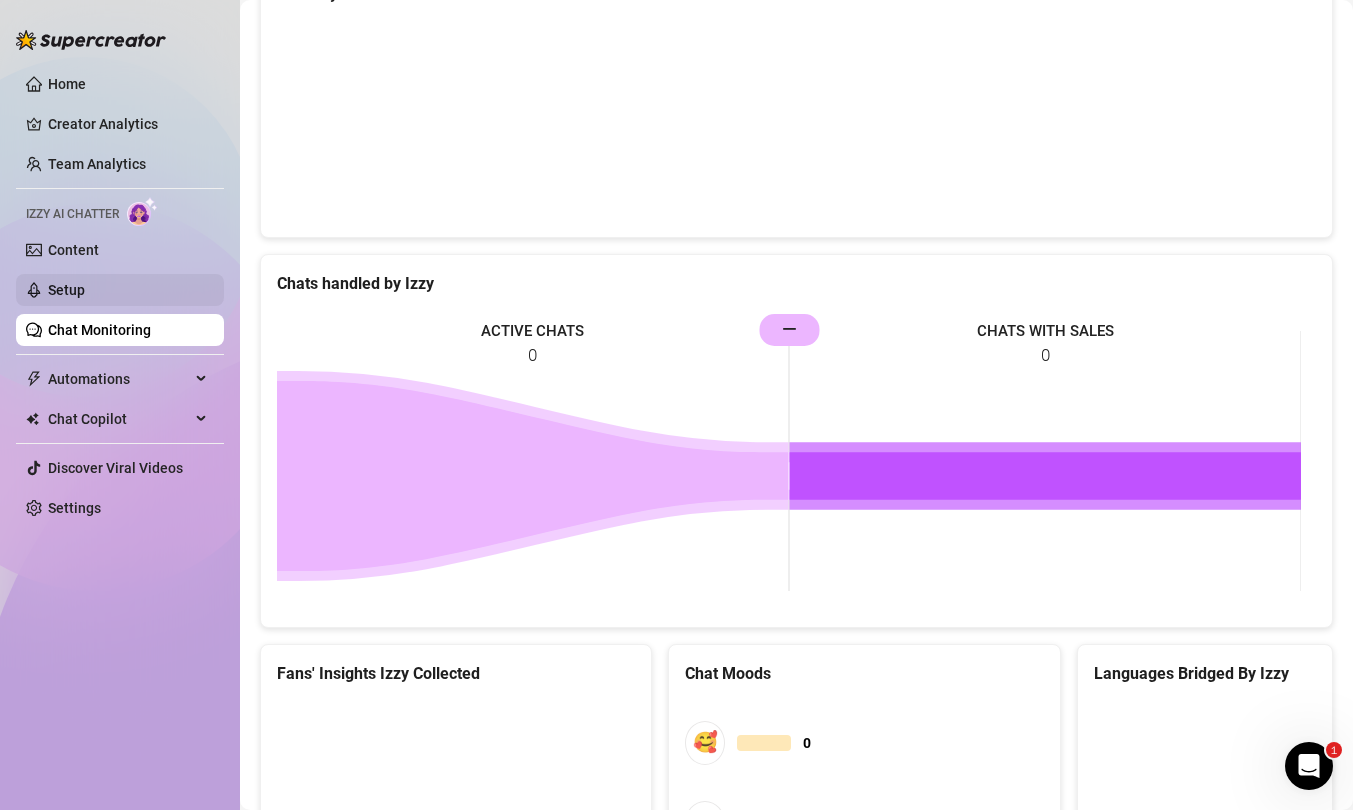 scroll, scrollTop: 989, scrollLeft: 0, axis: vertical 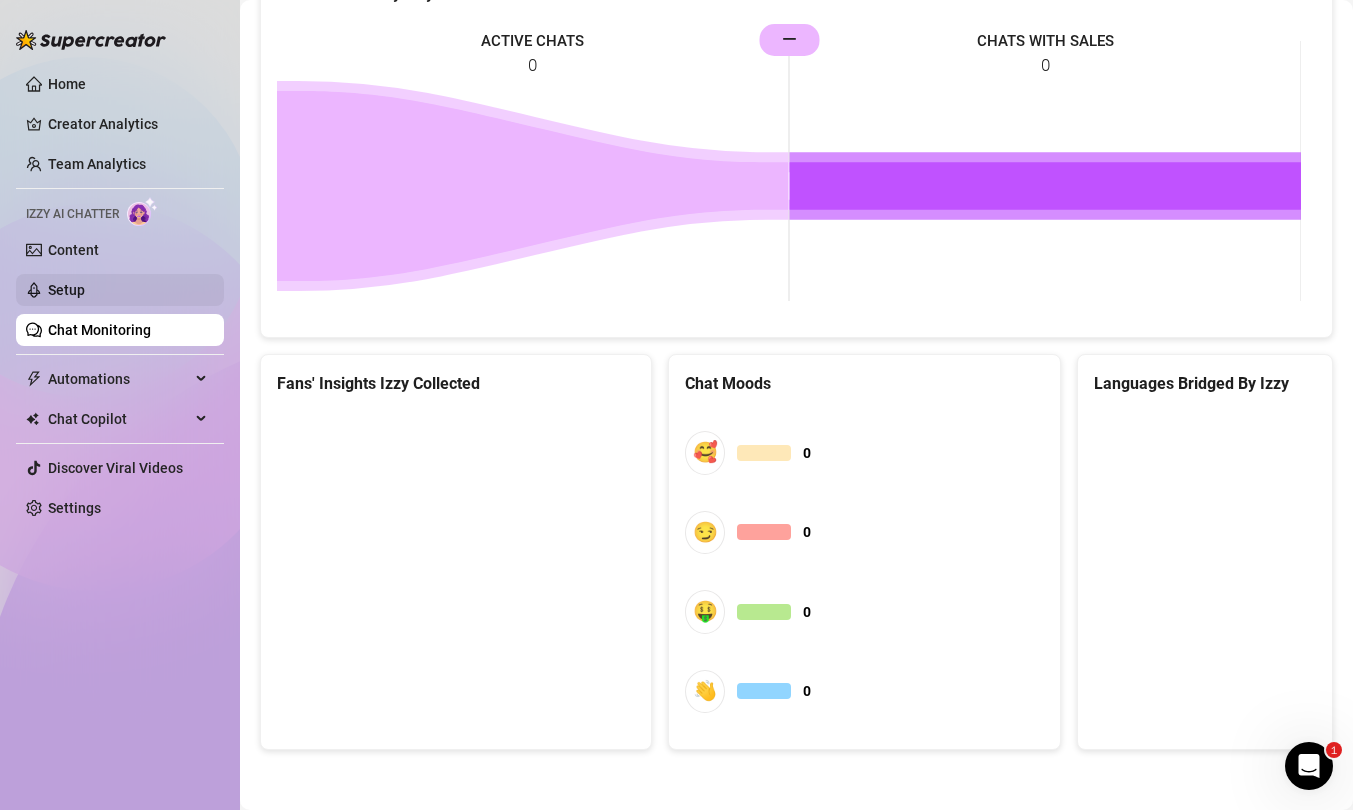 click on "Setup" at bounding box center (66, 290) 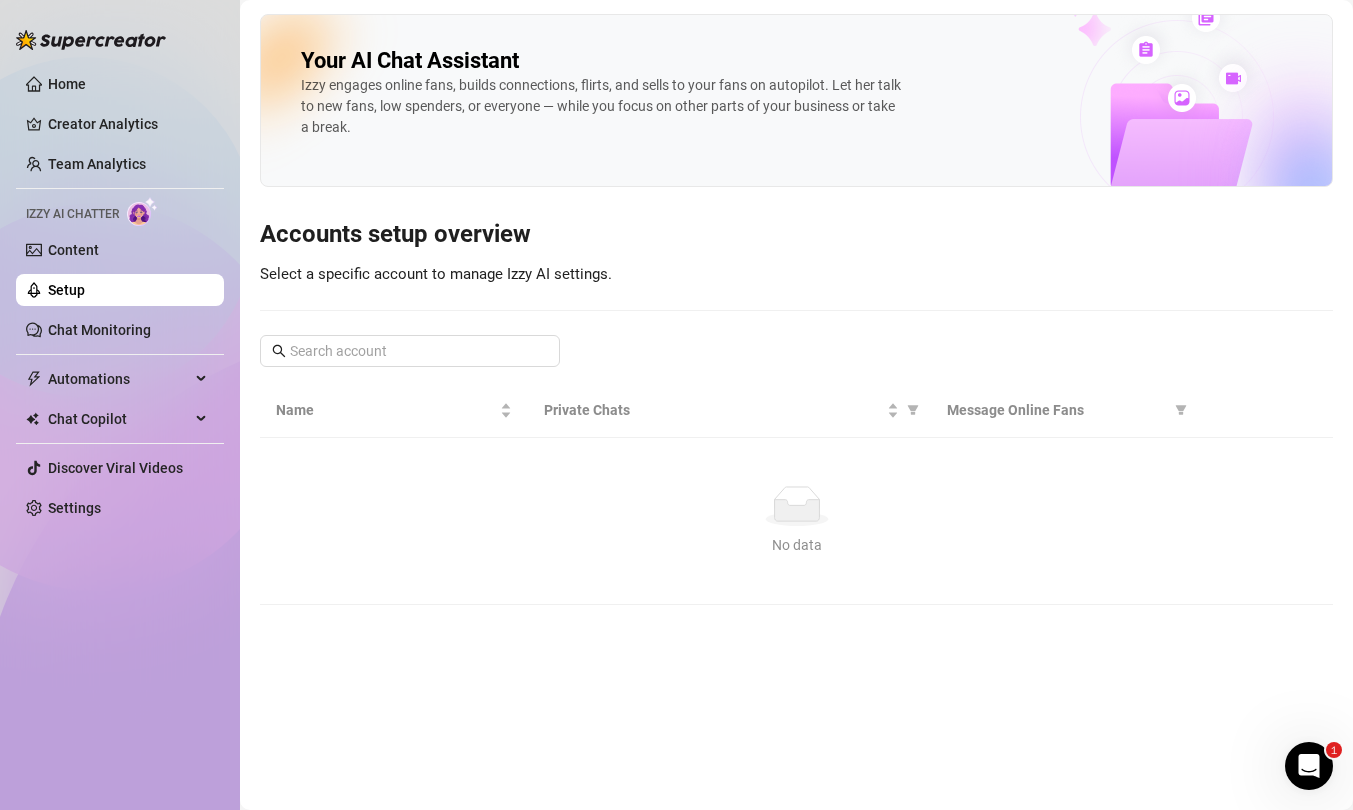 scroll, scrollTop: 0, scrollLeft: 0, axis: both 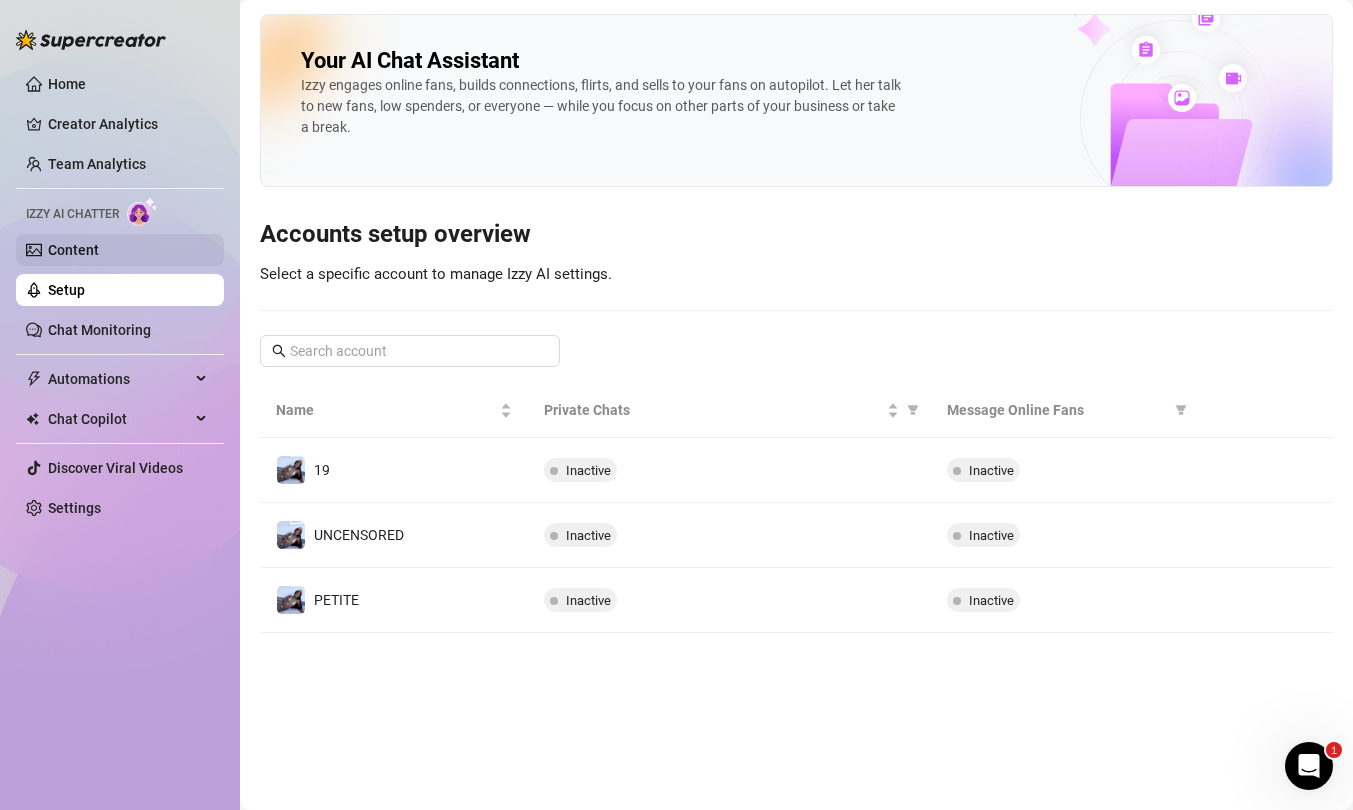 click on "Content" at bounding box center [73, 250] 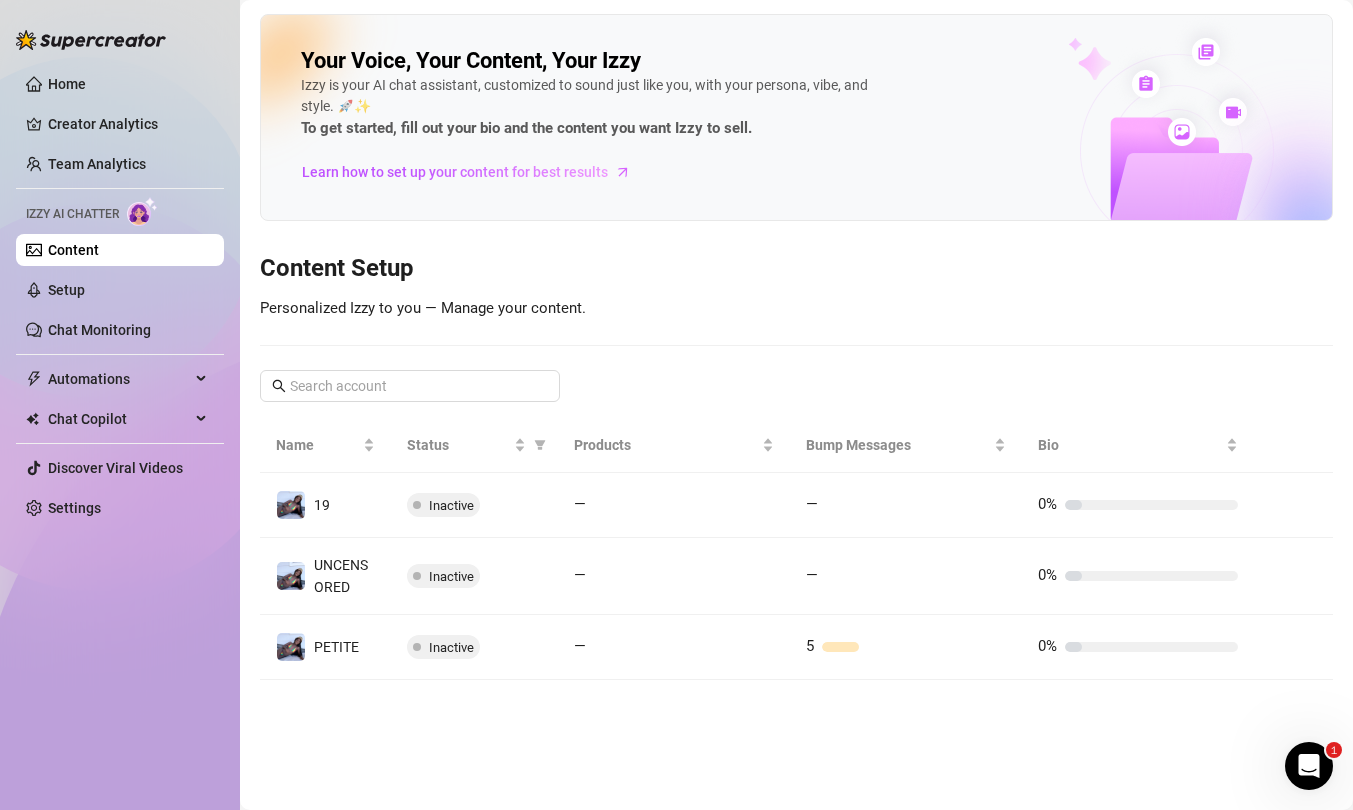 click on "Home Creator Analytics   Team Analytics Izzy AI Chatter Content Setup Chat Monitoring Automations All Message Flow Beta Bump Fans Expired Fans Chat Copilot All AI Reply Message Library Fan CRM Discover Viral Videos Settings" at bounding box center [120, 296] 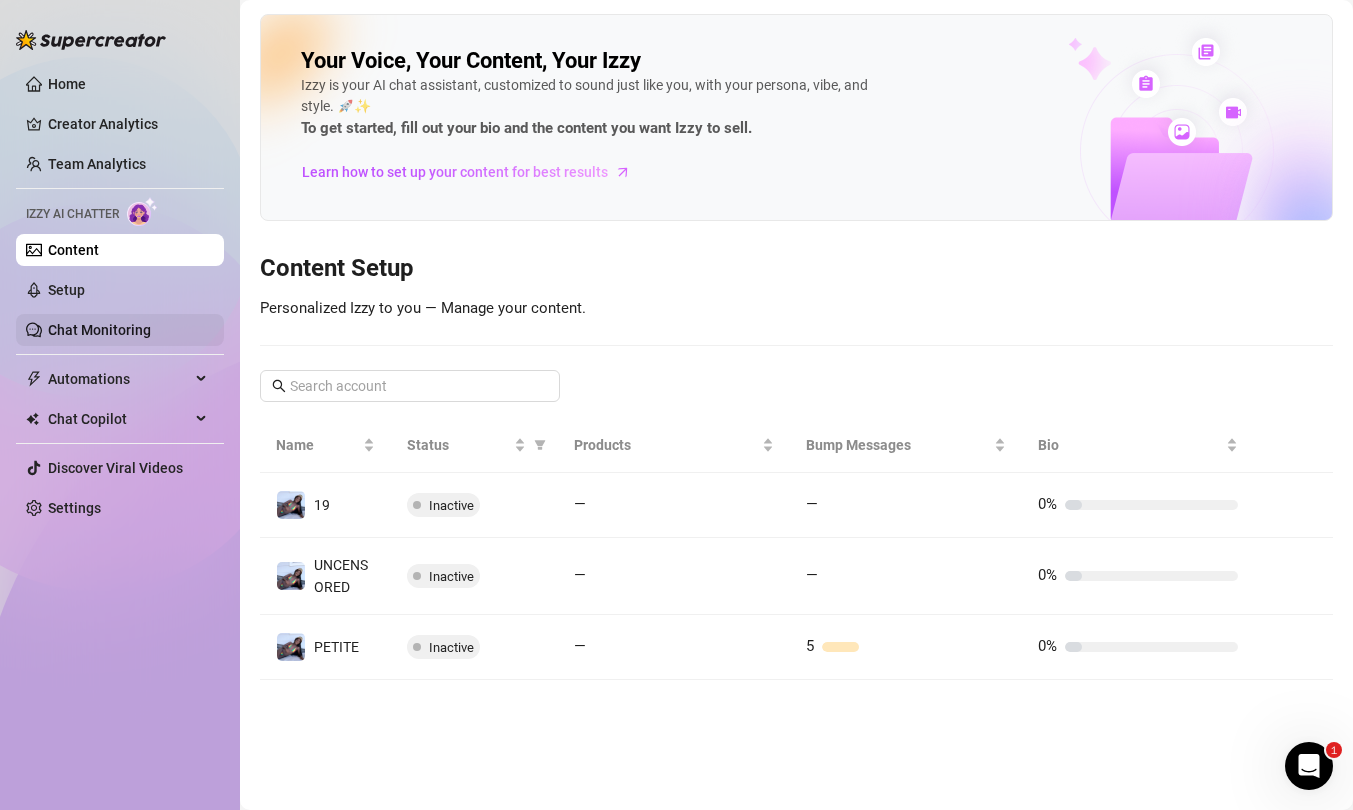 click on "Chat Monitoring" at bounding box center (99, 330) 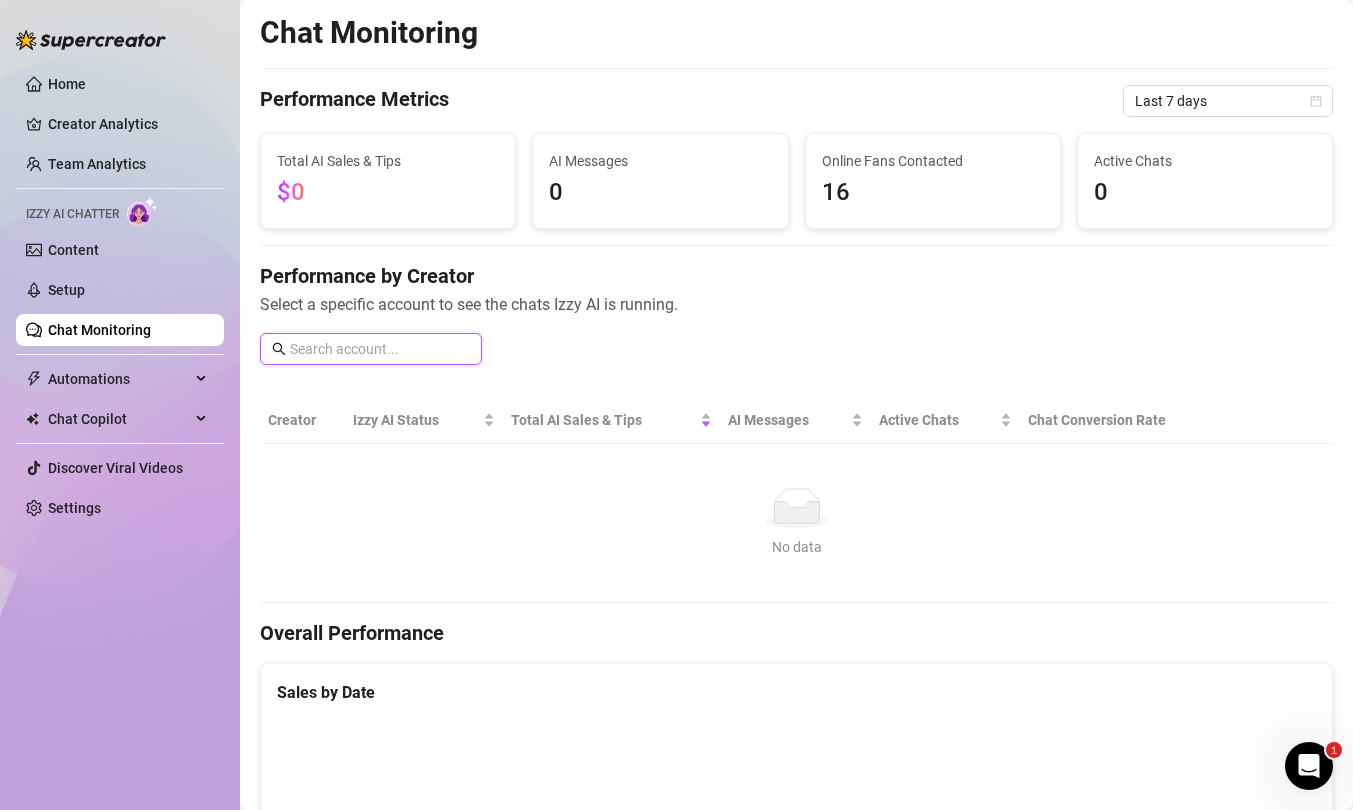 click at bounding box center [380, 349] 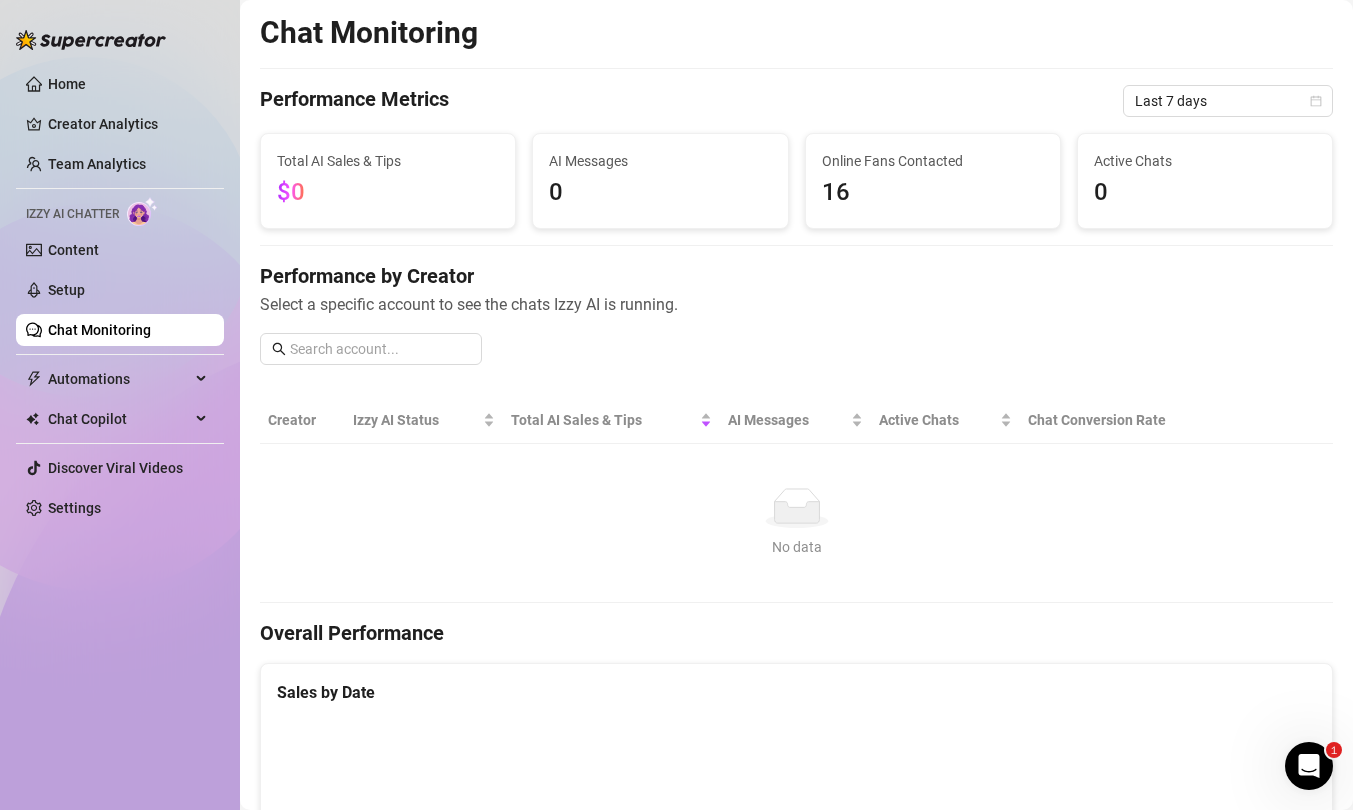 click on "No data No data" at bounding box center (796, 523) 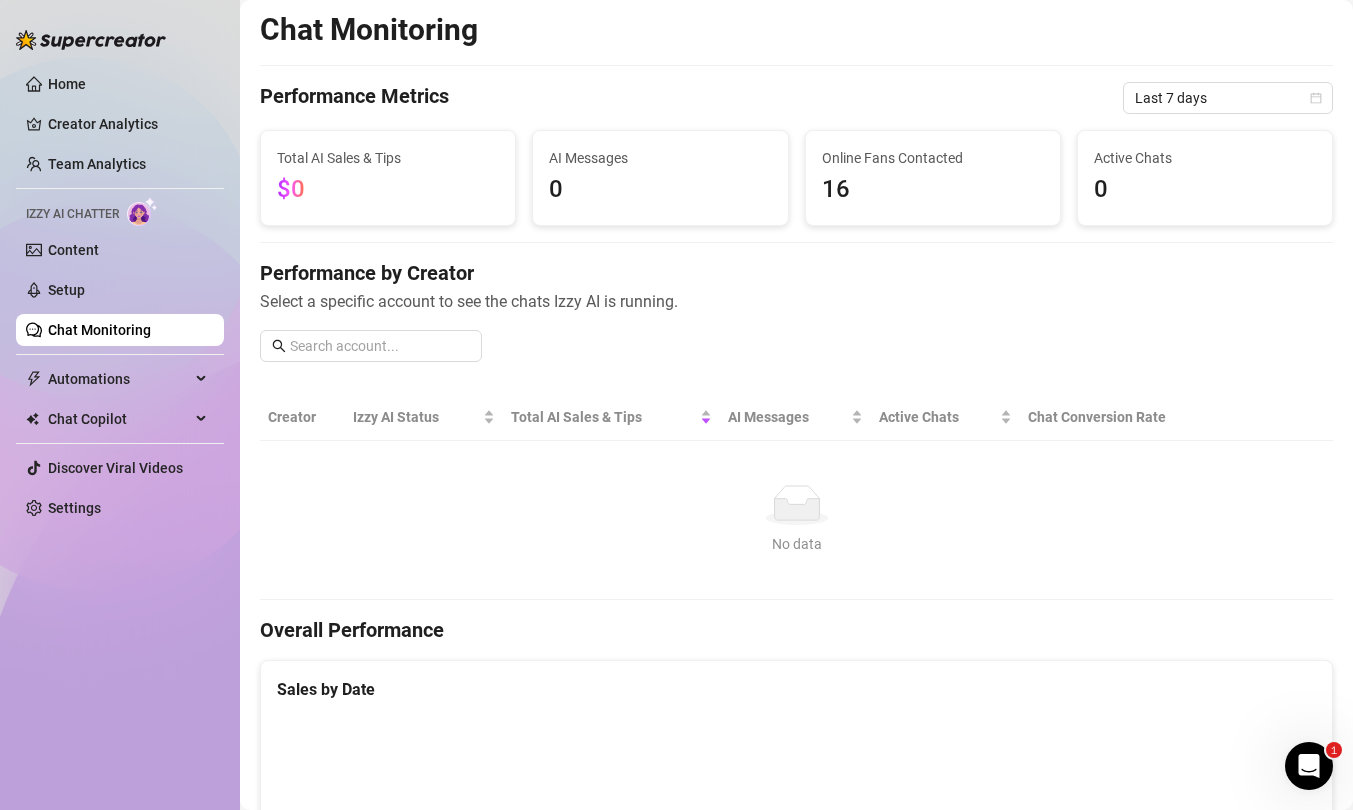 scroll, scrollTop: 4, scrollLeft: 0, axis: vertical 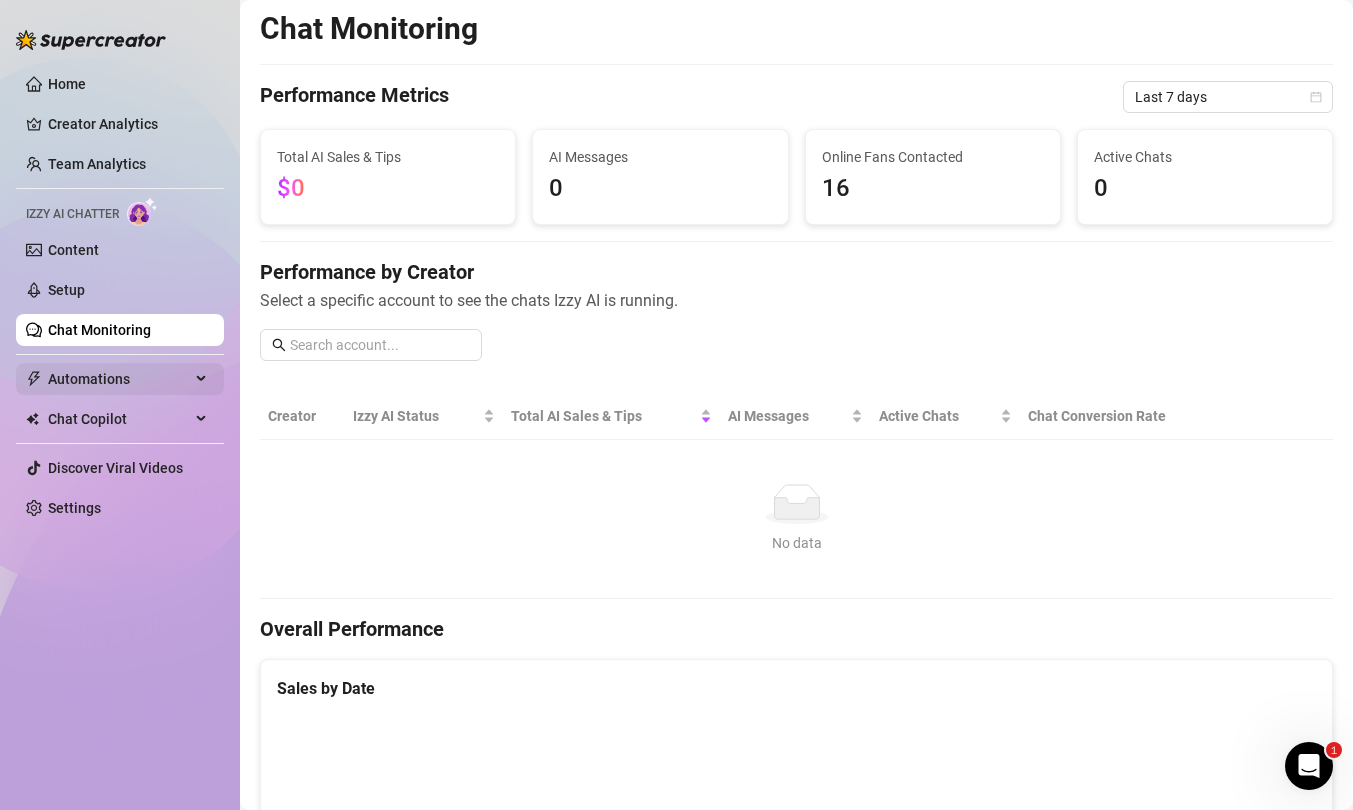 click on "Automations" at bounding box center (119, 379) 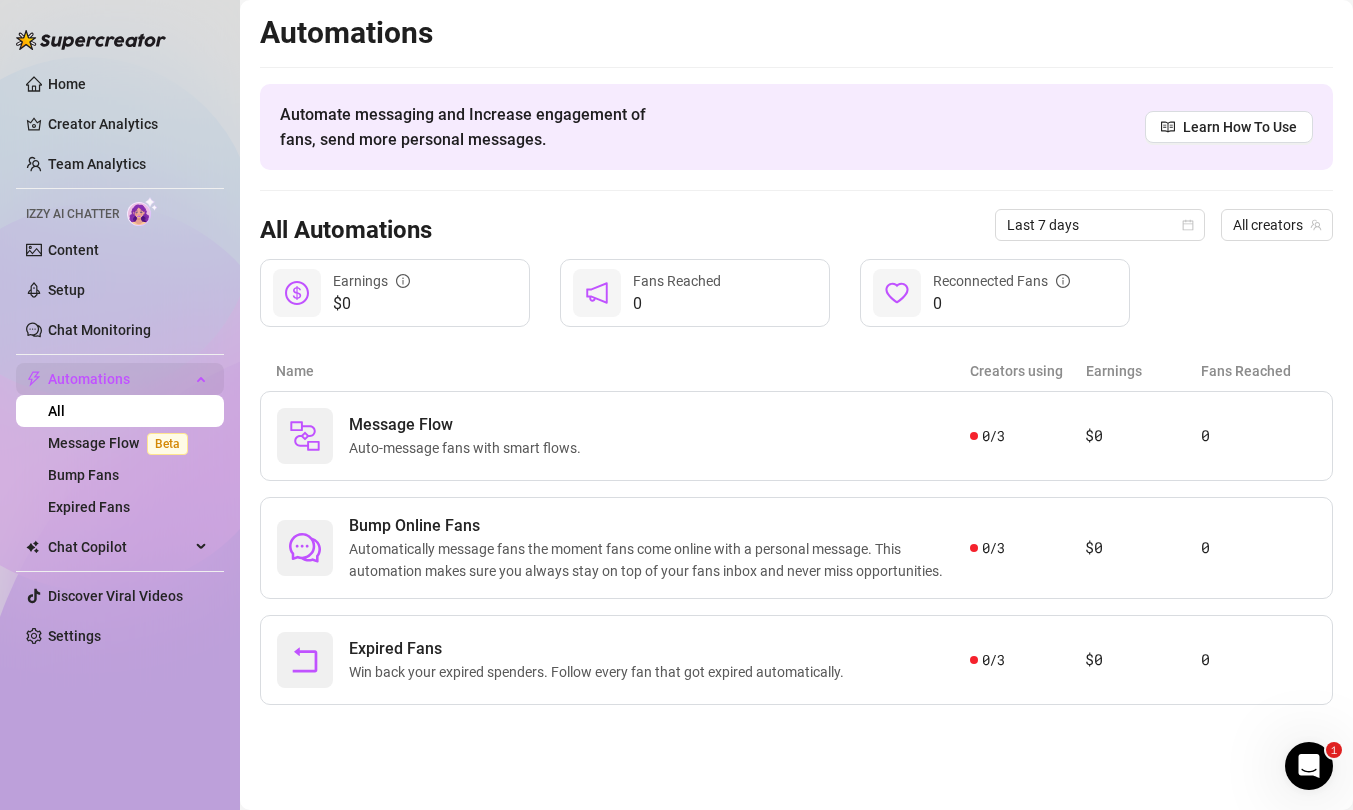 scroll, scrollTop: 0, scrollLeft: 0, axis: both 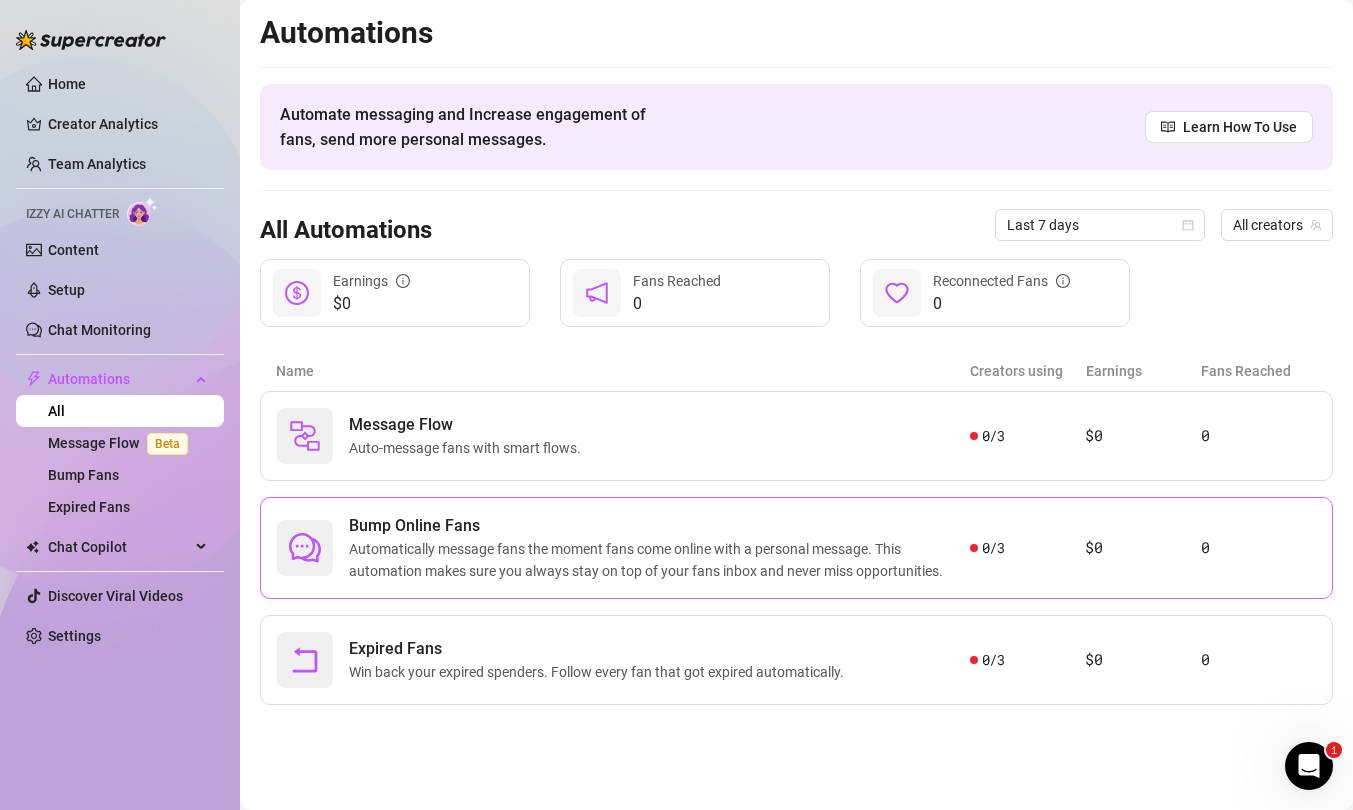 click on "Bump Online Fans" at bounding box center [659, 526] 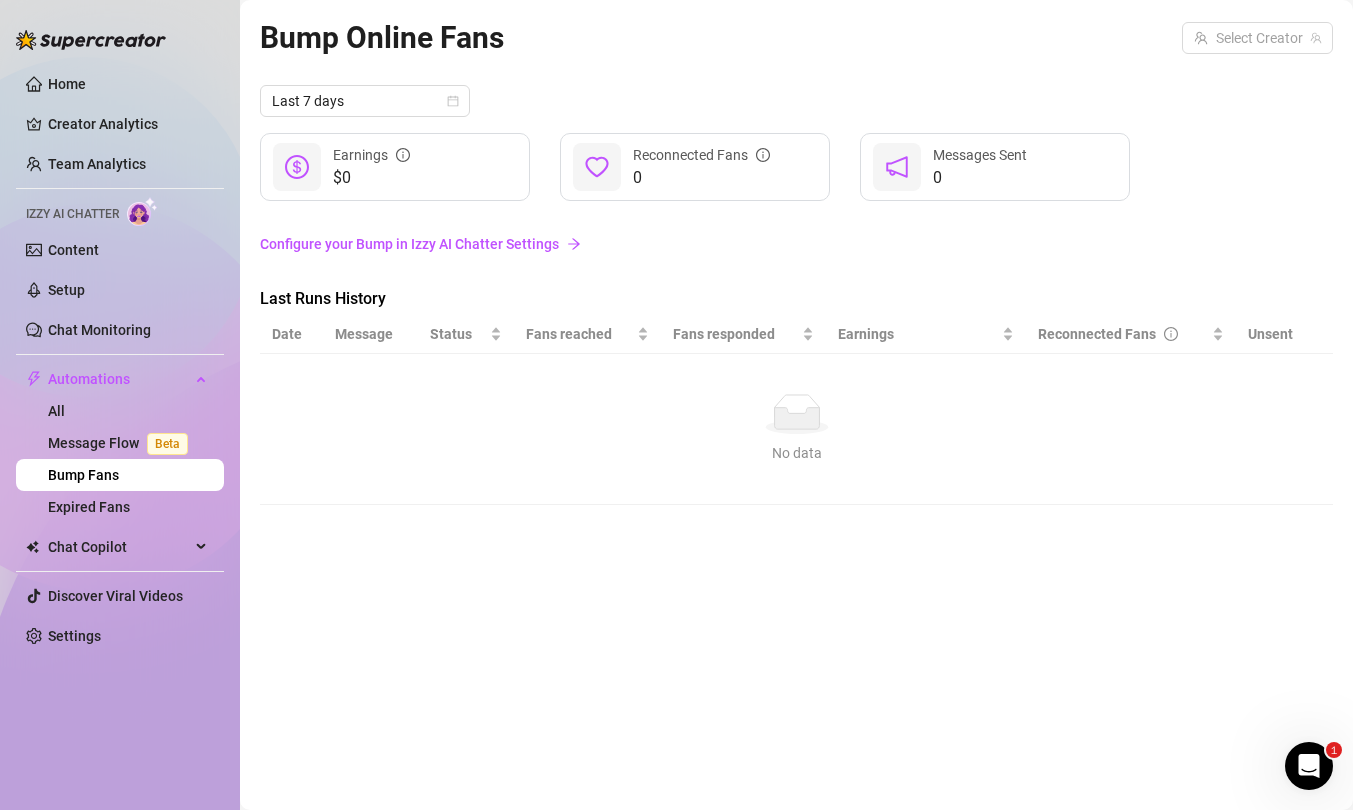 click on "Configure your Bump in Izzy AI Chatter Settings" at bounding box center [796, 244] 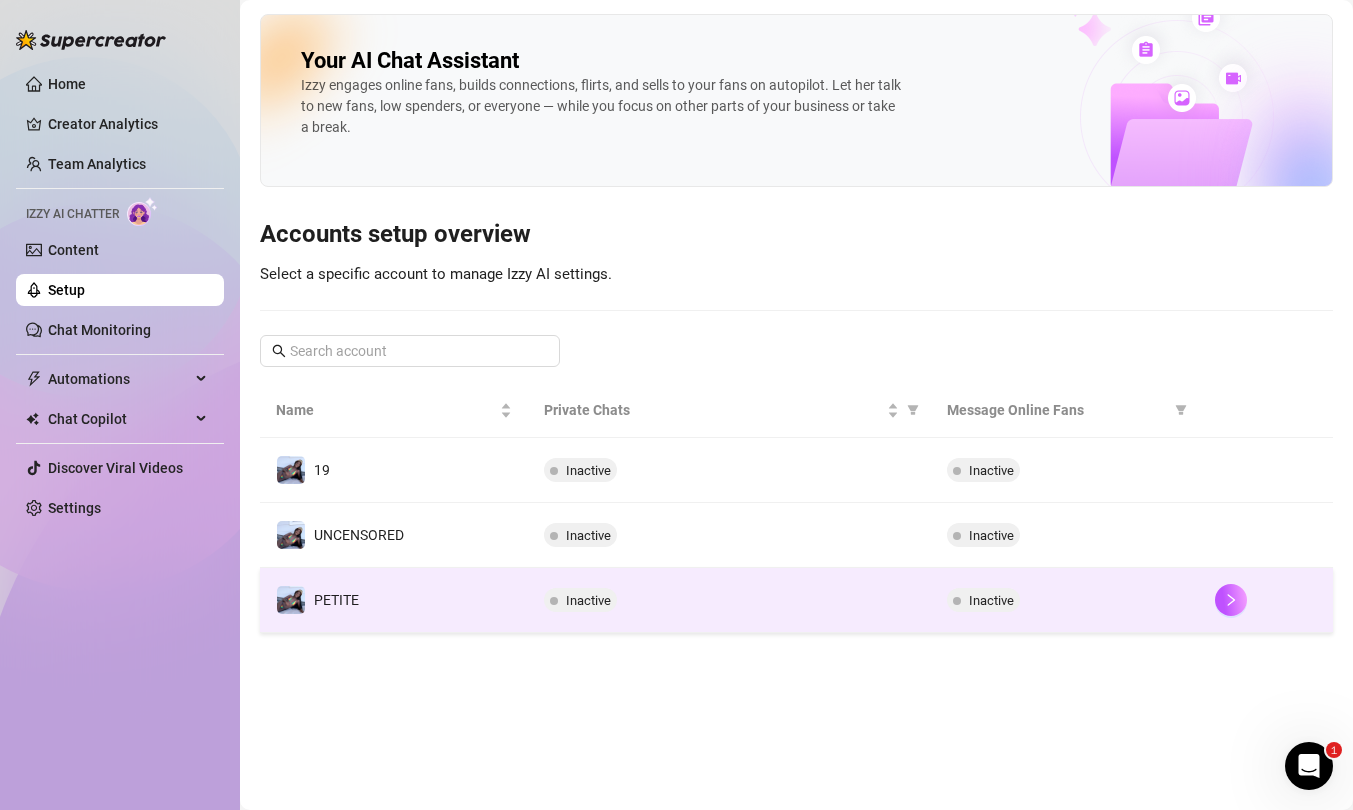 click on "Inactive" at bounding box center (729, 600) 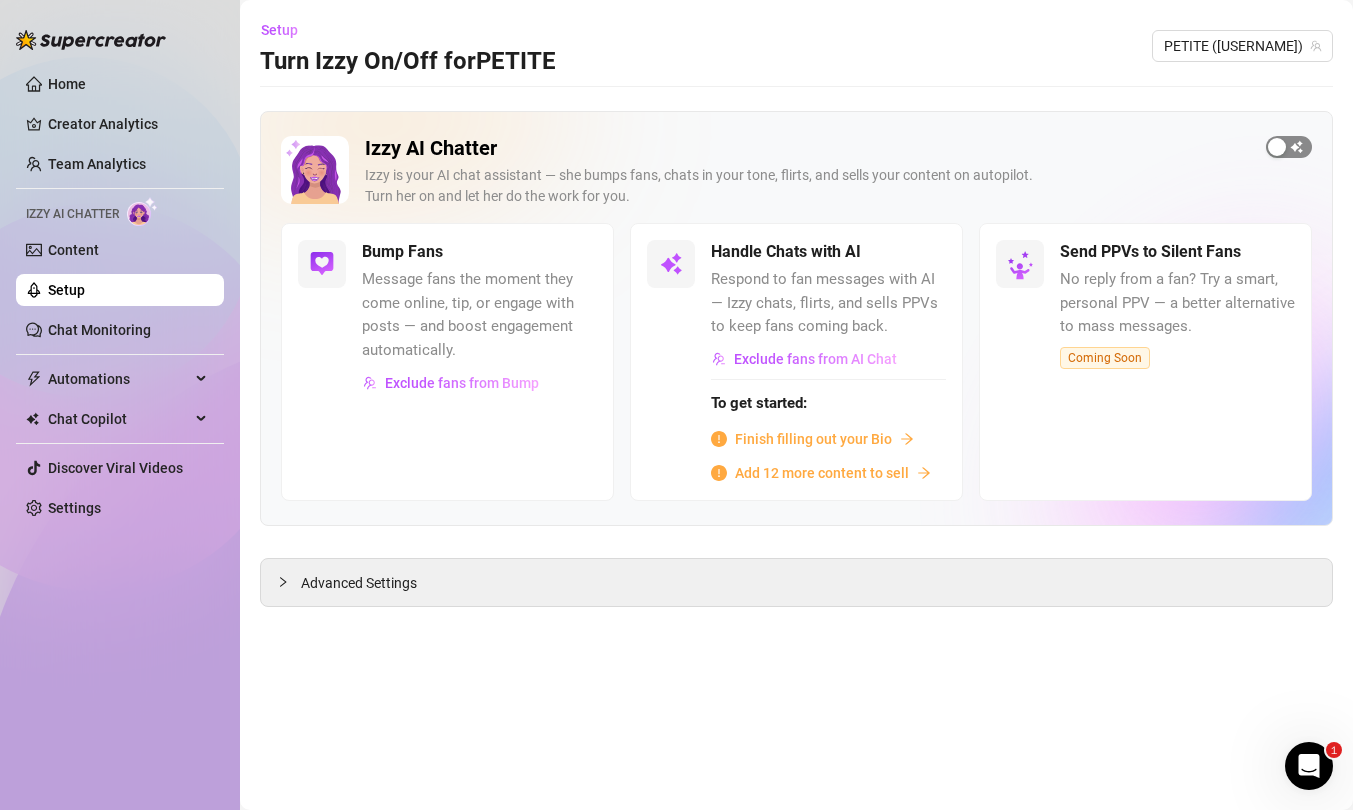click at bounding box center [1289, 147] 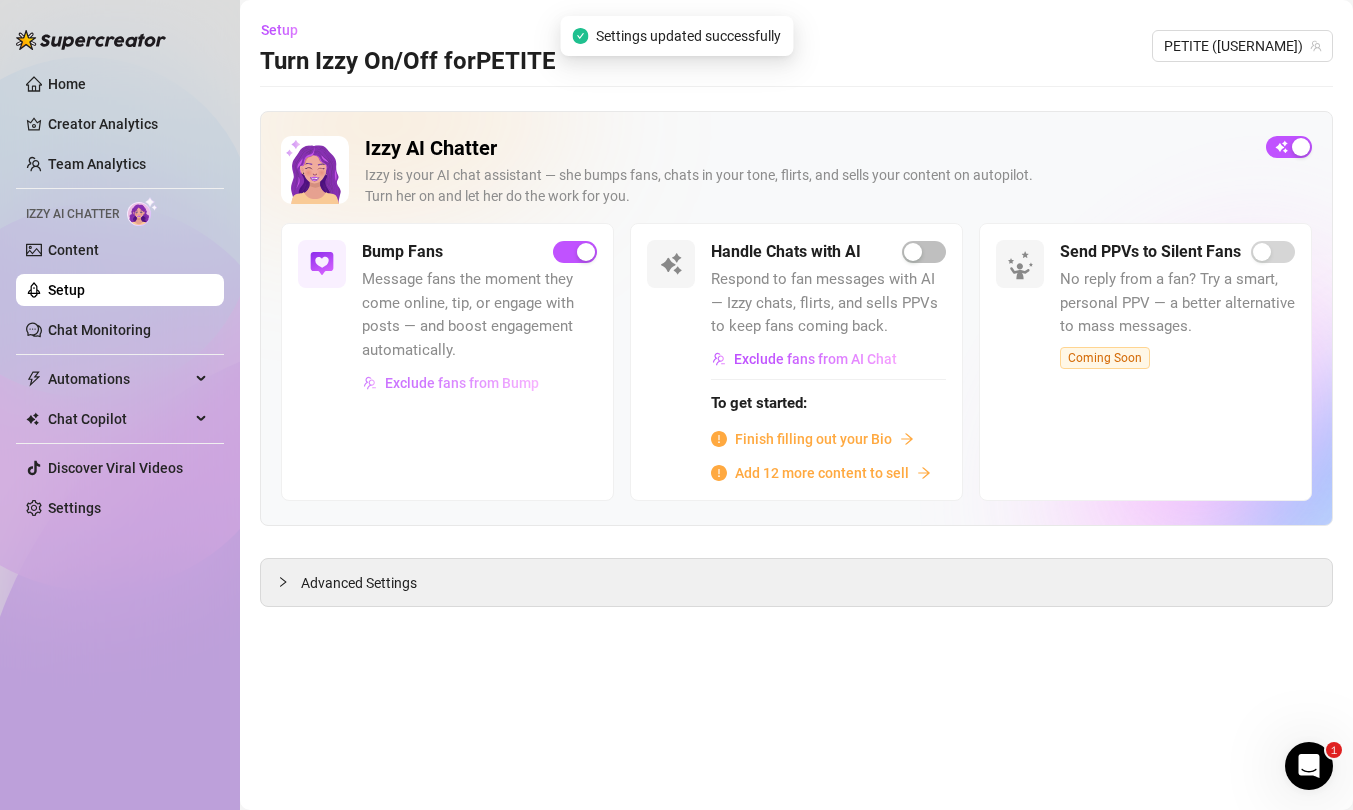 click on "Exclude fans from Bump" at bounding box center (462, 383) 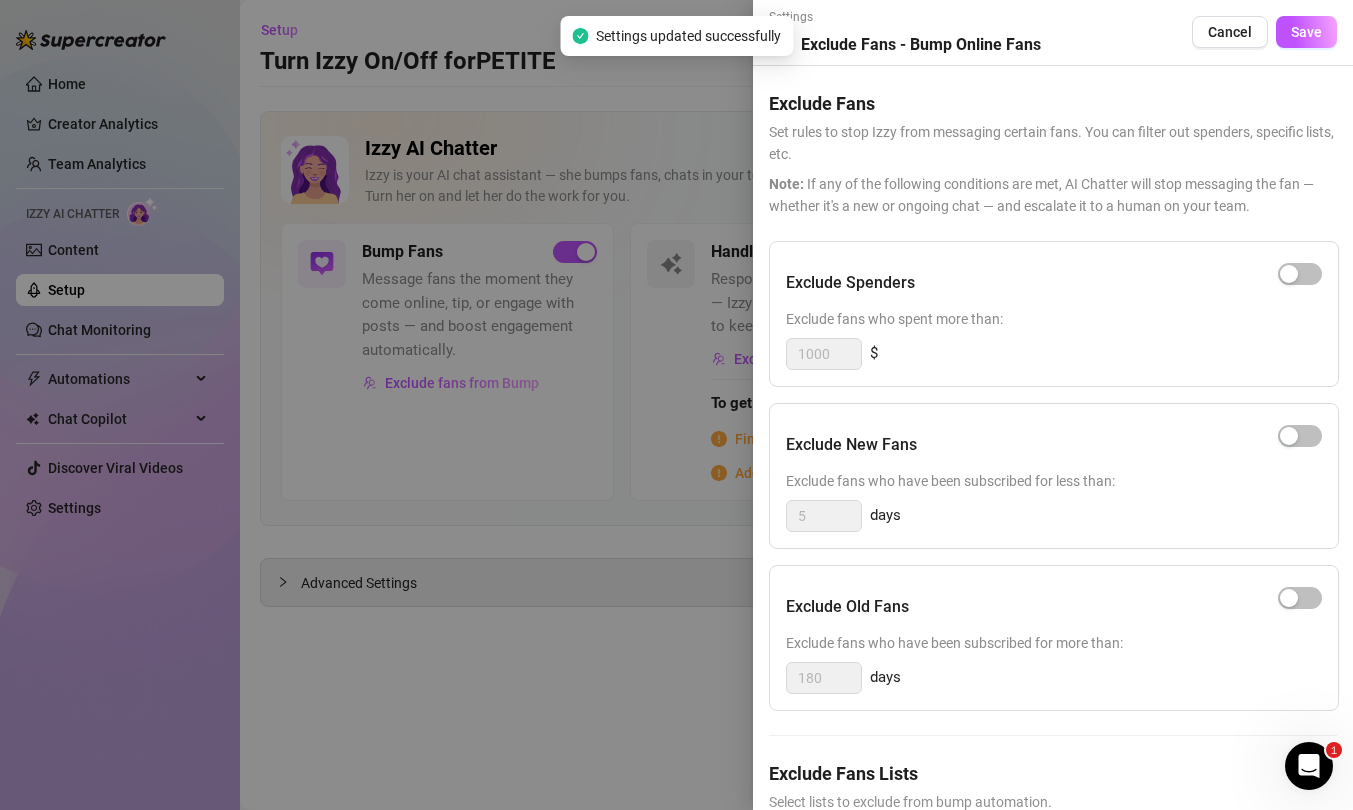 click at bounding box center [676, 405] 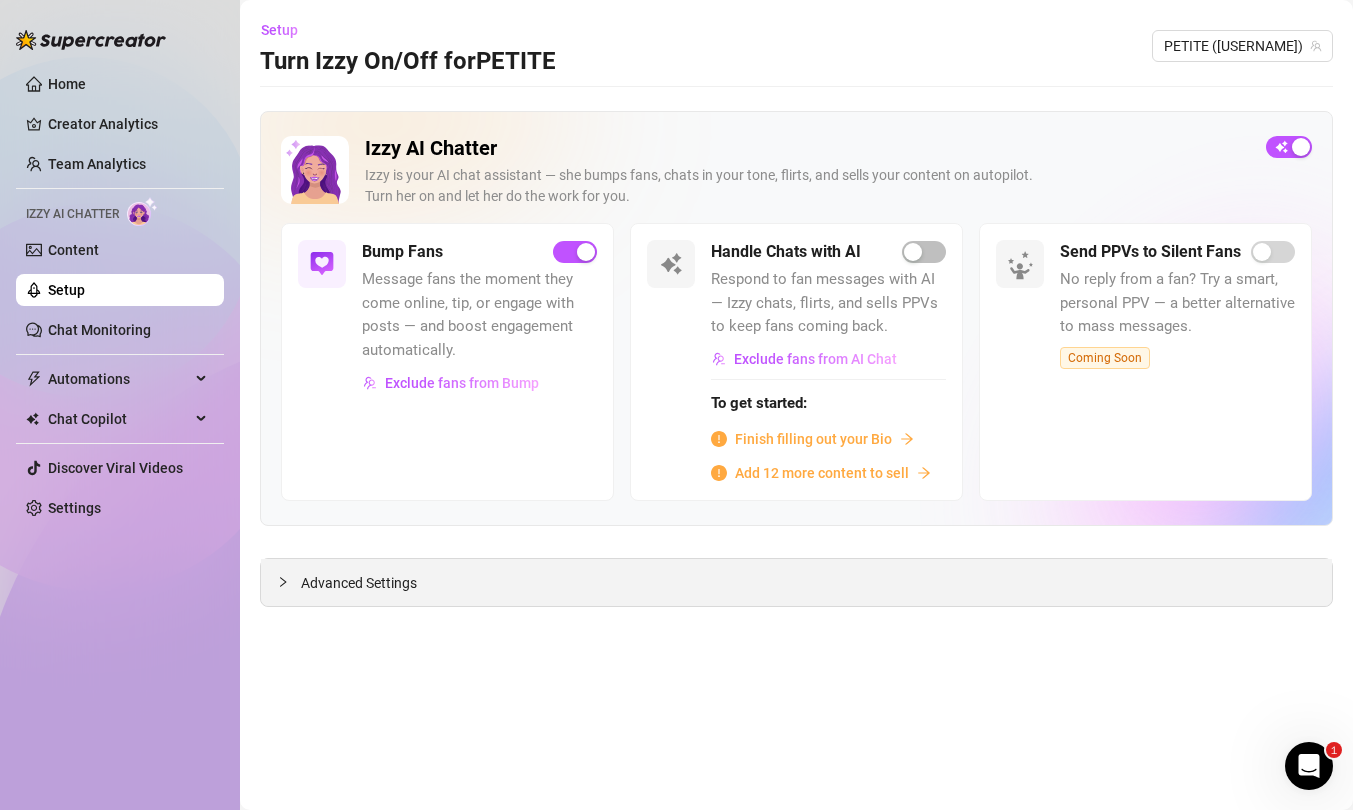 click on "Advanced Settings" at bounding box center [359, 583] 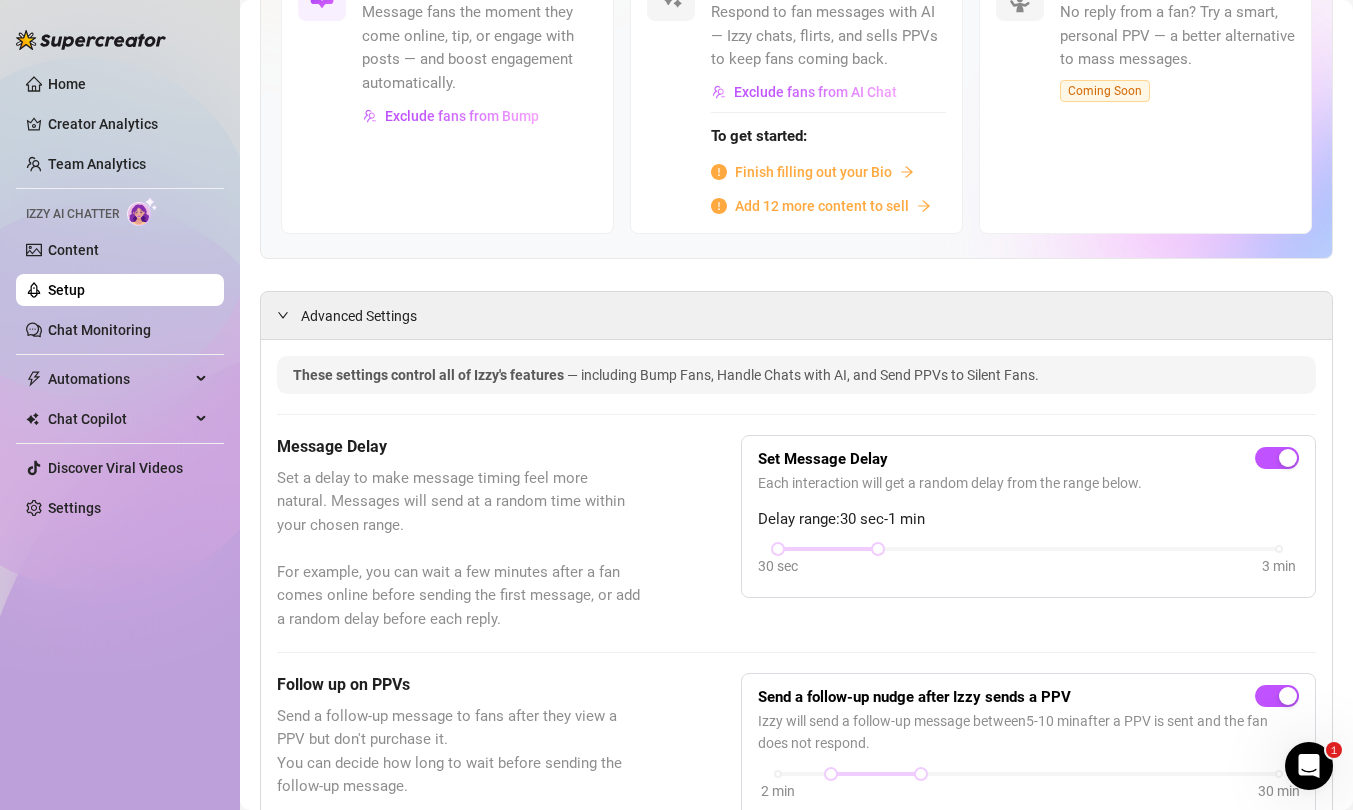 scroll, scrollTop: 611, scrollLeft: 0, axis: vertical 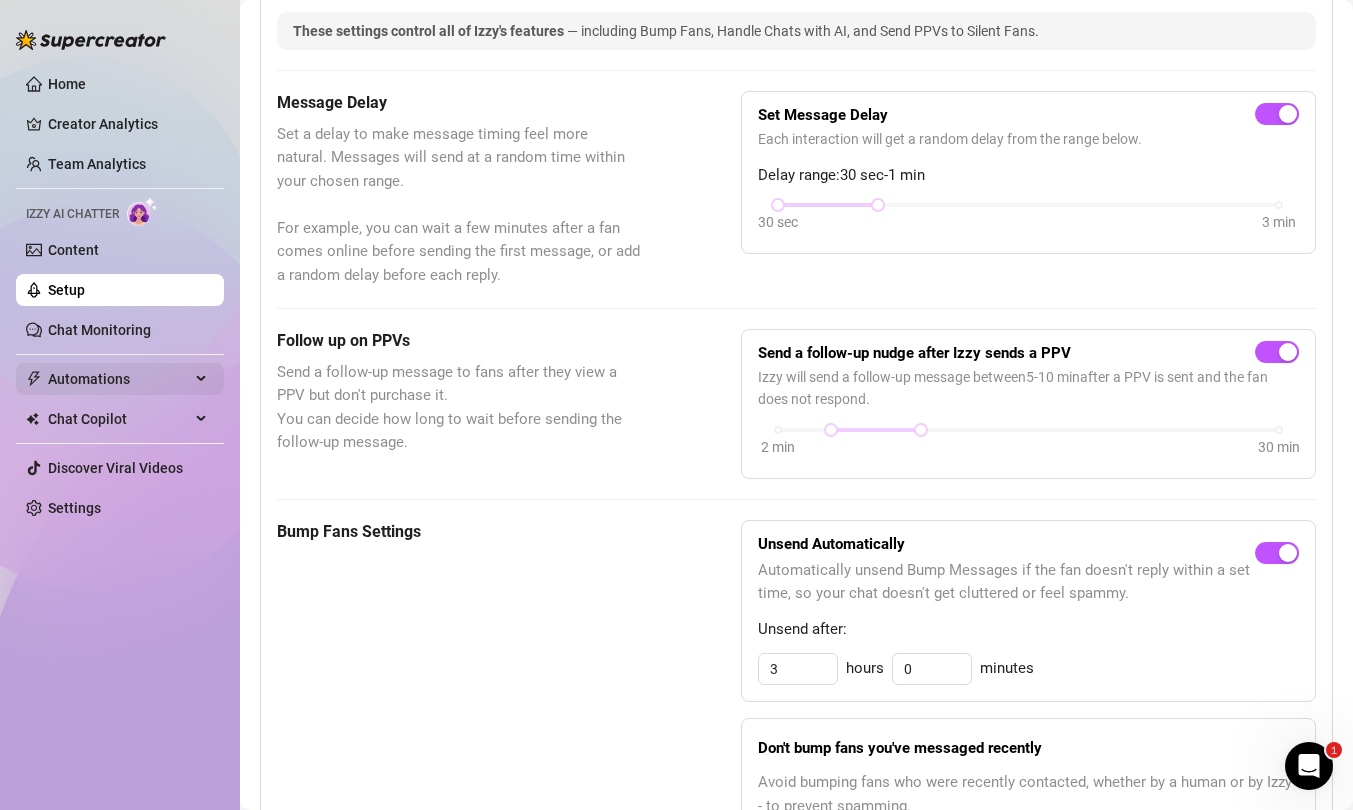 click on "Automations" at bounding box center [119, 379] 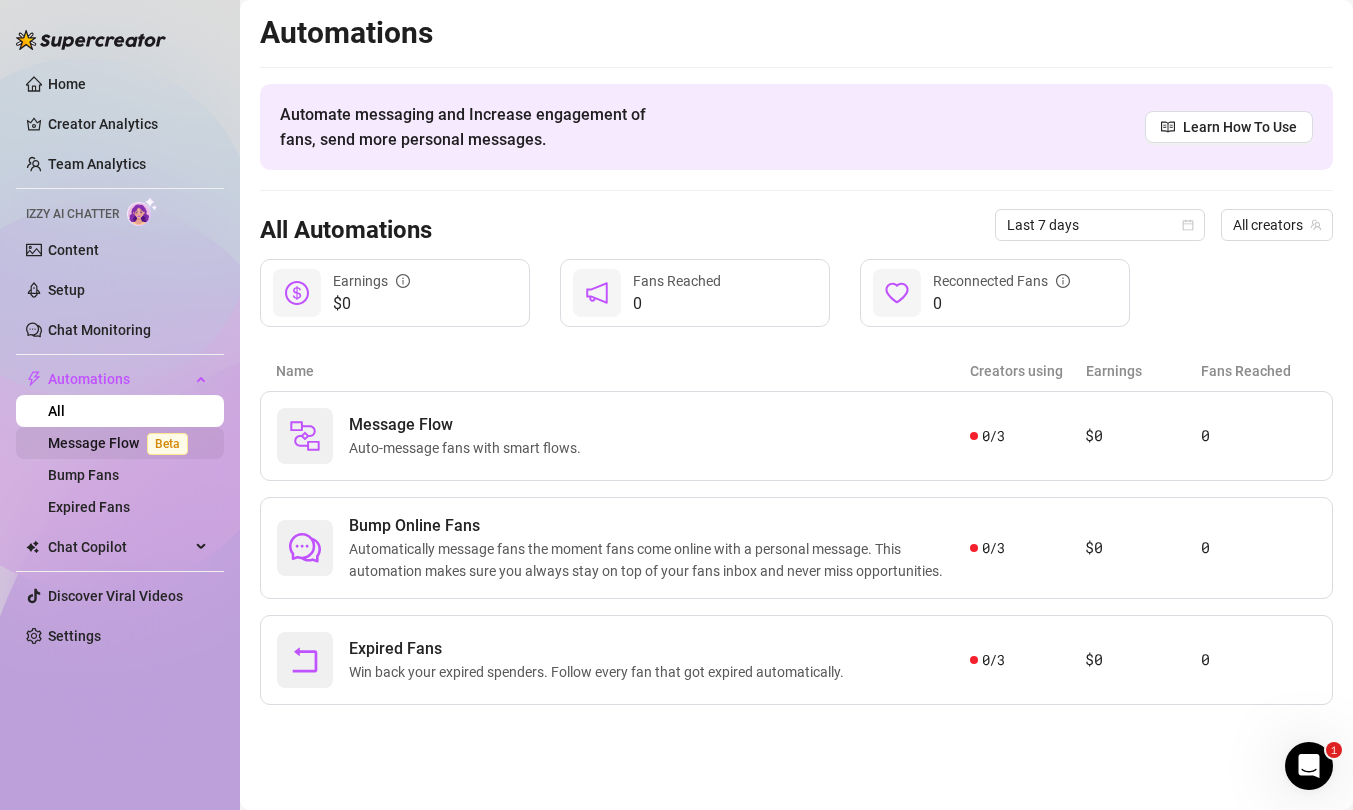 click on "Message Flow Beta" at bounding box center [122, 443] 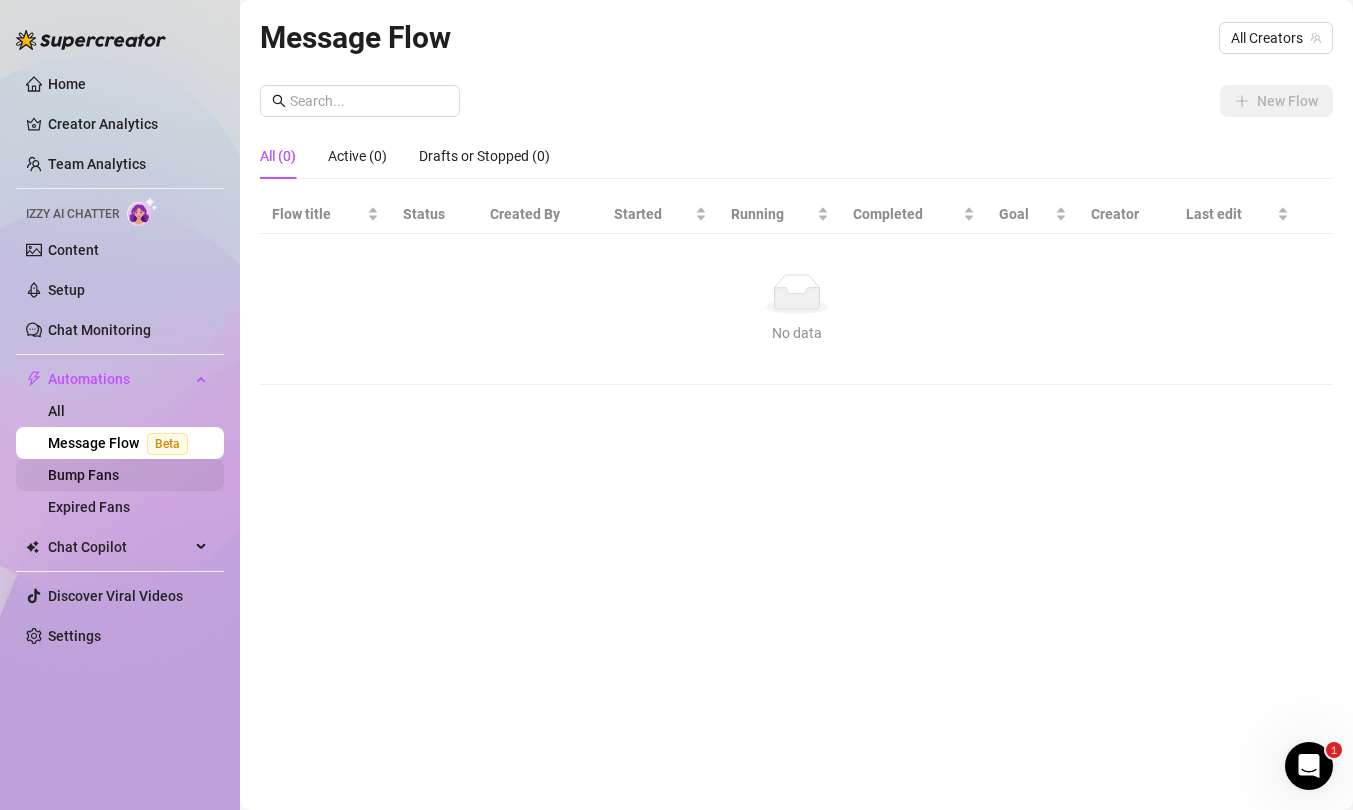 click on "Bump Fans" at bounding box center (83, 475) 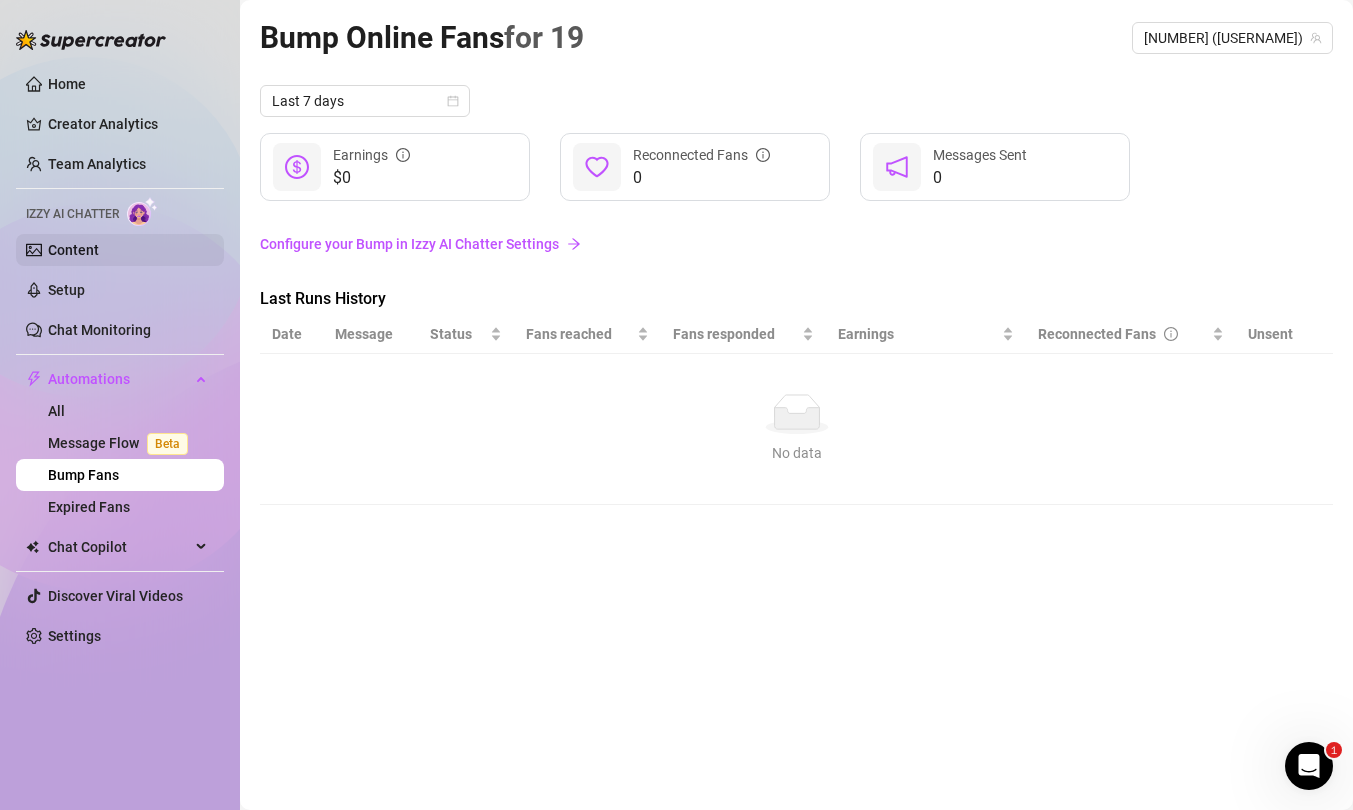click on "Content" at bounding box center [73, 250] 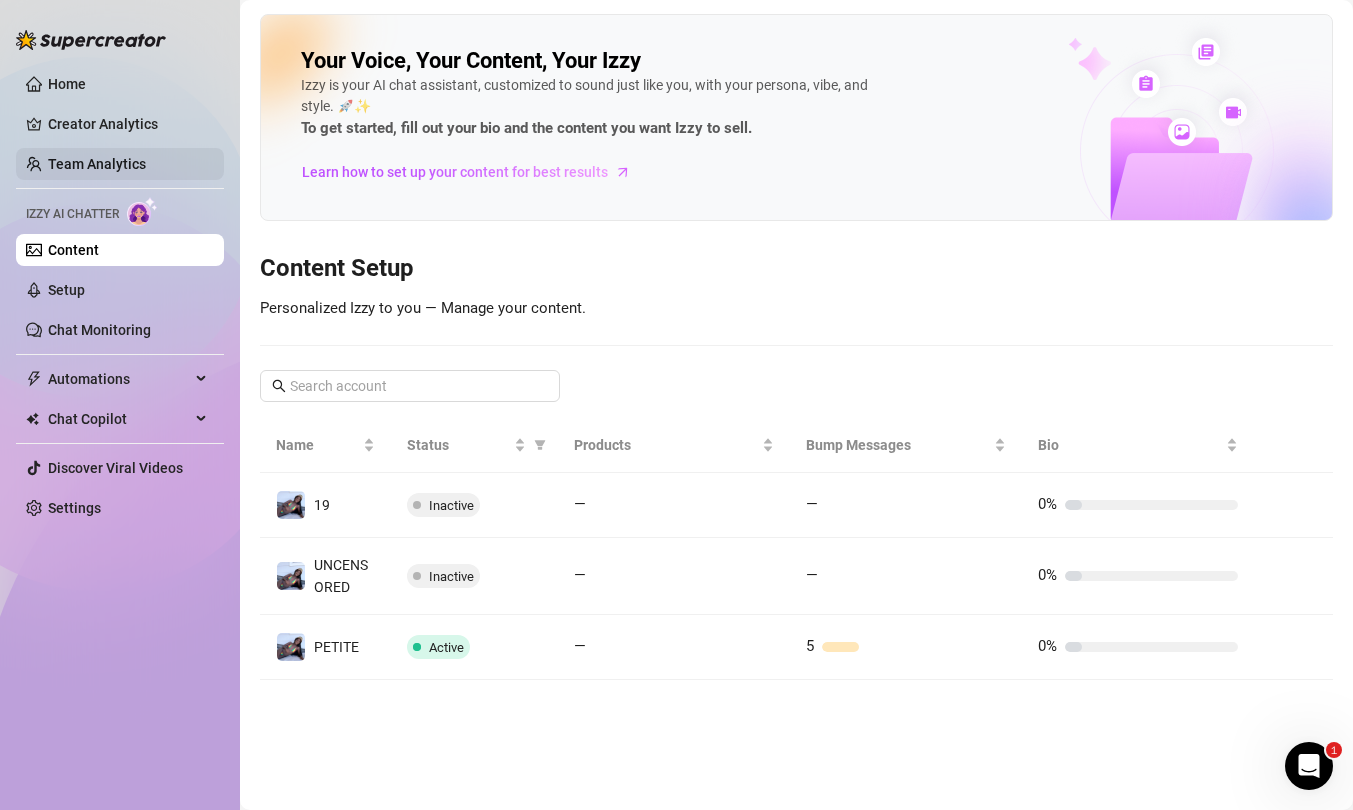 click on "Team Analytics" at bounding box center [97, 164] 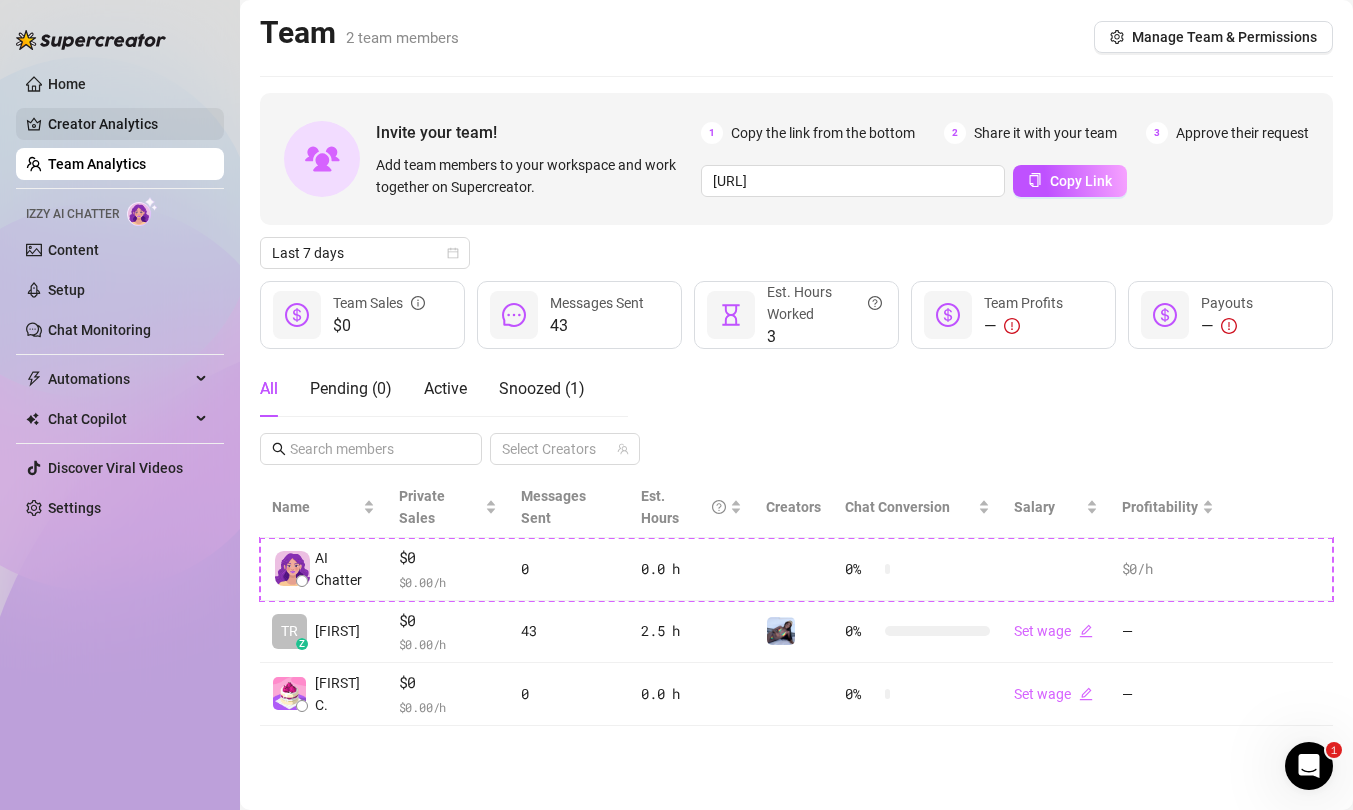 click on "Creator Analytics" at bounding box center (128, 124) 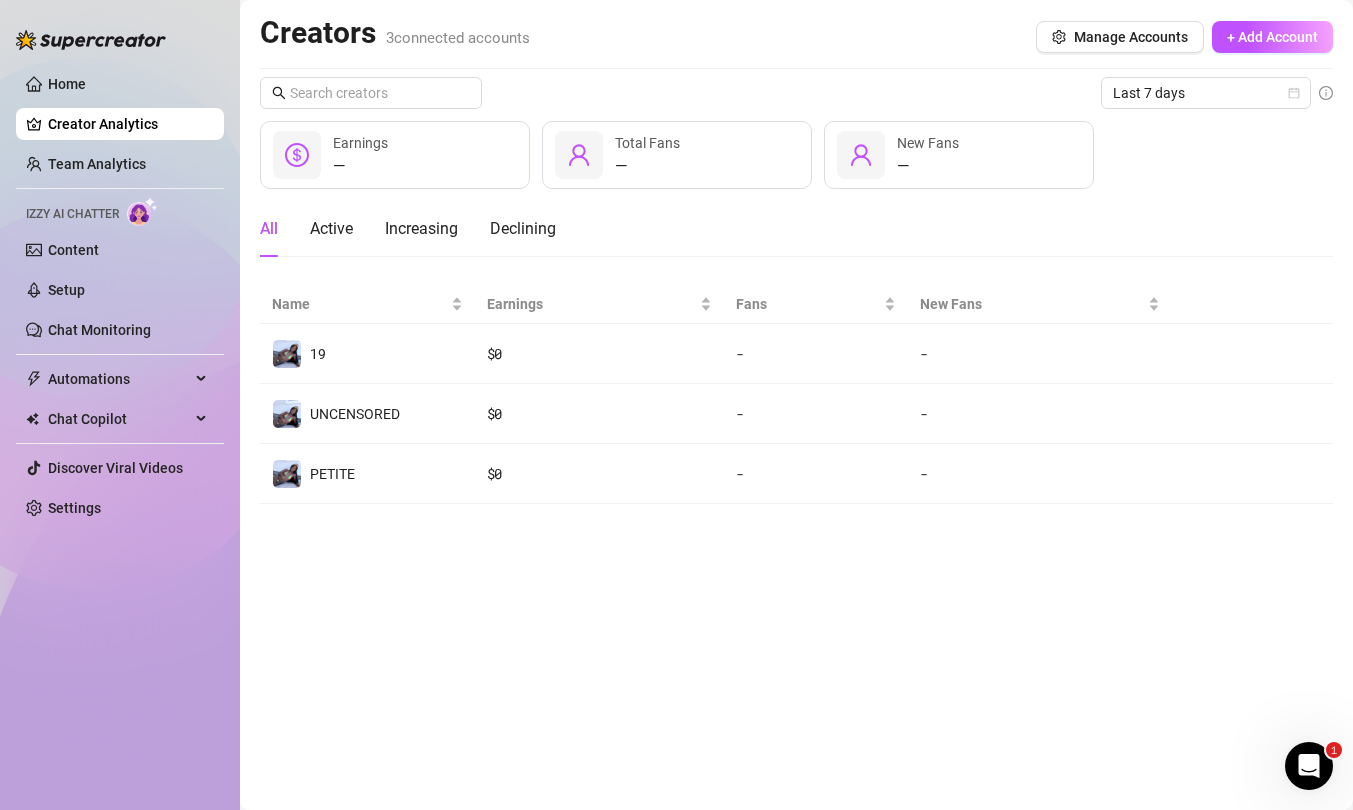 click on "Home Creator Analytics   Team Analytics Izzy AI Chatter Content Setup Chat Monitoring Automations All Message Flow Beta Bump Fans Expired Fans Chat Copilot All AI Reply Message Library Fan CRM Discover Viral Videos Settings" at bounding box center [120, 296] 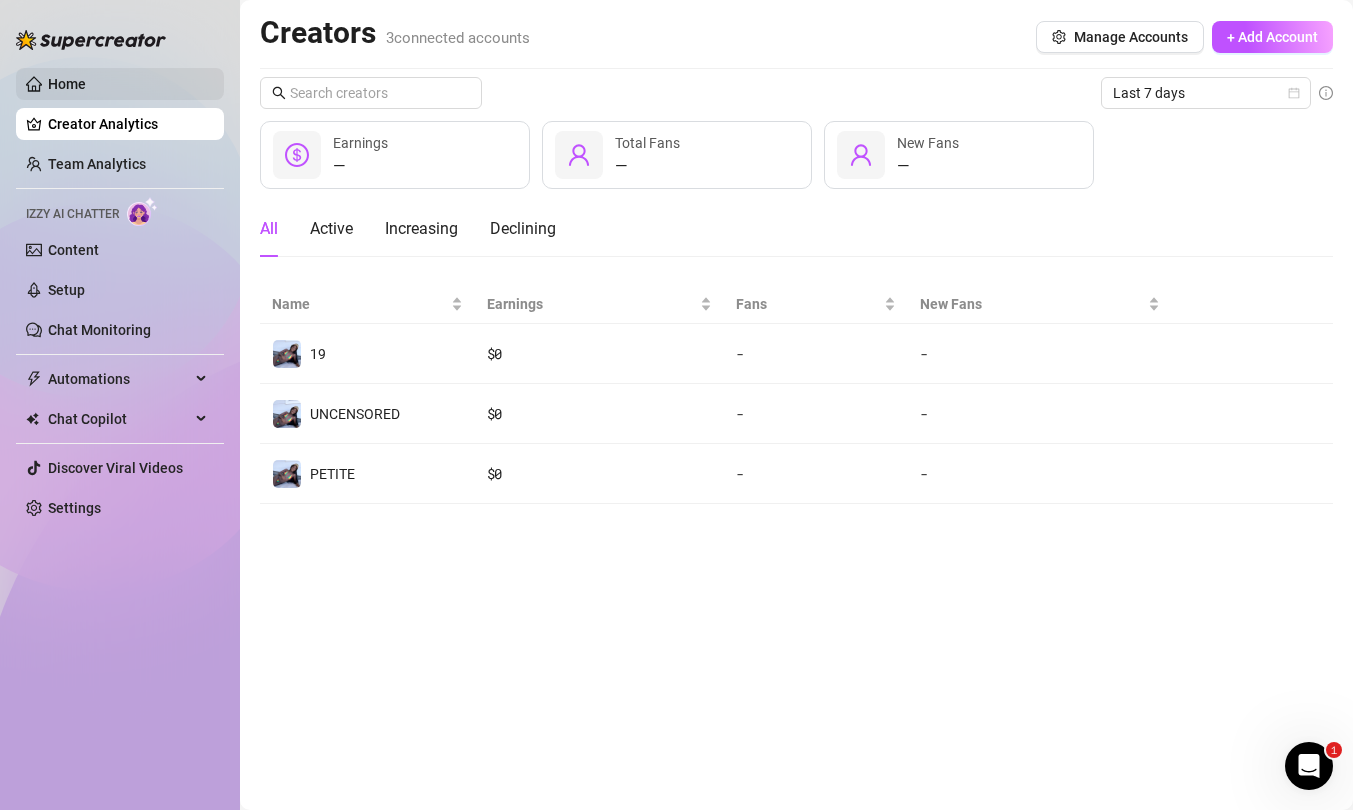 click on "Home" at bounding box center (67, 84) 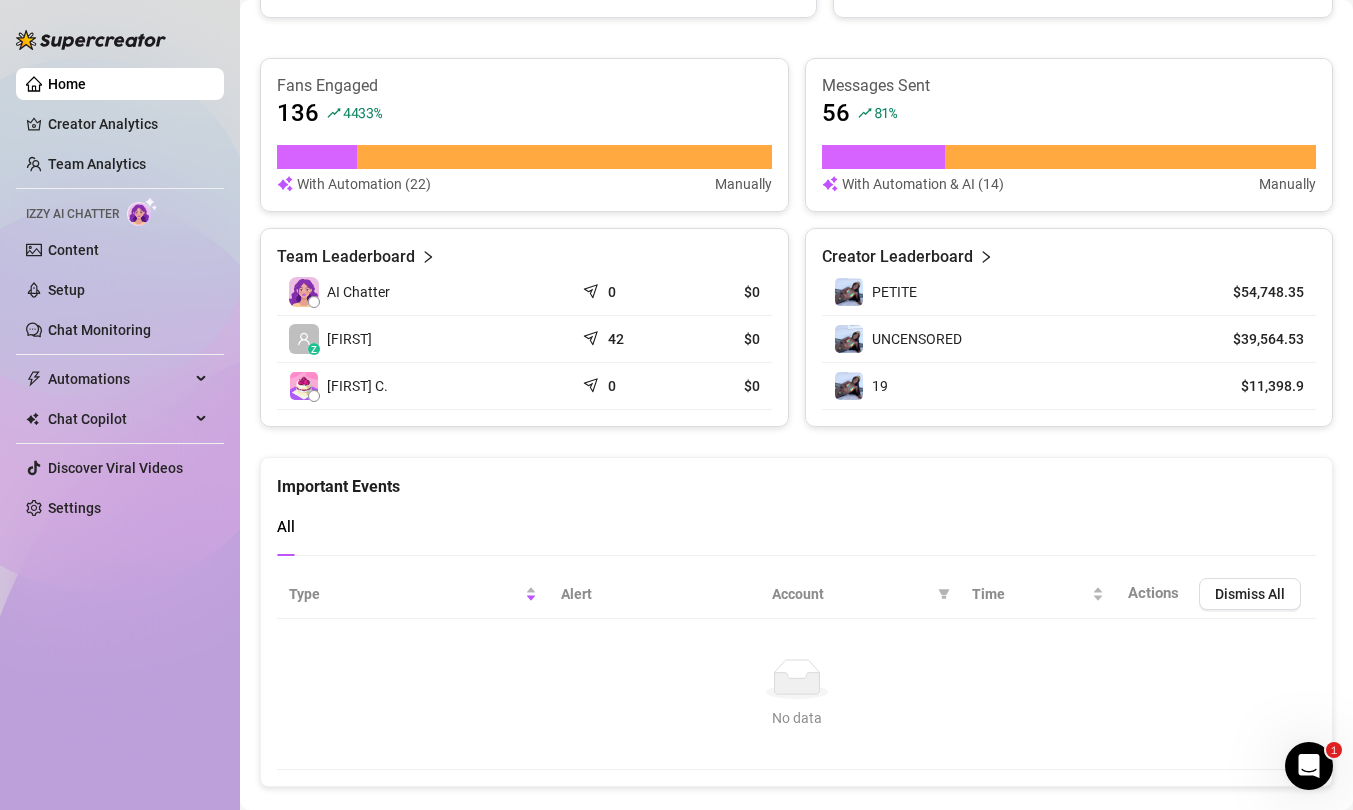 scroll, scrollTop: 783, scrollLeft: 0, axis: vertical 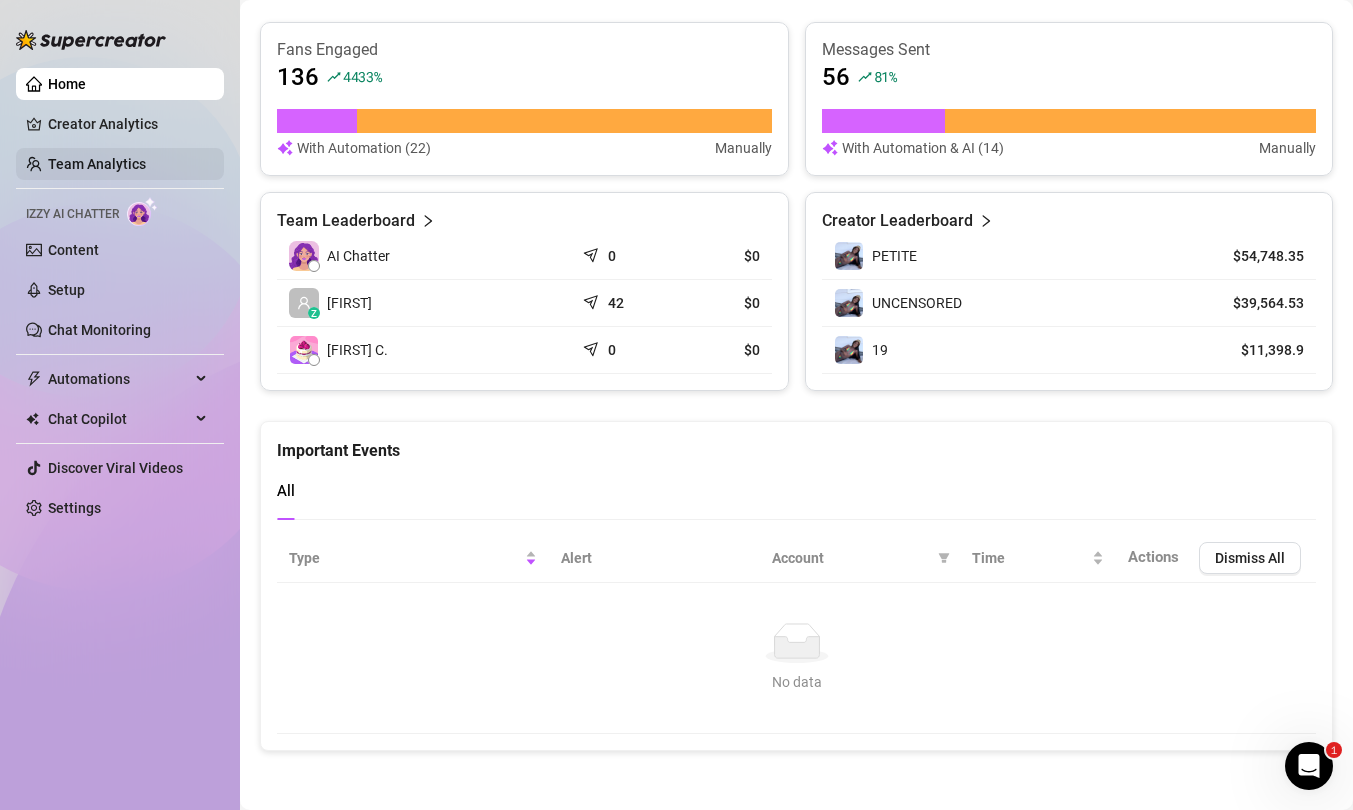 click on "Team Analytics" at bounding box center (97, 164) 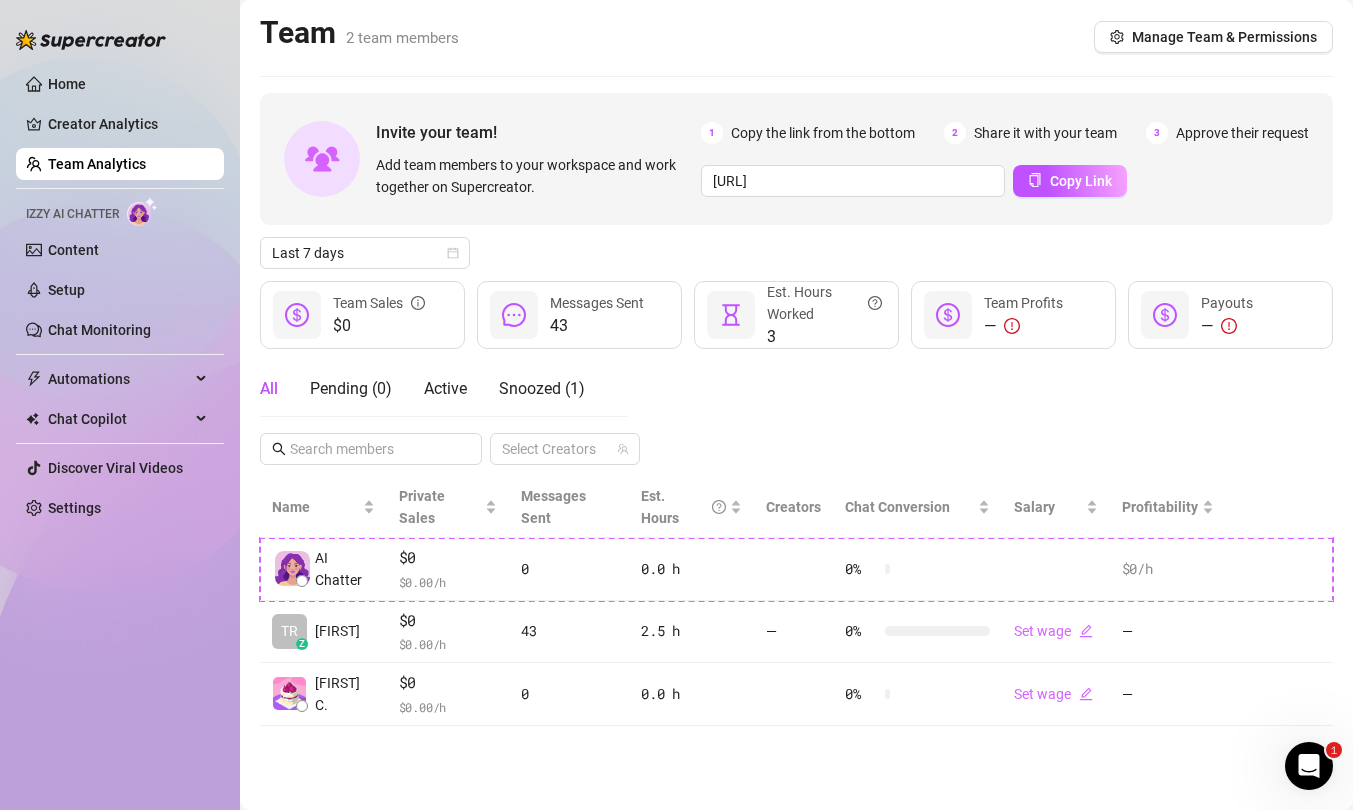 scroll, scrollTop: 0, scrollLeft: 0, axis: both 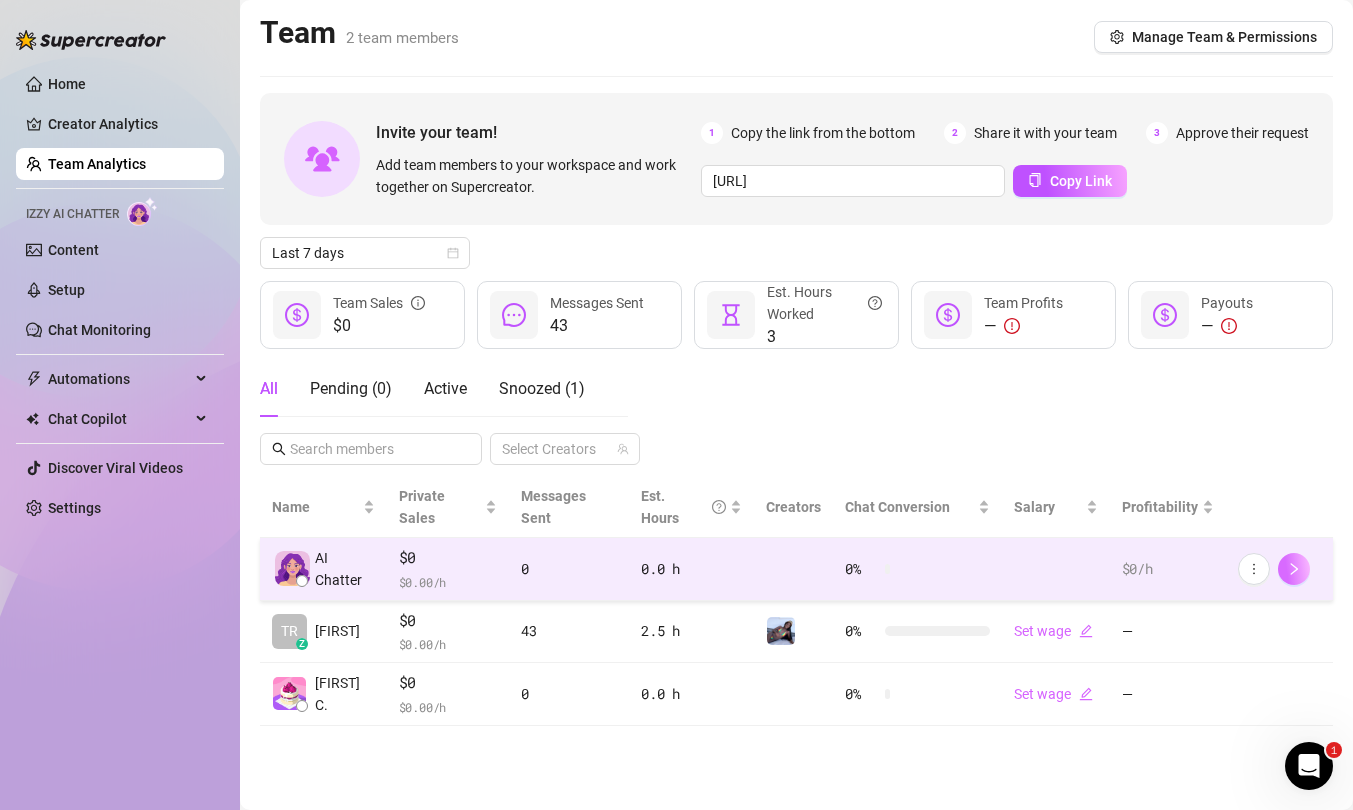 click at bounding box center (1294, 569) 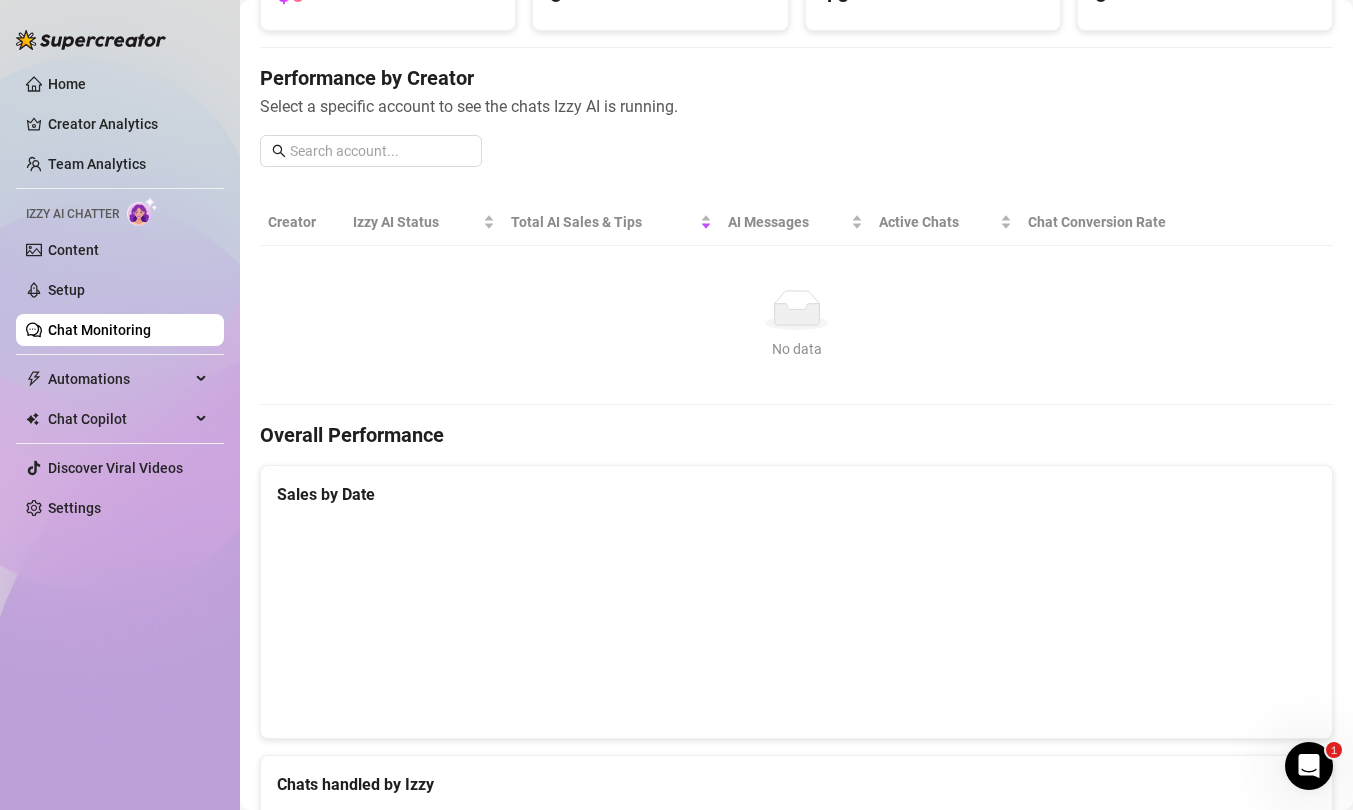 scroll, scrollTop: 403, scrollLeft: 0, axis: vertical 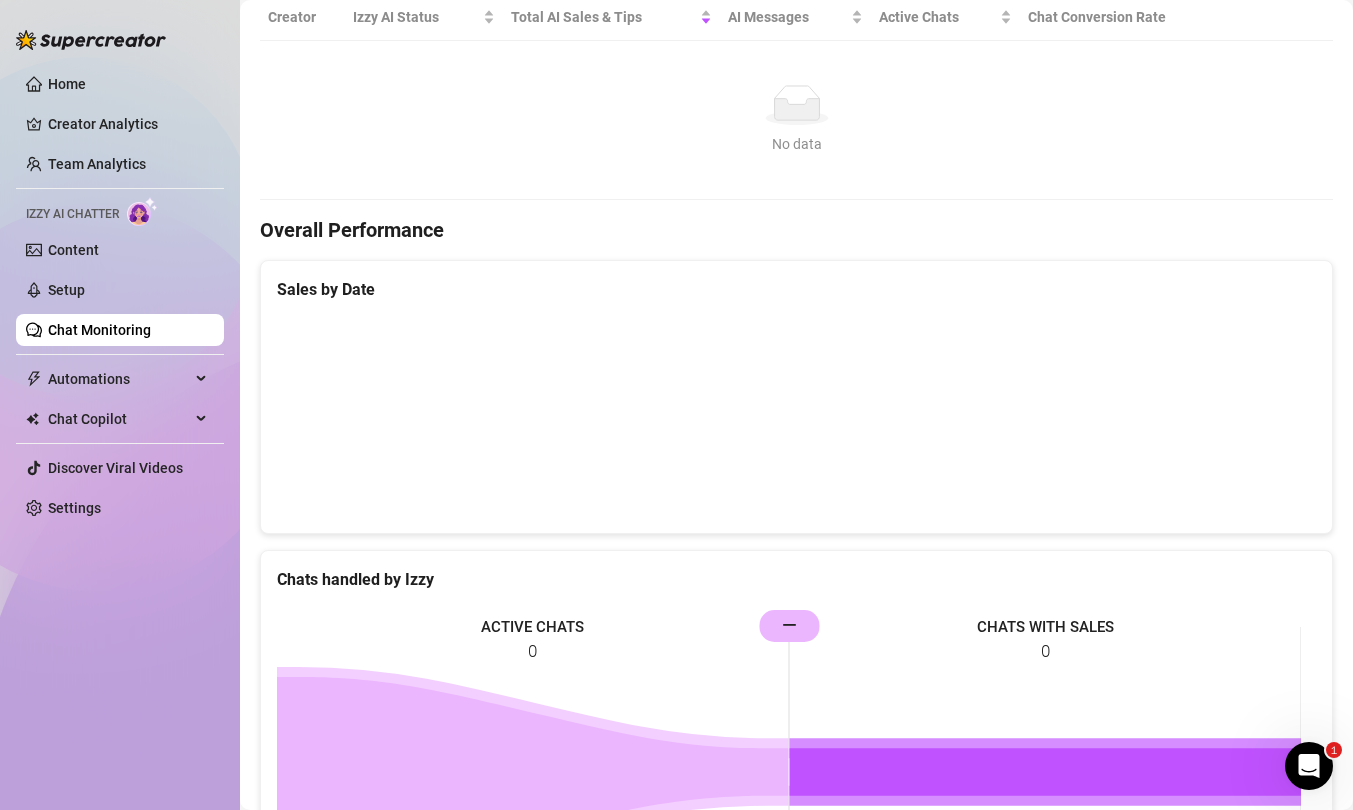 click on "Chat Monitoring" at bounding box center [99, 330] 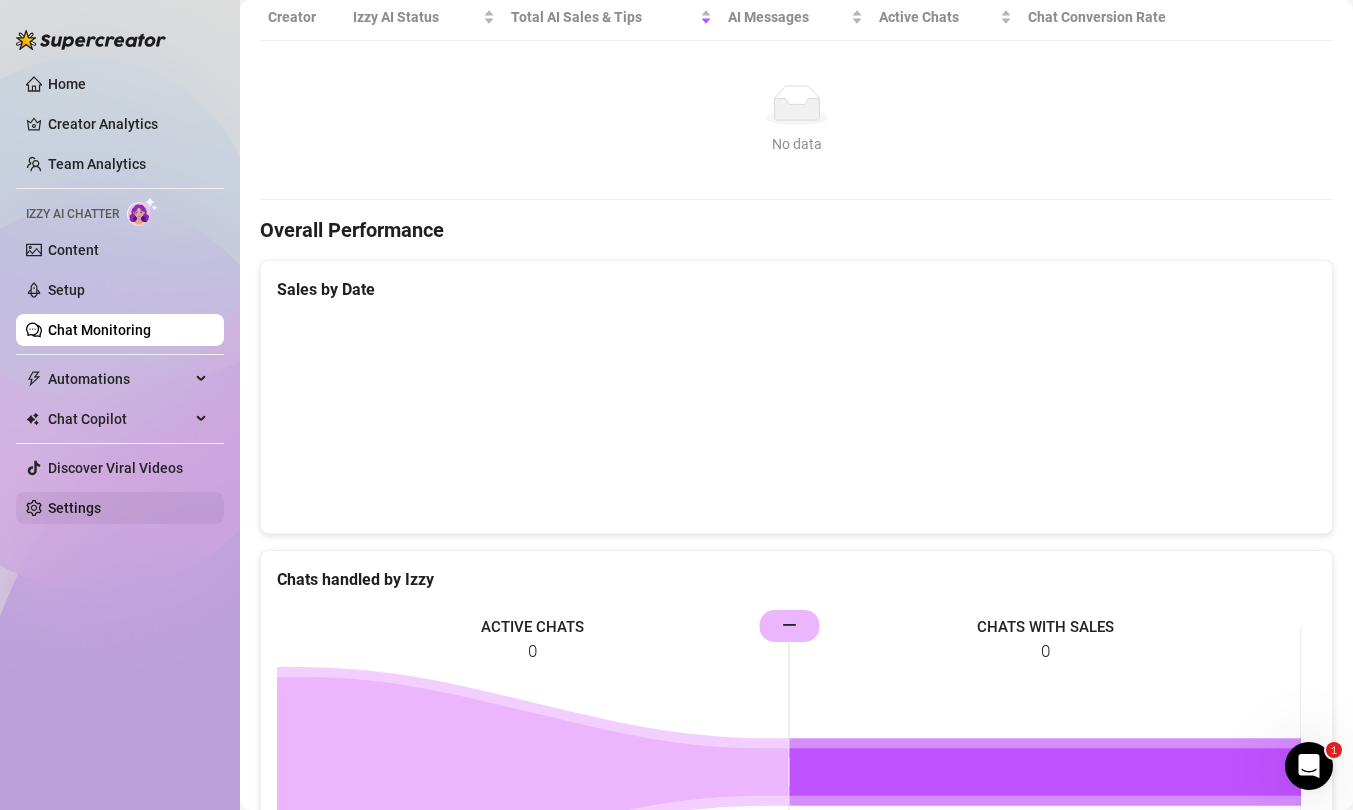 click on "Settings" at bounding box center [74, 508] 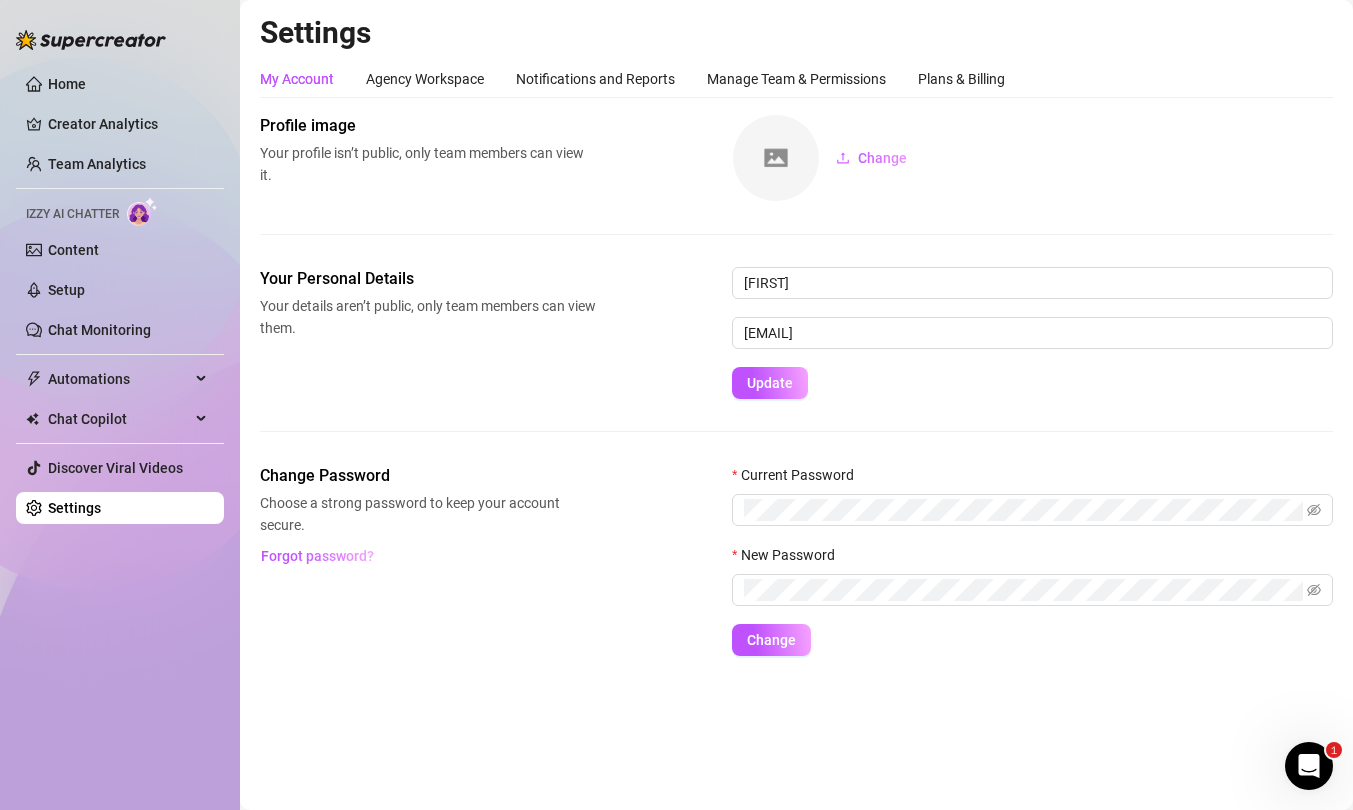 scroll, scrollTop: 0, scrollLeft: 0, axis: both 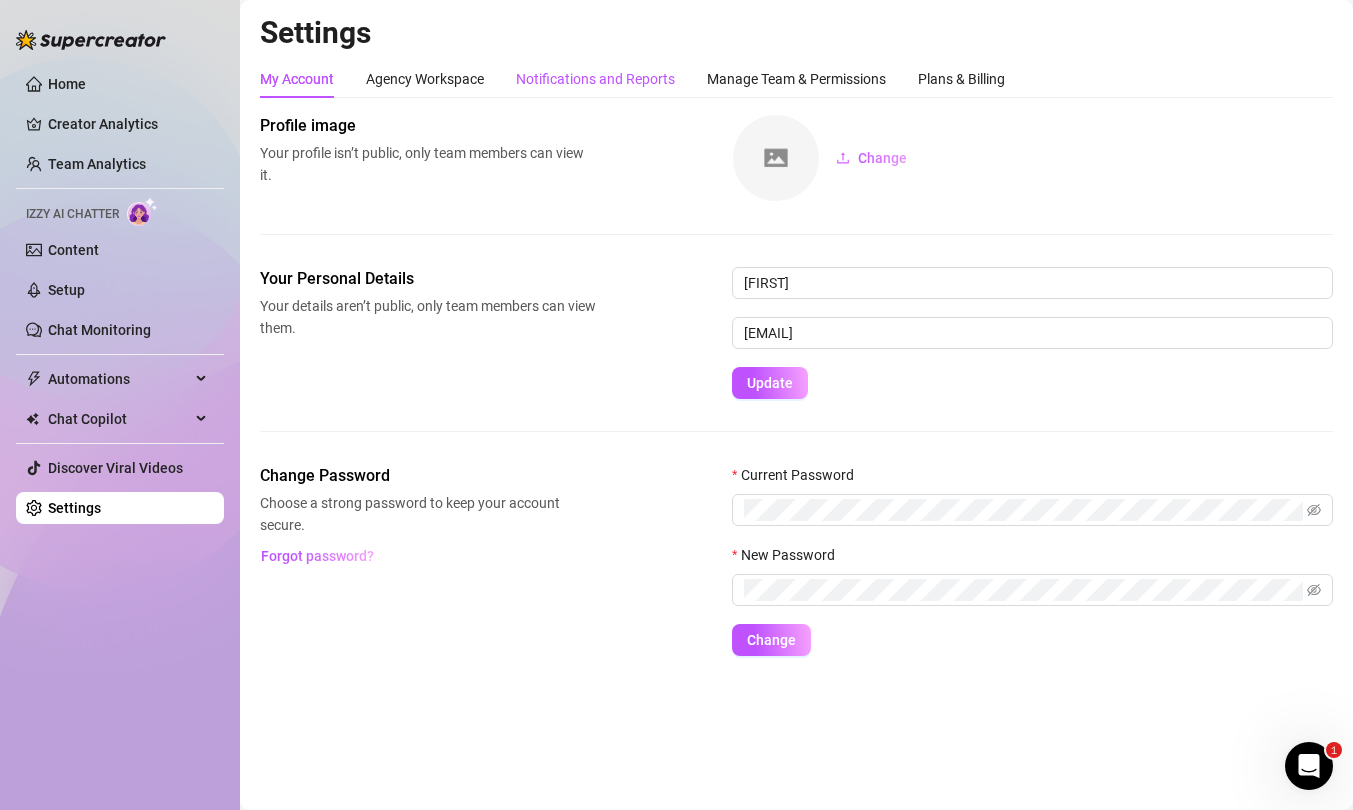 click on "Notifications and Reports" at bounding box center (595, 79) 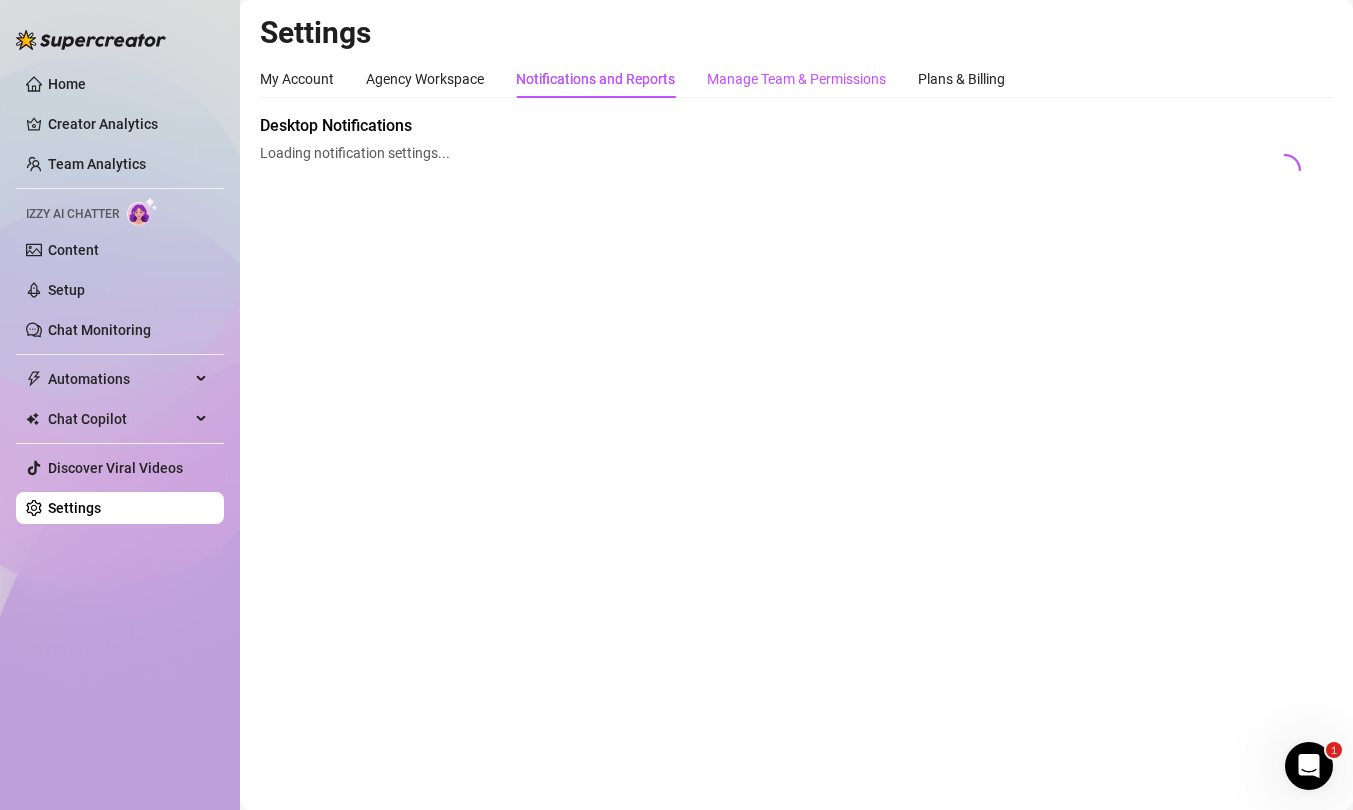 click on "Manage Team & Permissions" at bounding box center (796, 79) 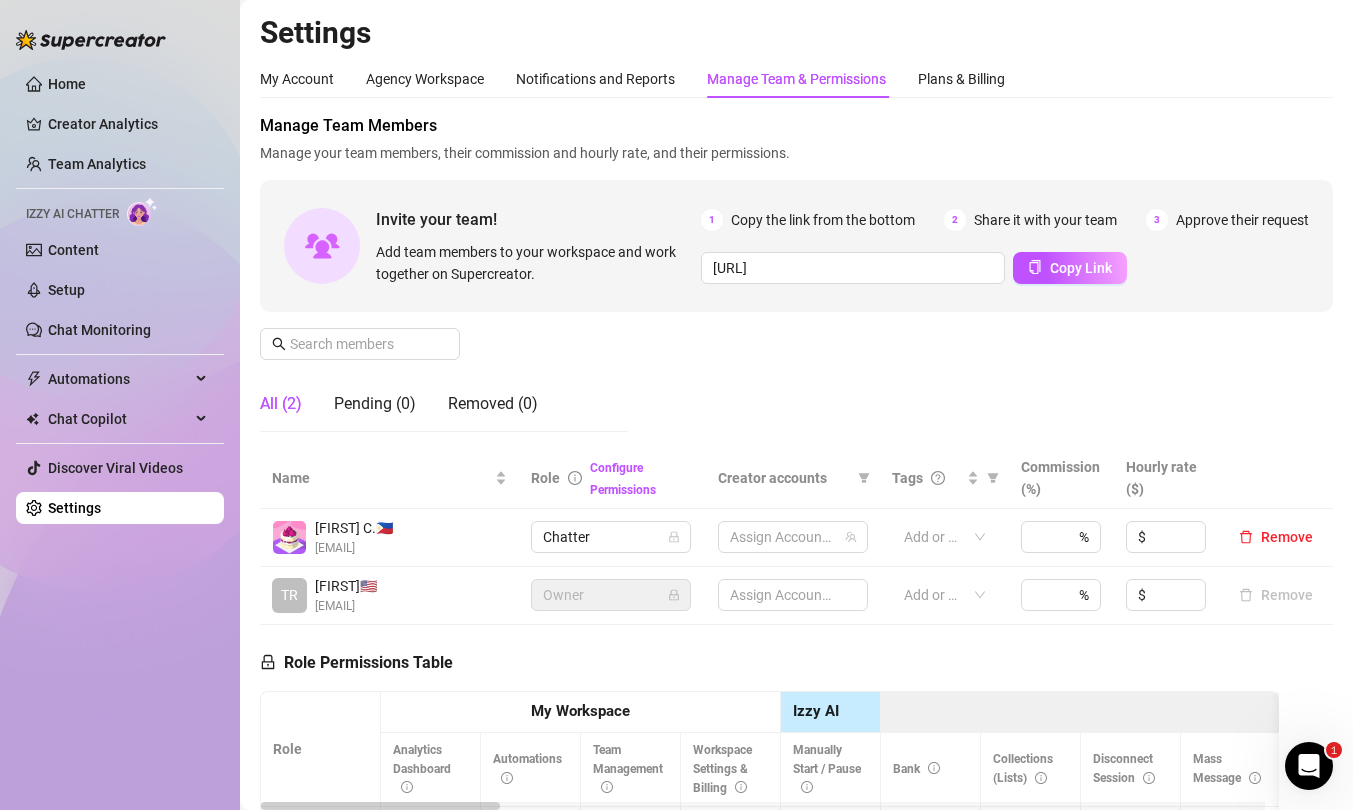 click on "Manage Team & Permissions" at bounding box center [796, 79] 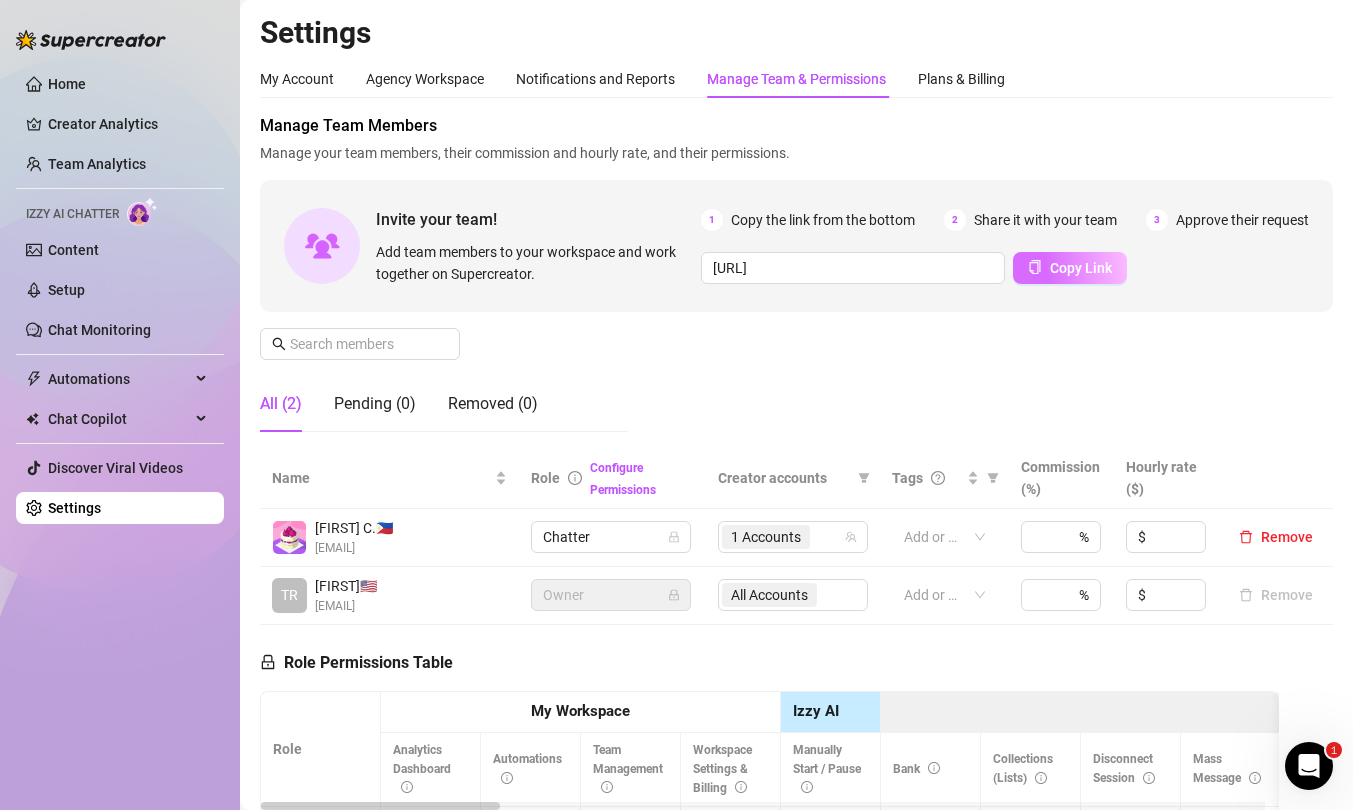 click on "Copy Link" at bounding box center [1081, 268] 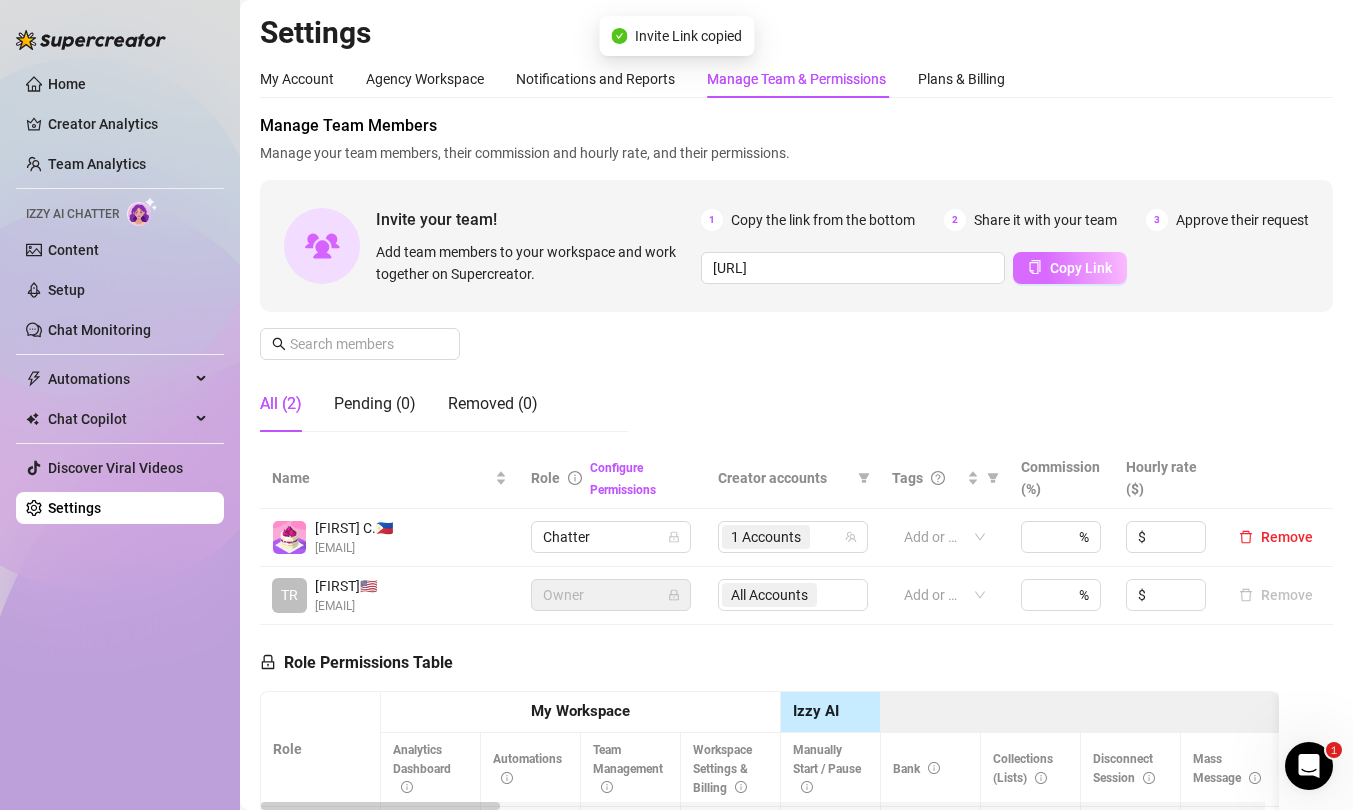 type 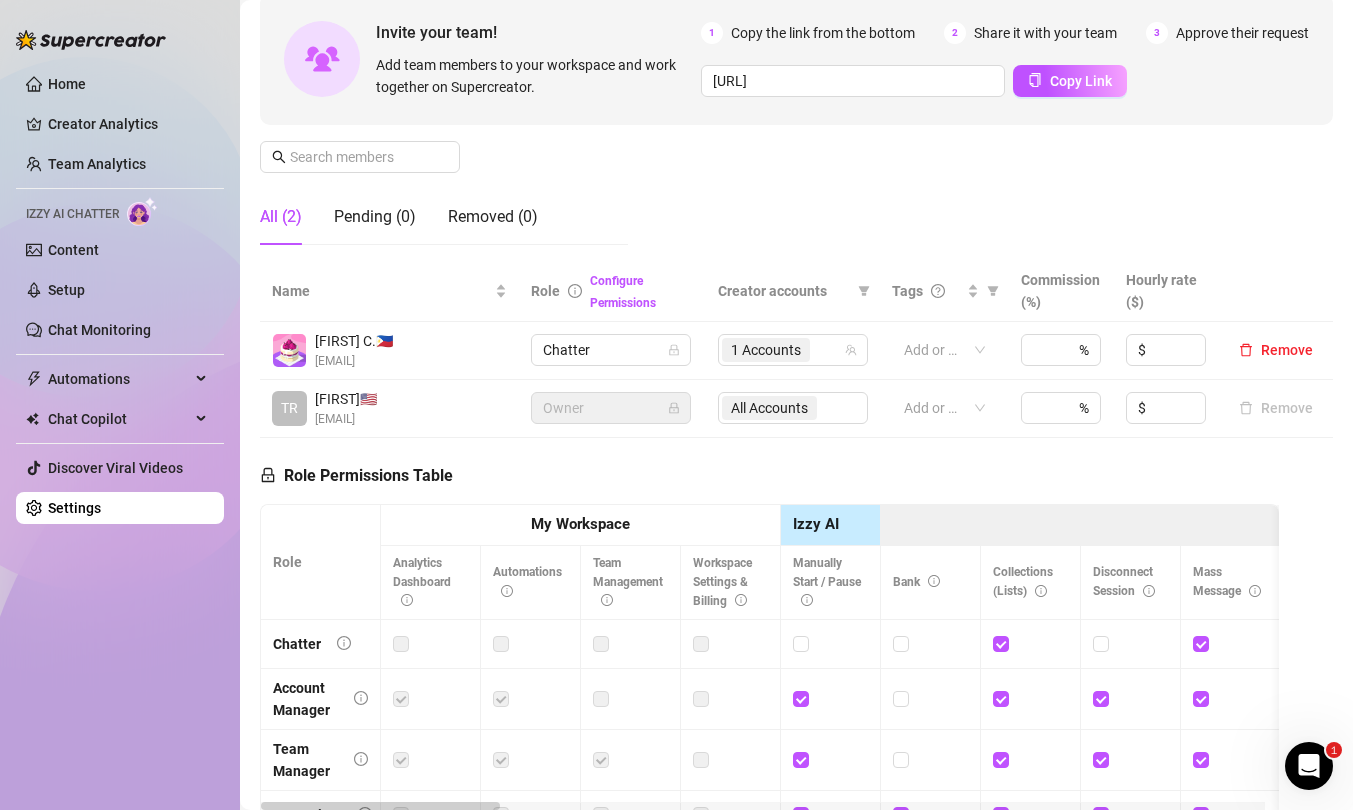 scroll, scrollTop: 27, scrollLeft: 0, axis: vertical 